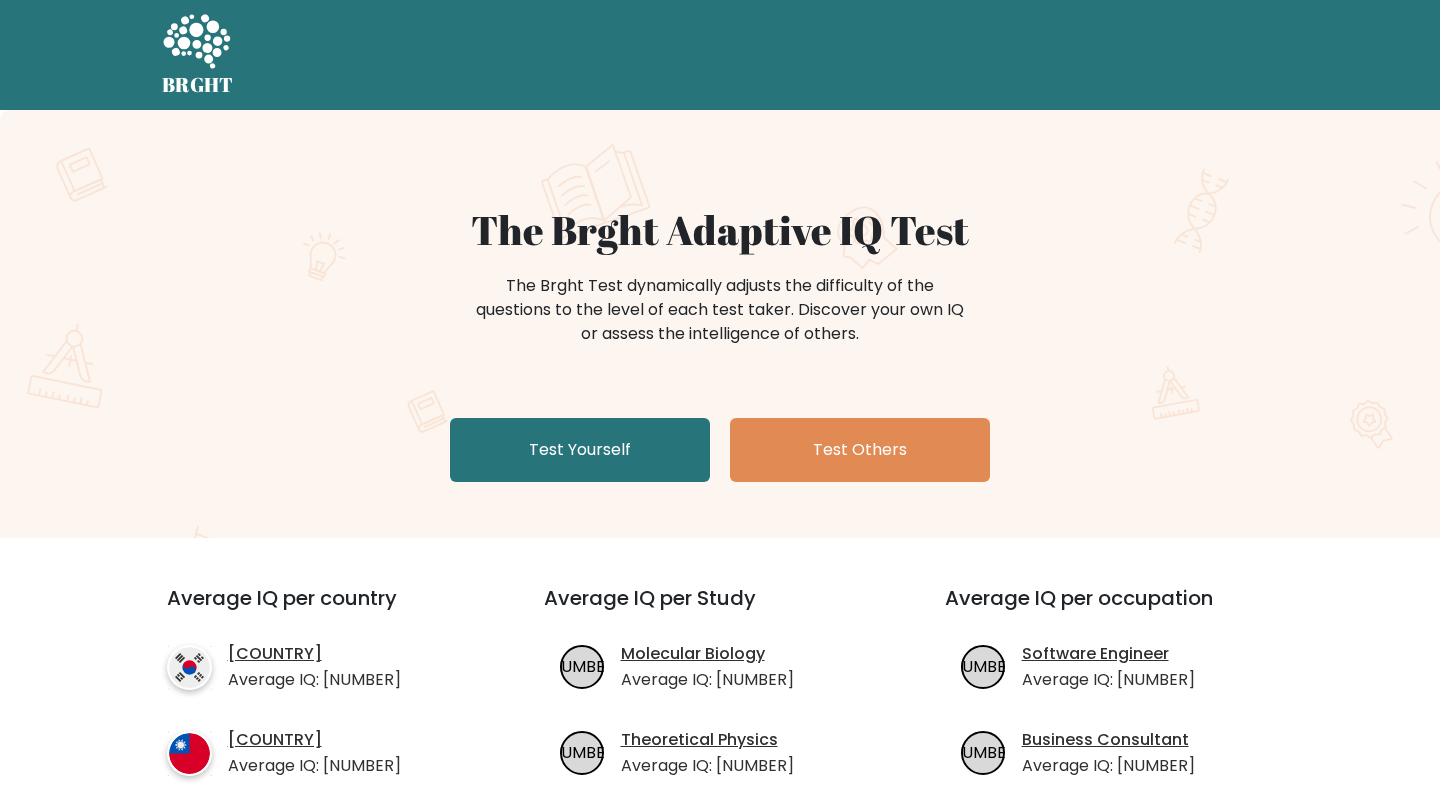 scroll, scrollTop: 0, scrollLeft: 0, axis: both 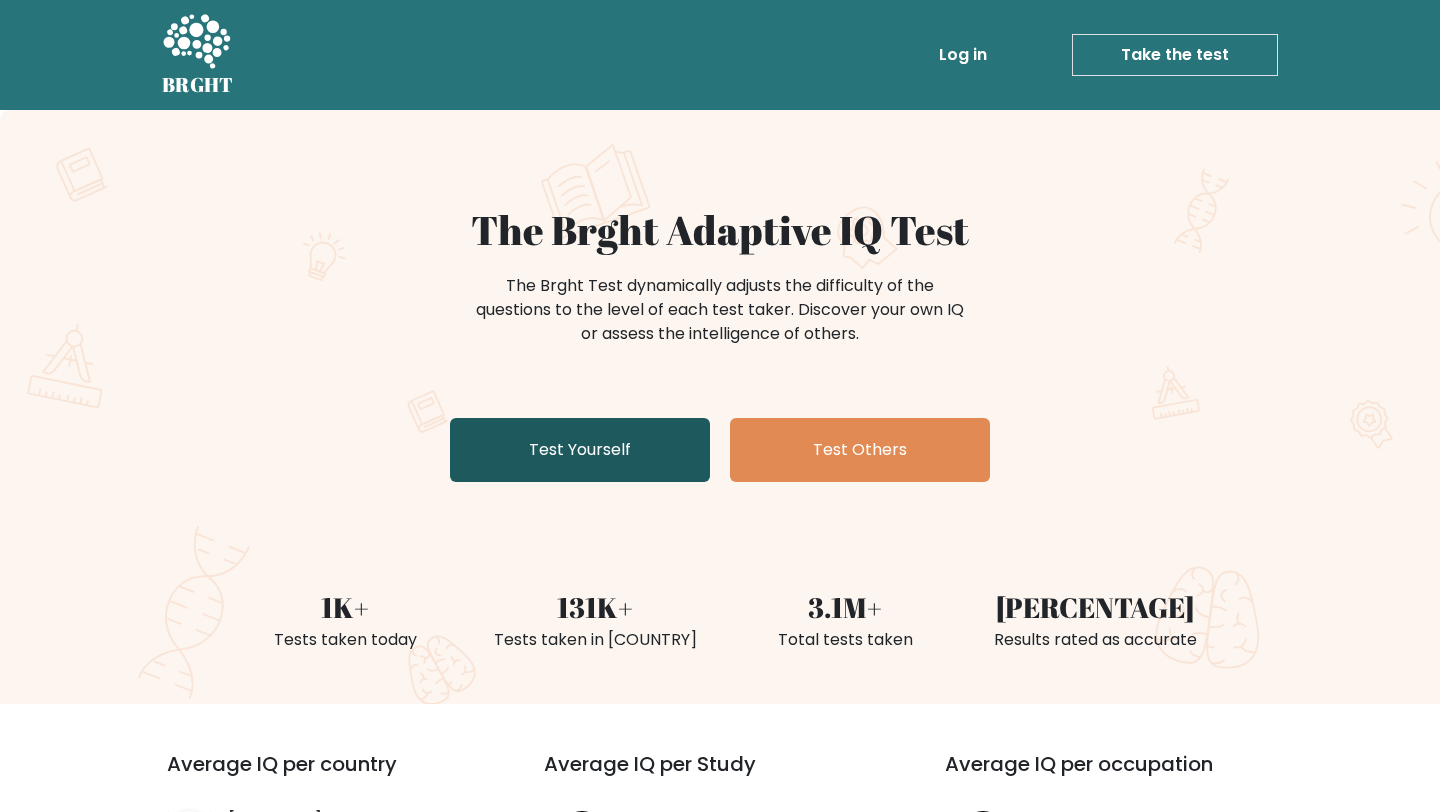 click on "Test Yourself" at bounding box center [580, 450] 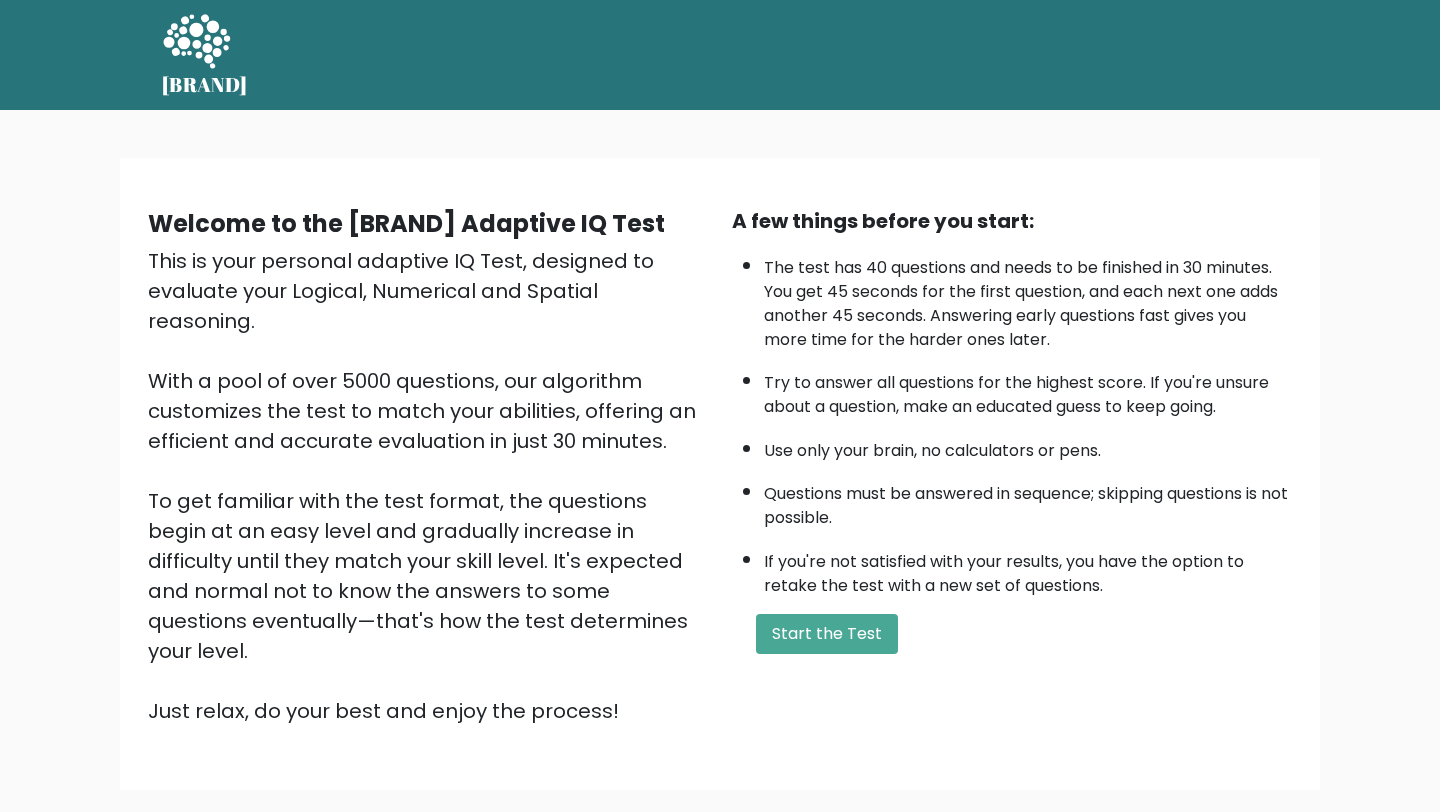 scroll, scrollTop: 0, scrollLeft: 0, axis: both 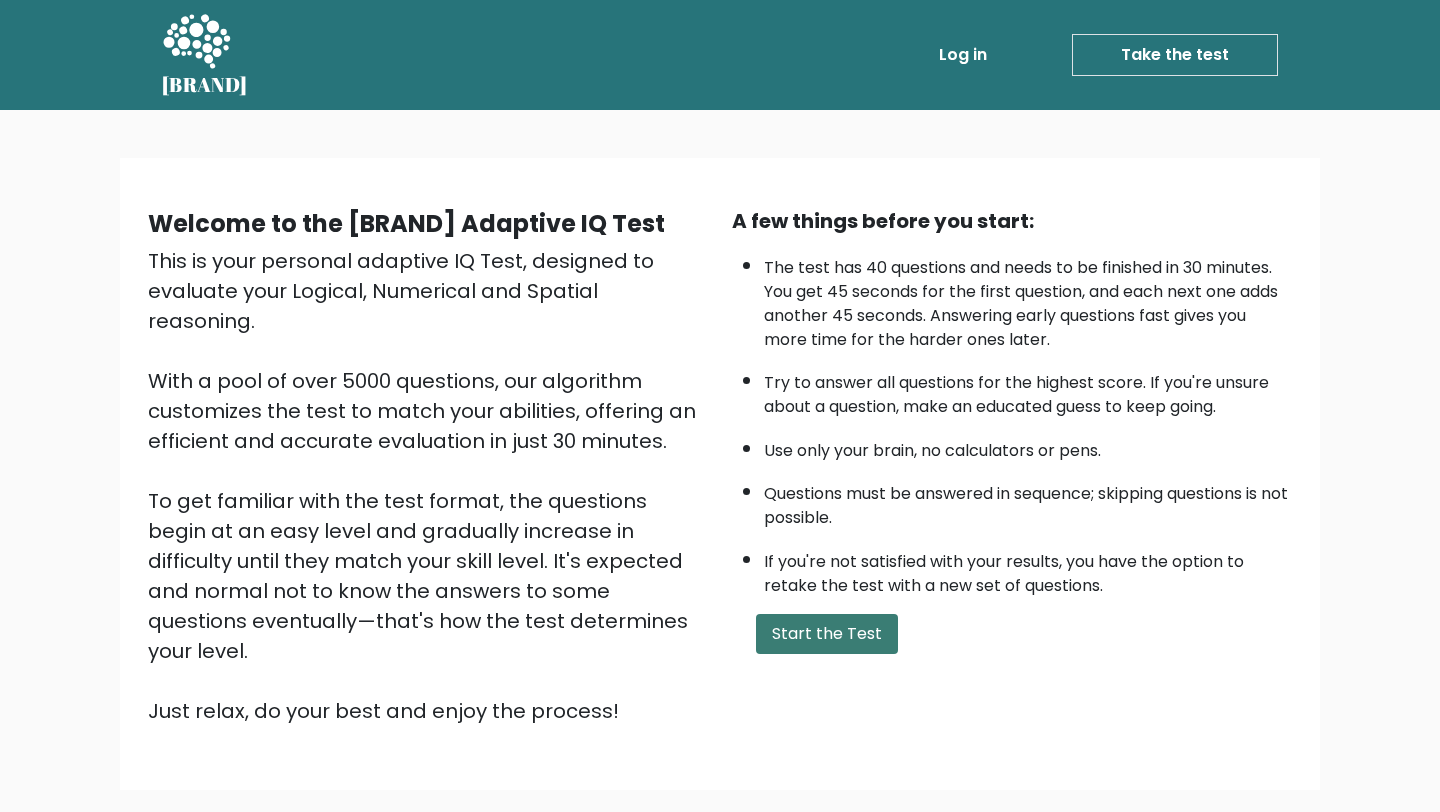 click on "Start the Test" at bounding box center (827, 634) 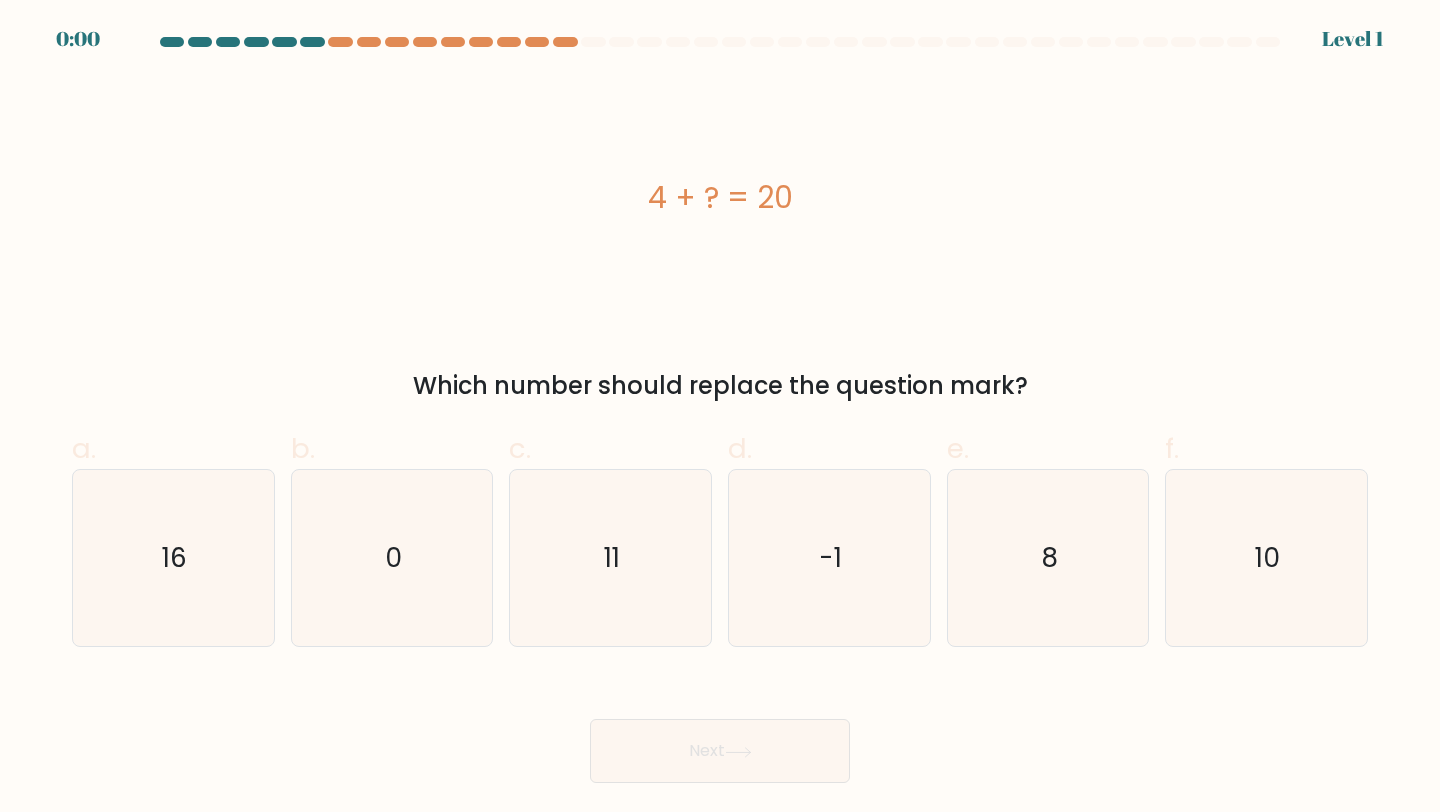 scroll, scrollTop: 0, scrollLeft: 0, axis: both 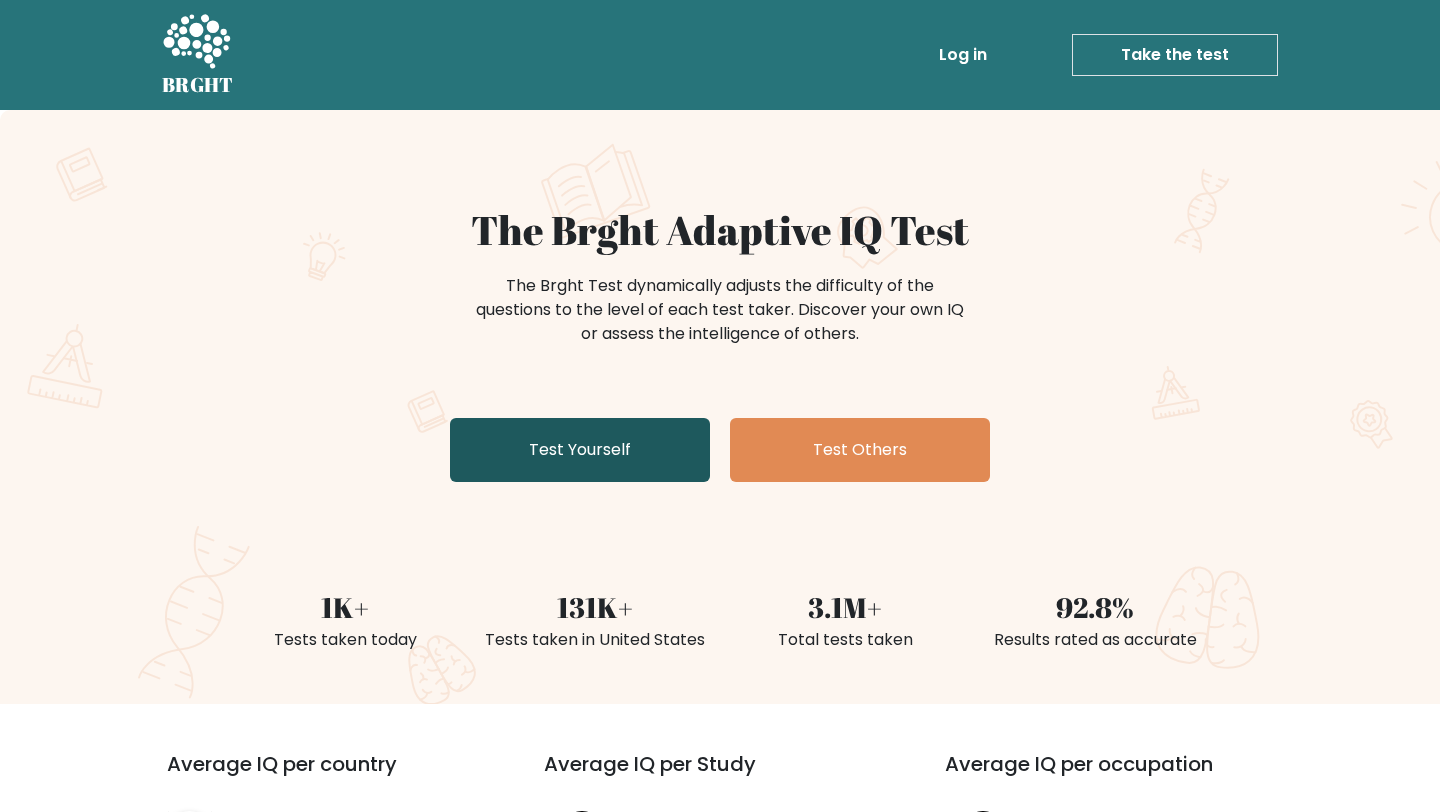 click on "Test Yourself" at bounding box center [580, 450] 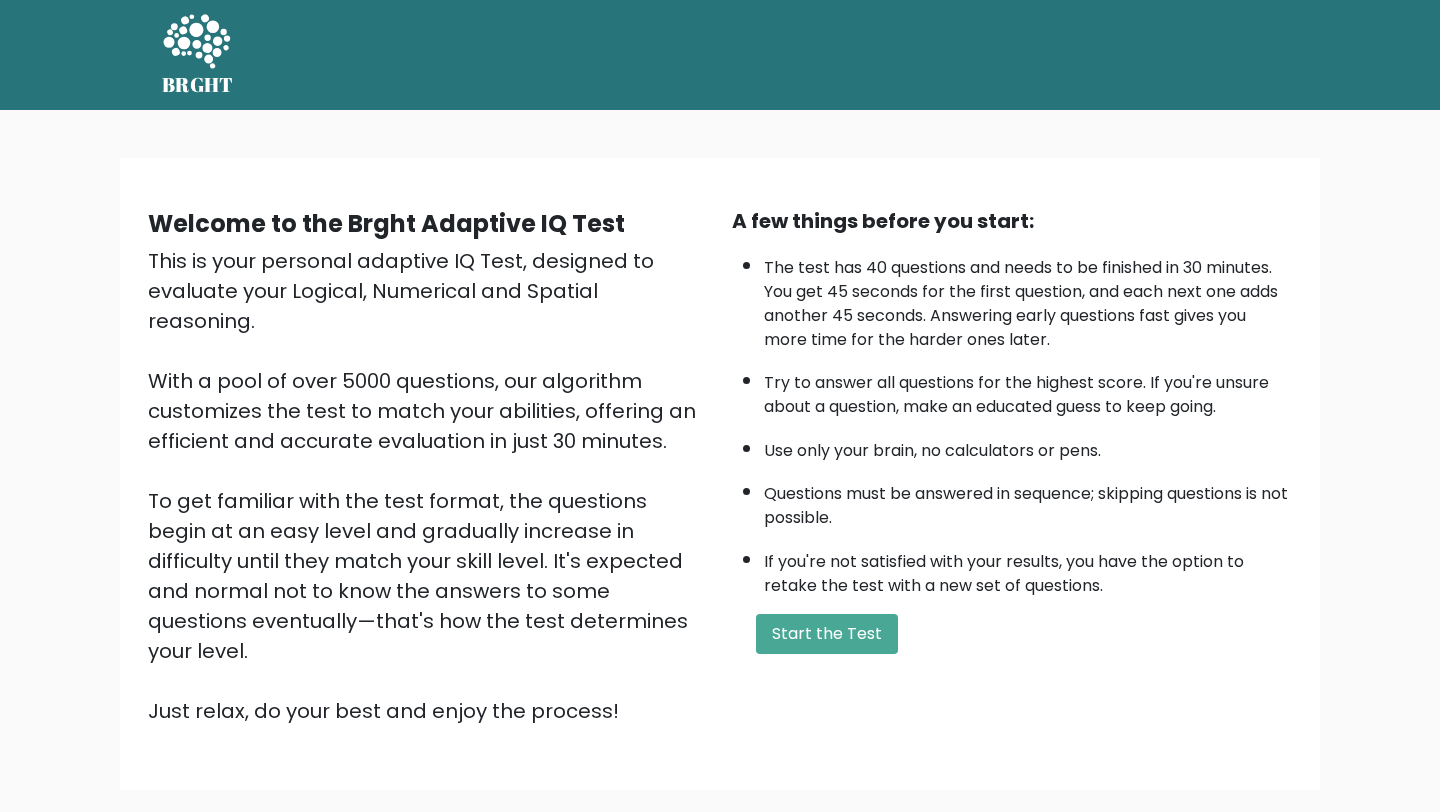 scroll, scrollTop: 0, scrollLeft: 0, axis: both 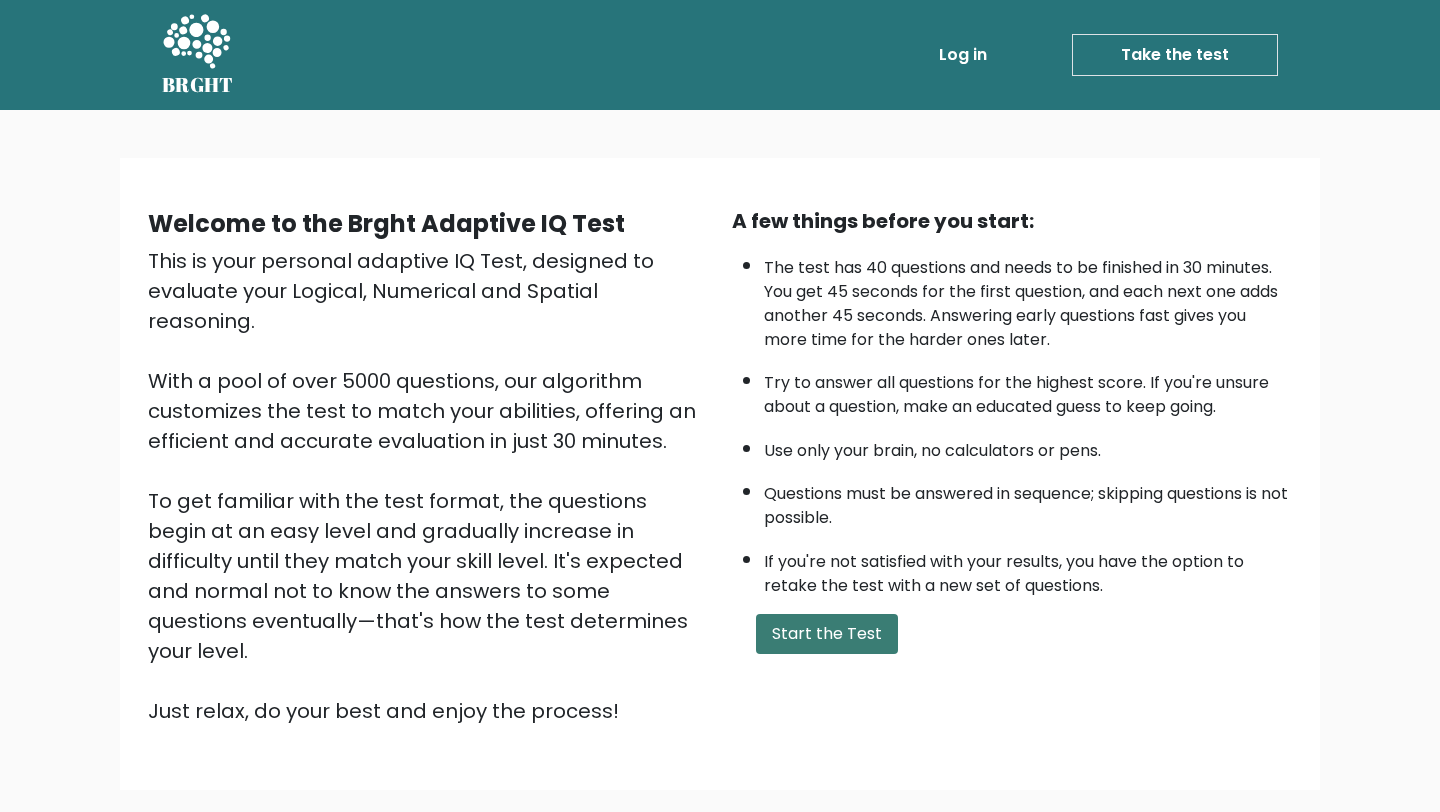 click on "Start the Test" at bounding box center (827, 634) 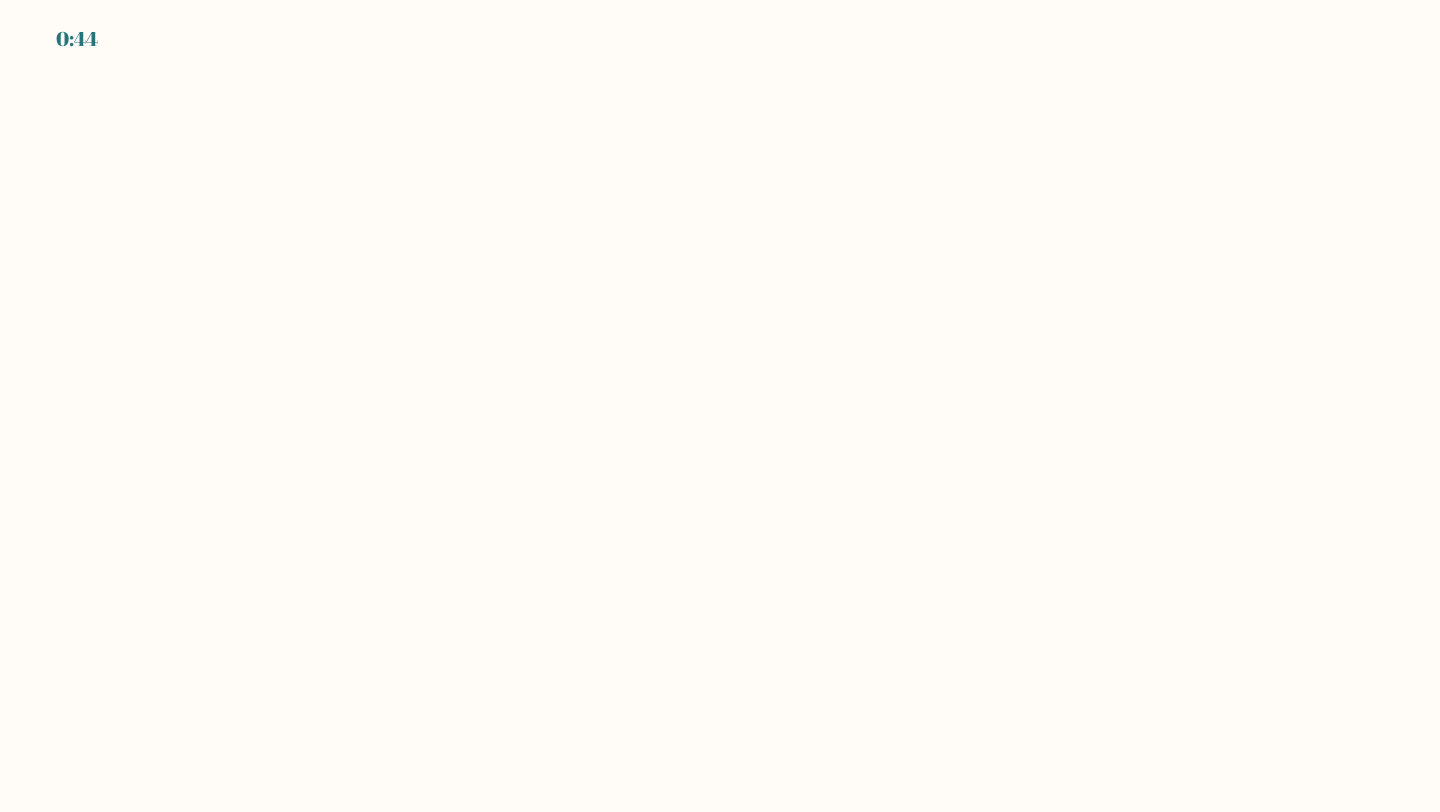 scroll, scrollTop: 0, scrollLeft: 0, axis: both 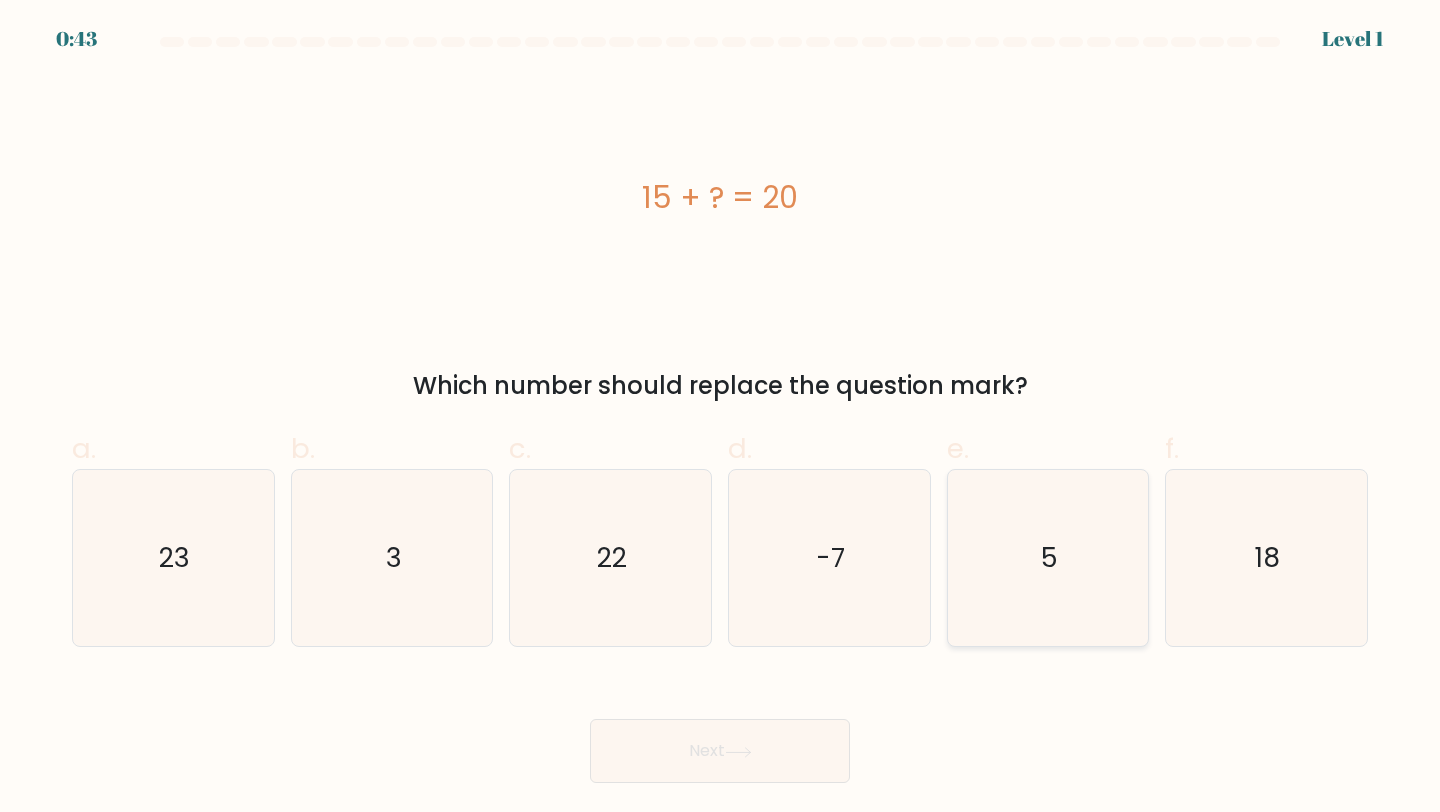 click on "5" at bounding box center (1048, 558) 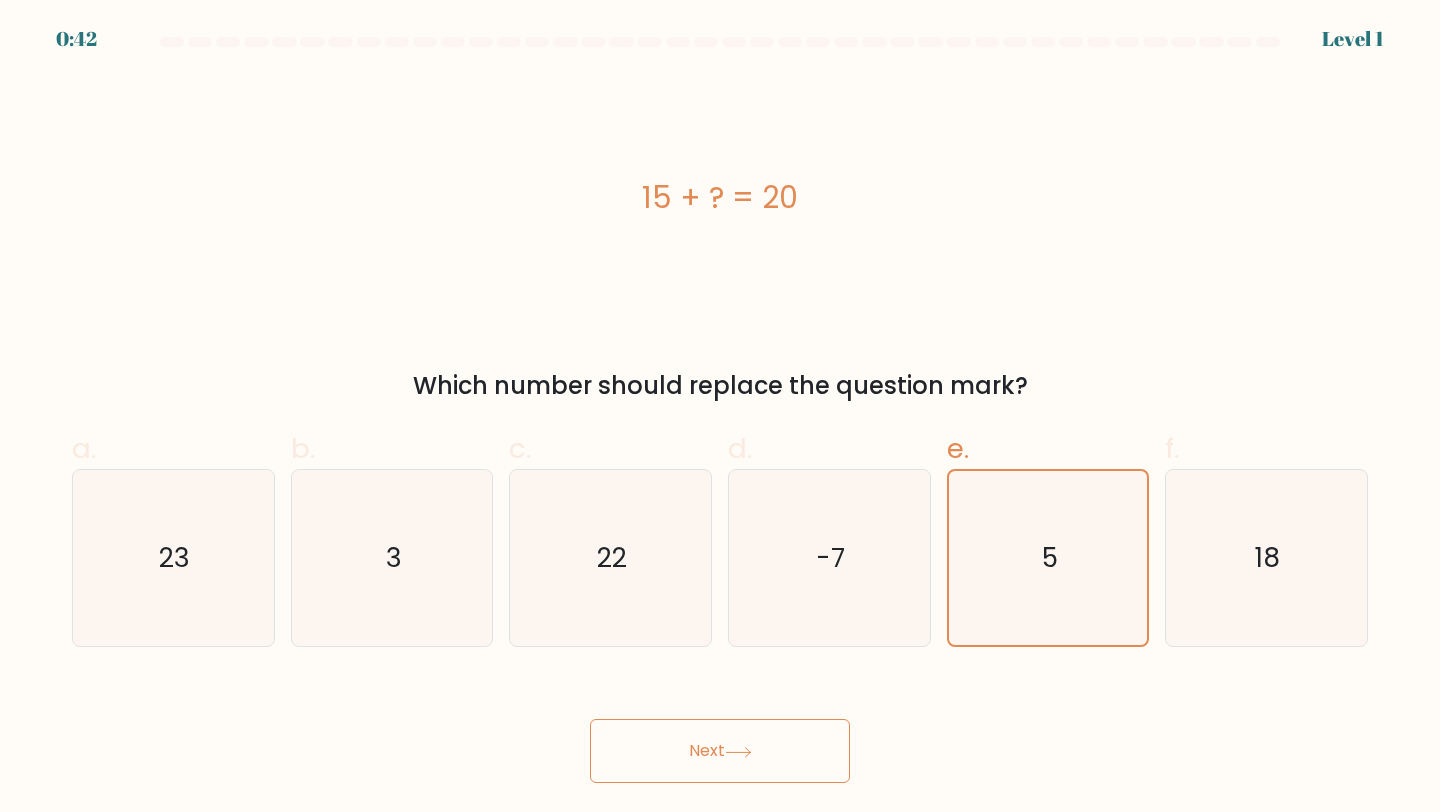 click on "Next" at bounding box center (720, 751) 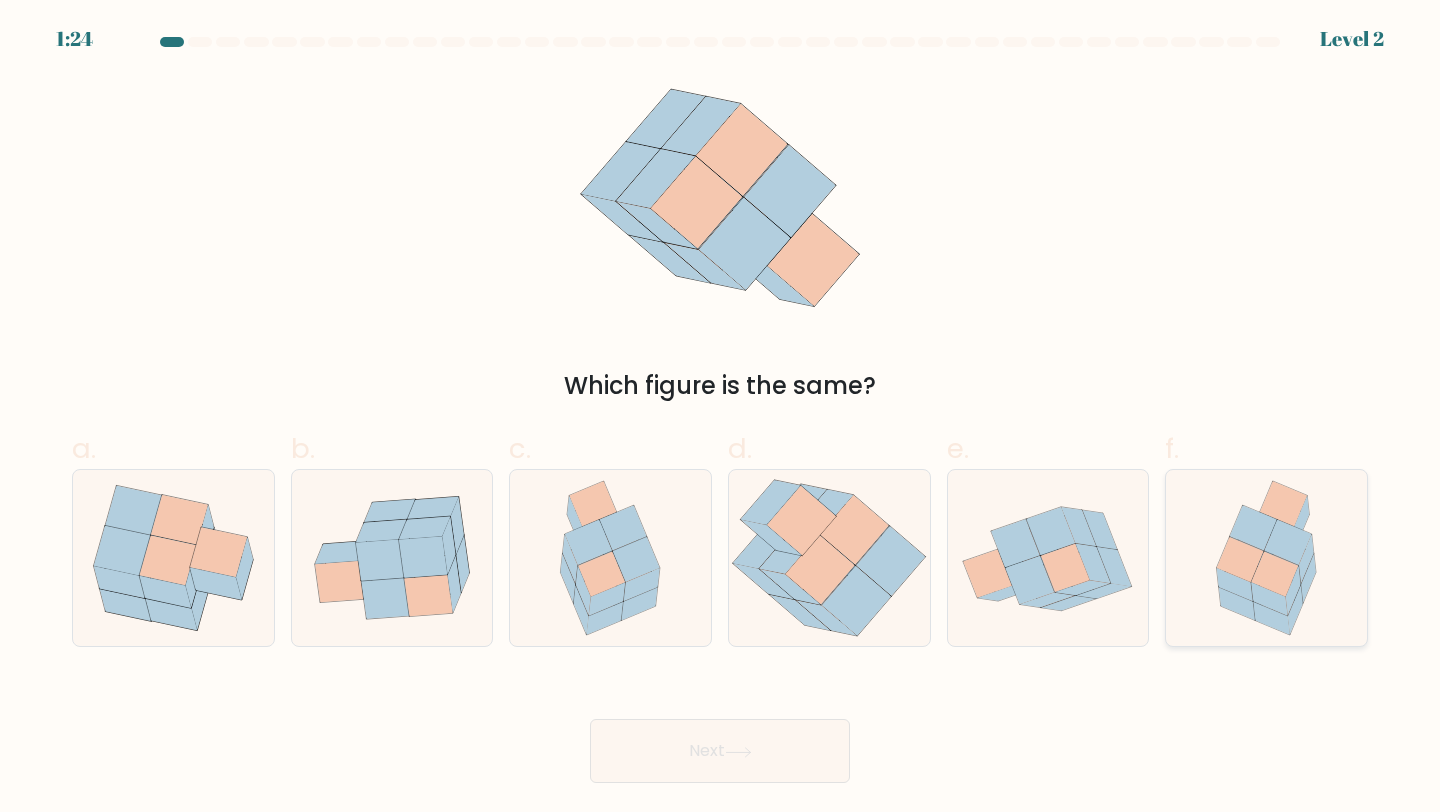 click at bounding box center [1266, 558] 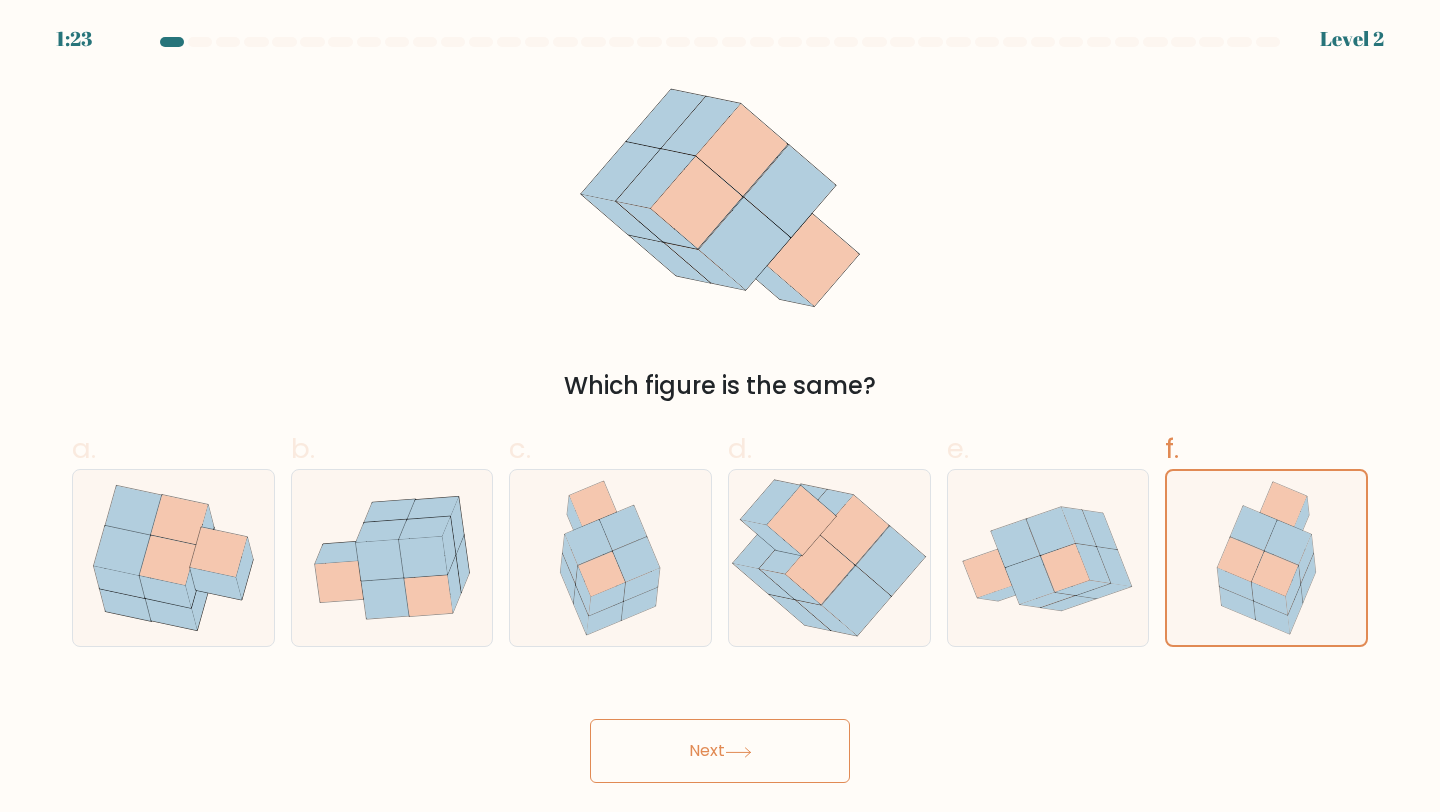 click on "Next" at bounding box center (720, 751) 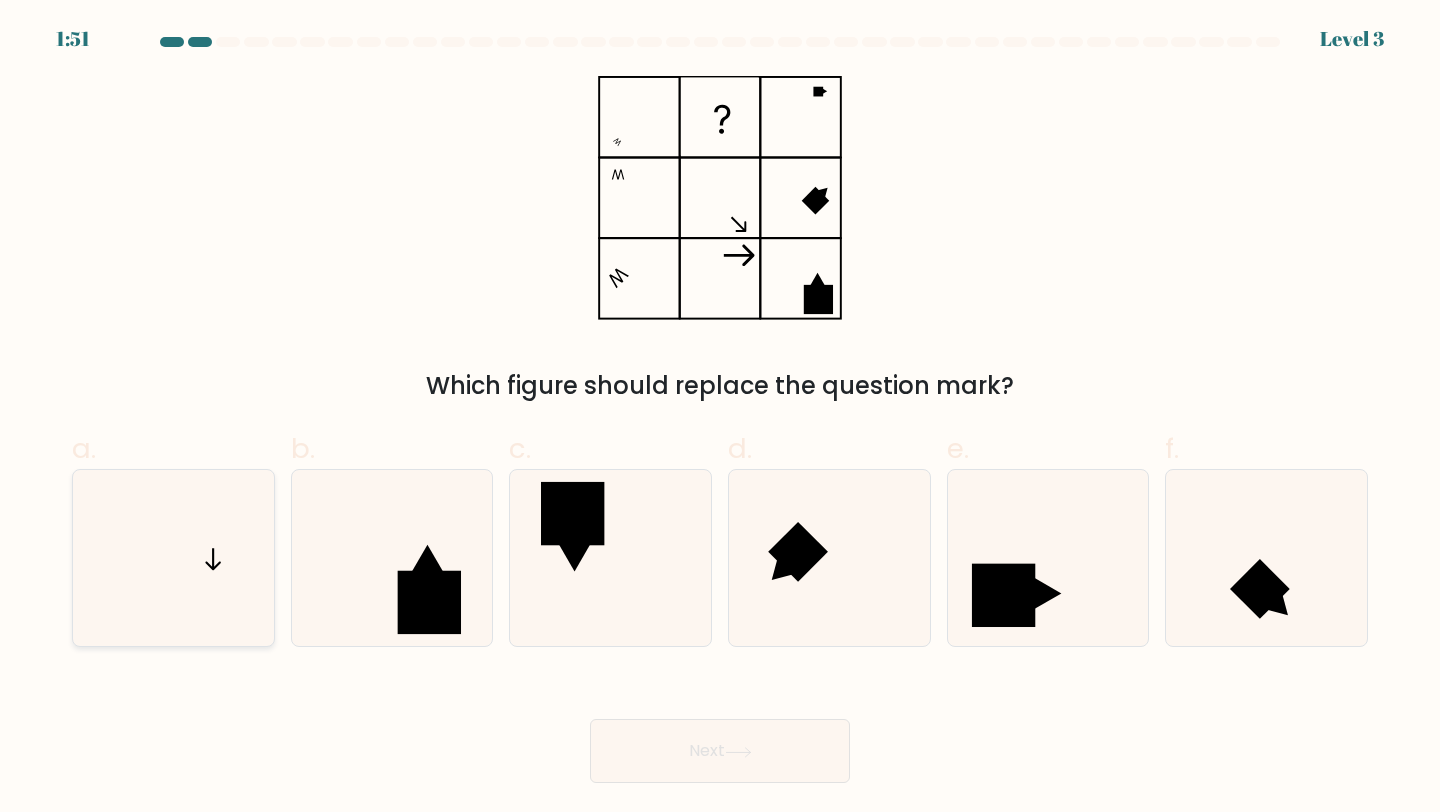 click at bounding box center (173, 558) 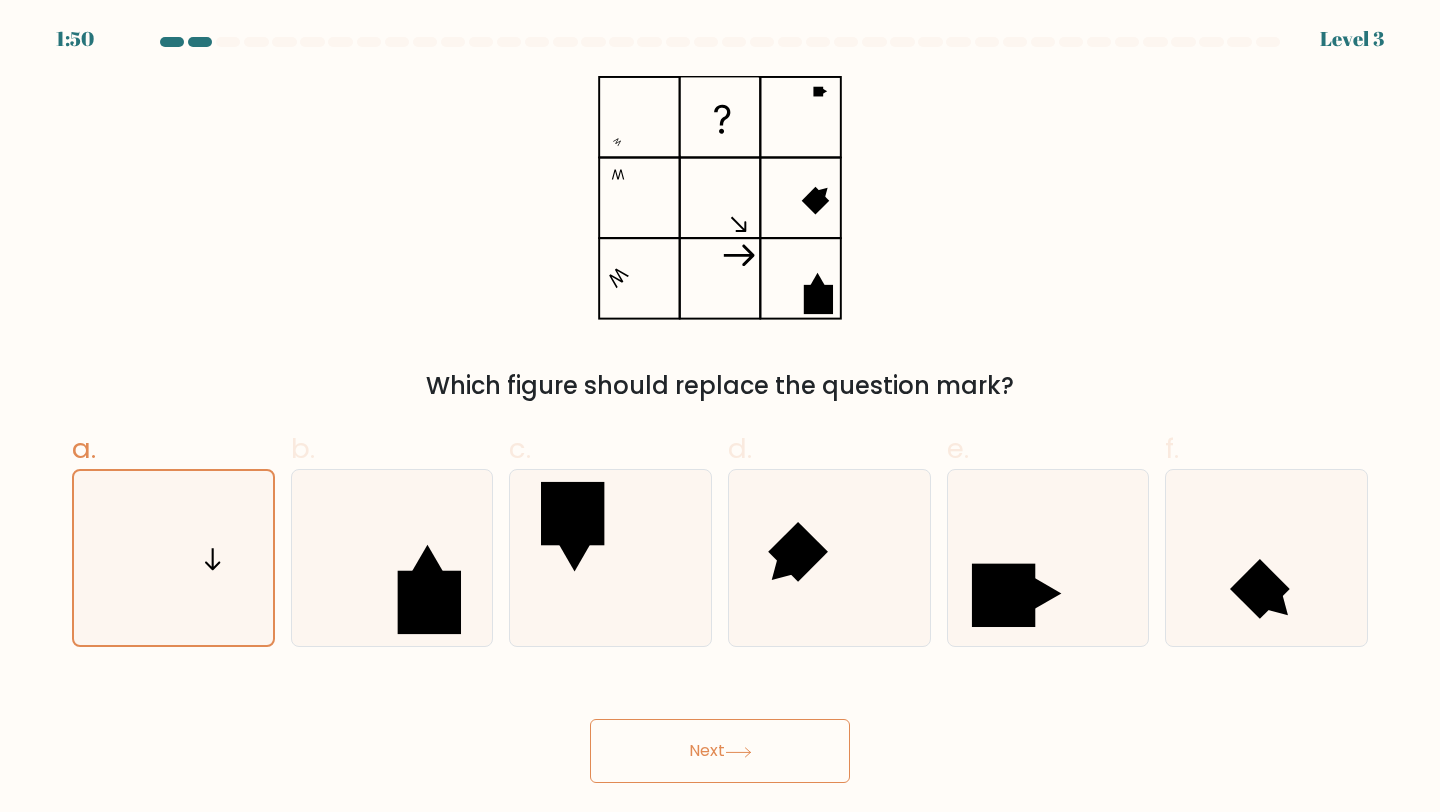 click on "Next" at bounding box center [720, 751] 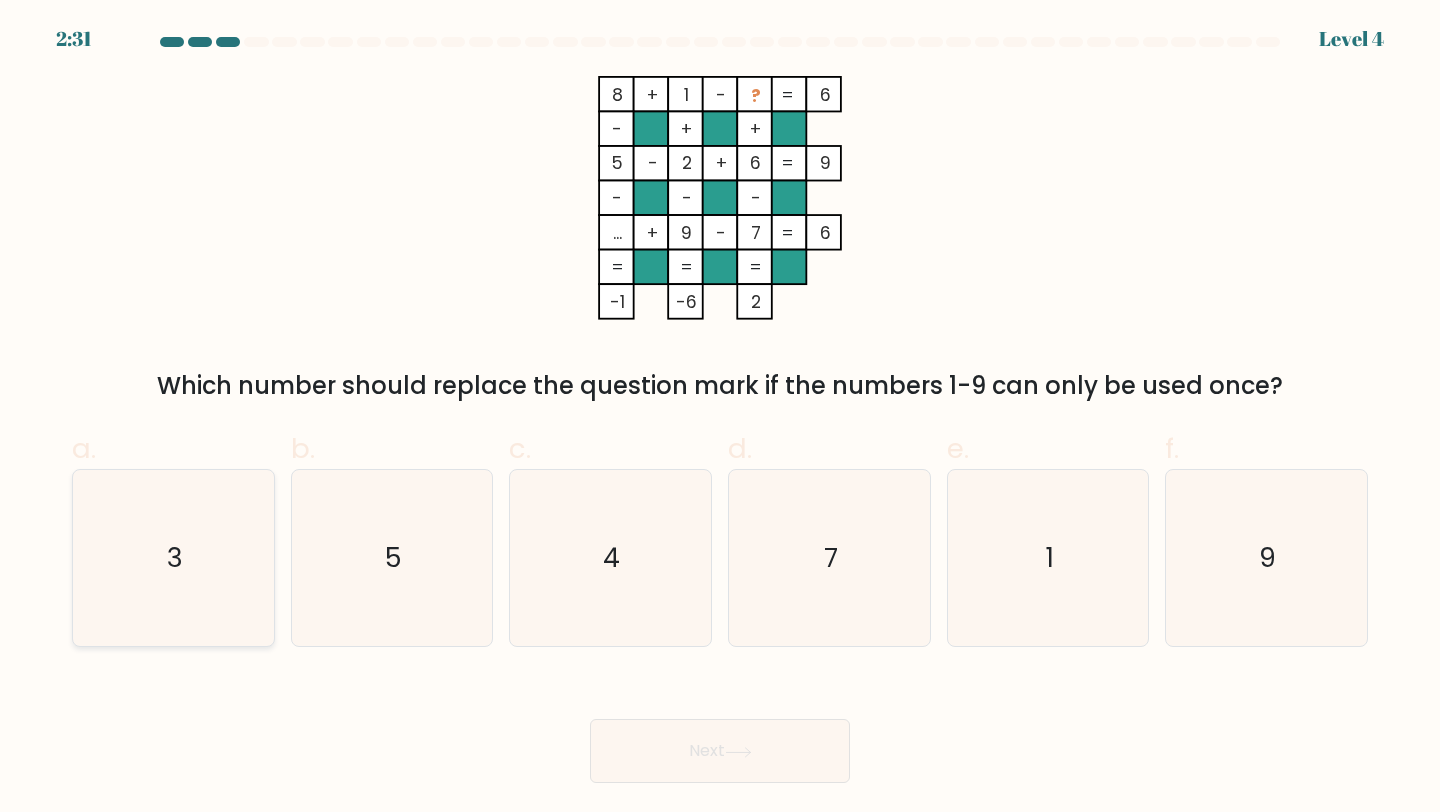 click on "3" at bounding box center [173, 558] 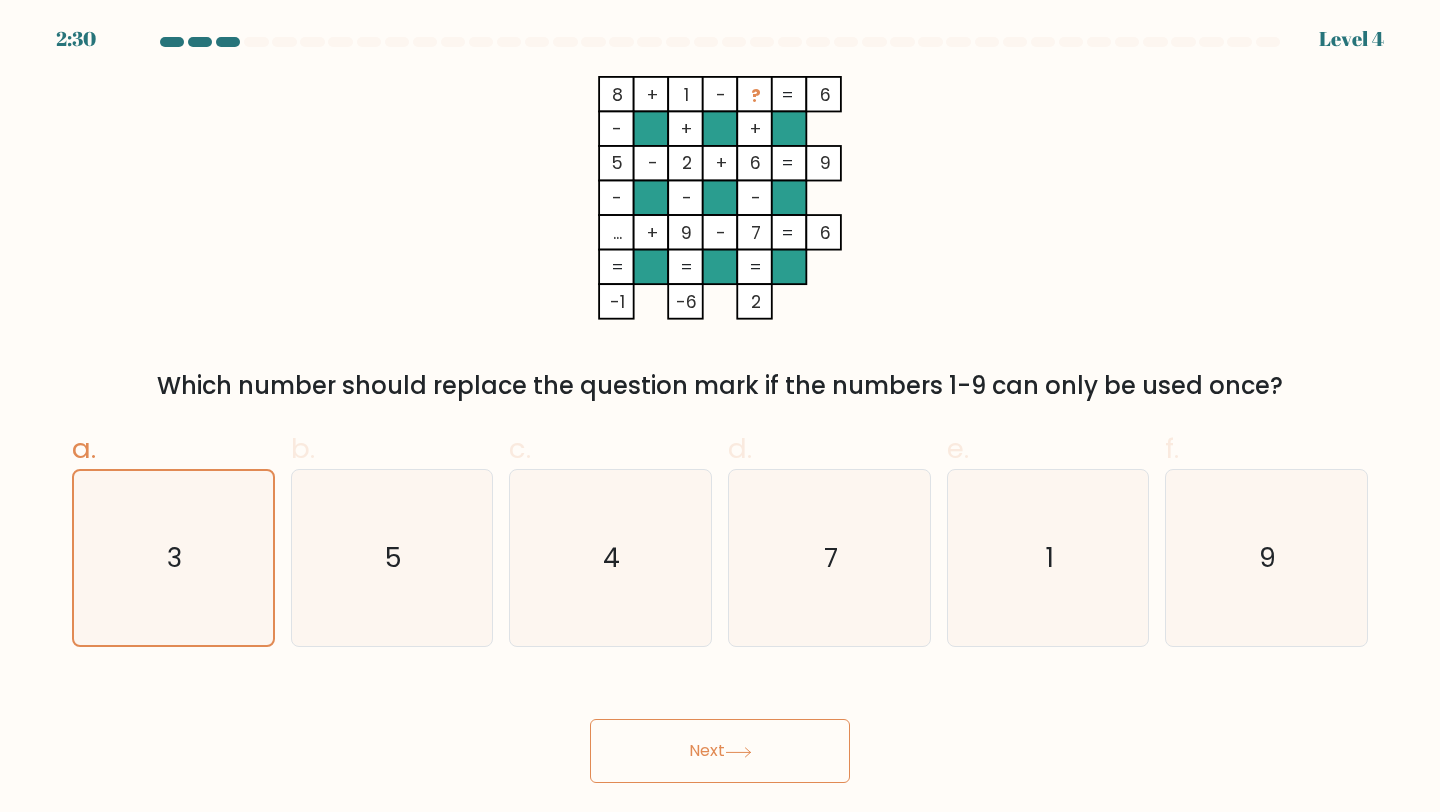click on "4:17
Lorem 2" at bounding box center (720, 406) 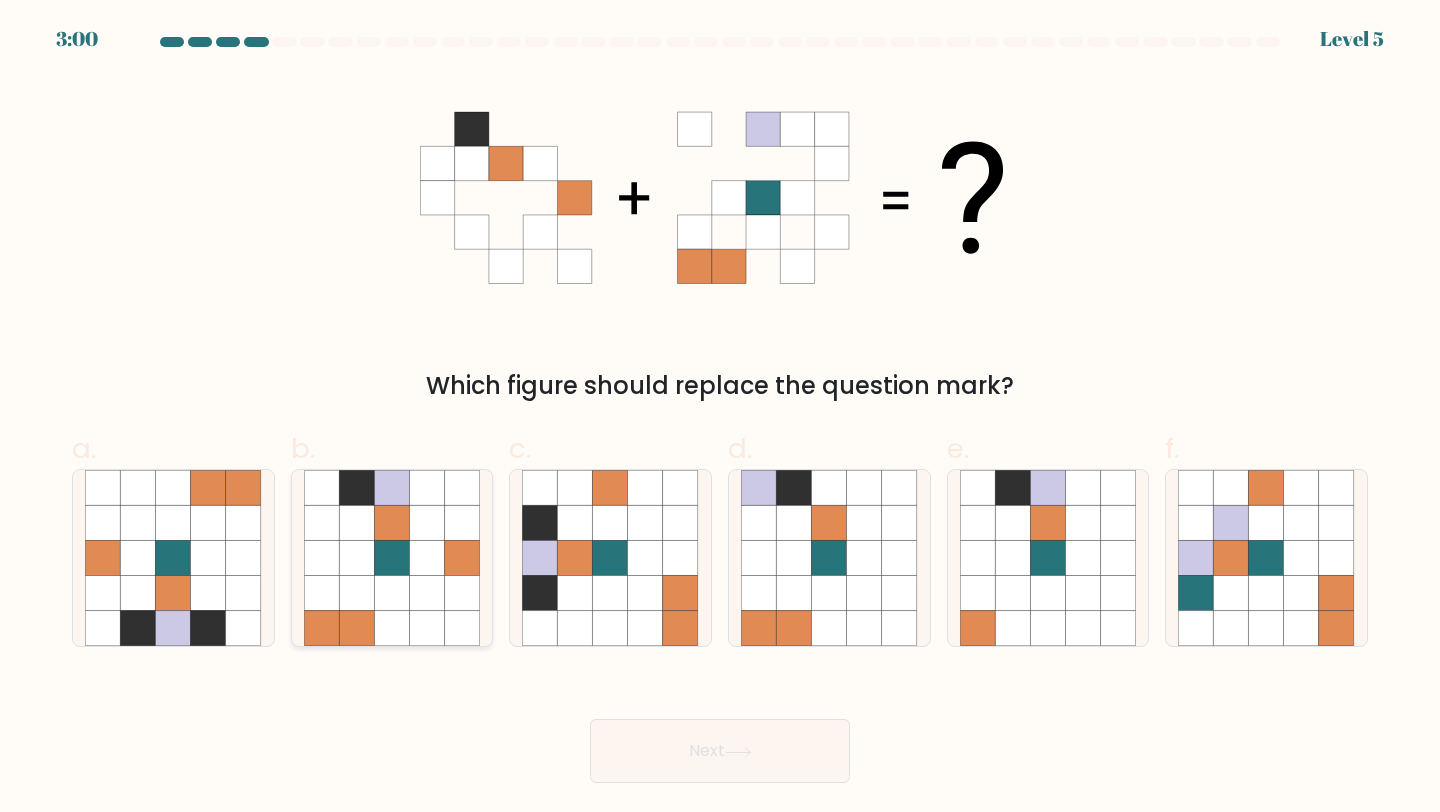 click at bounding box center (391, 558) 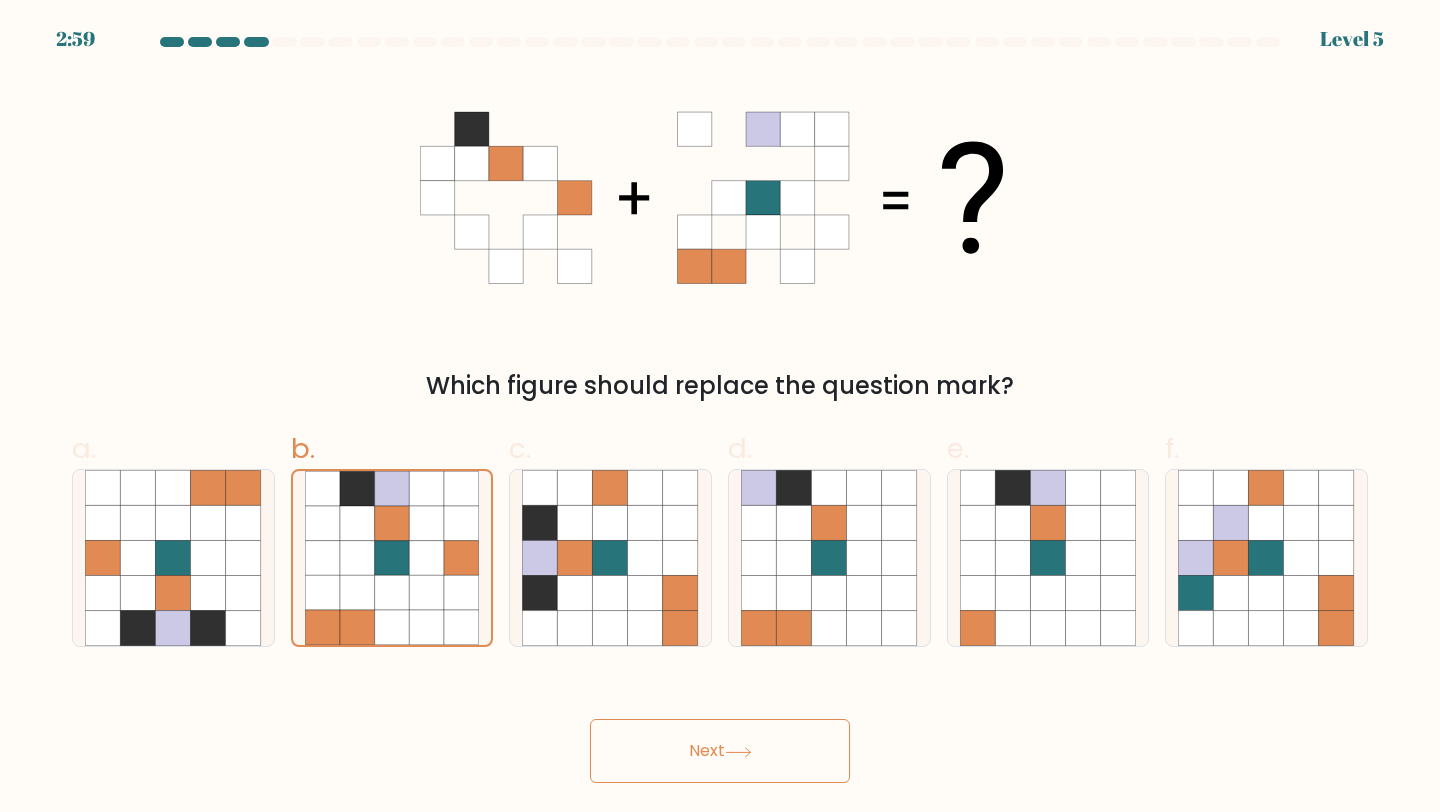 click on "Next" at bounding box center [720, 751] 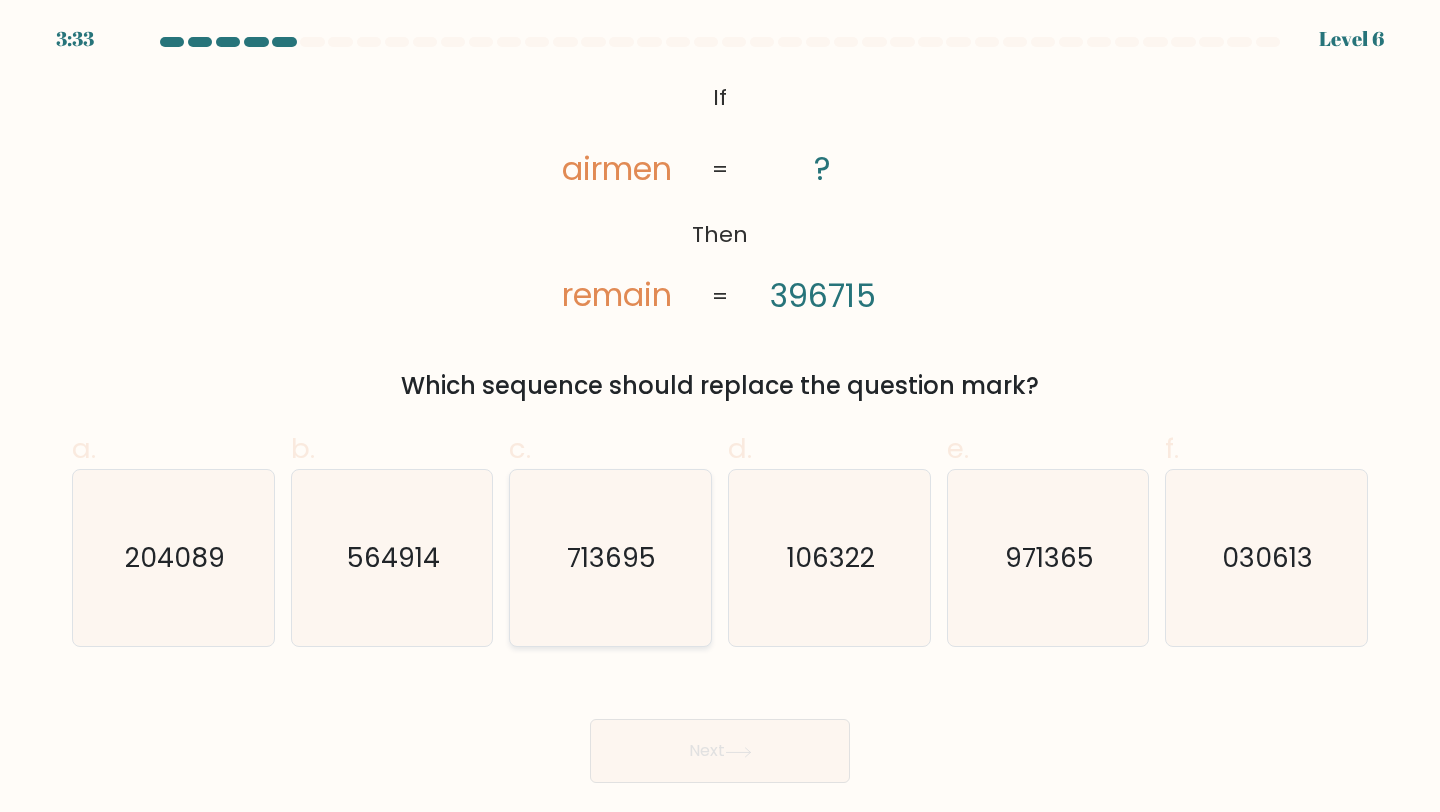 click on "713695" at bounding box center [612, 557] 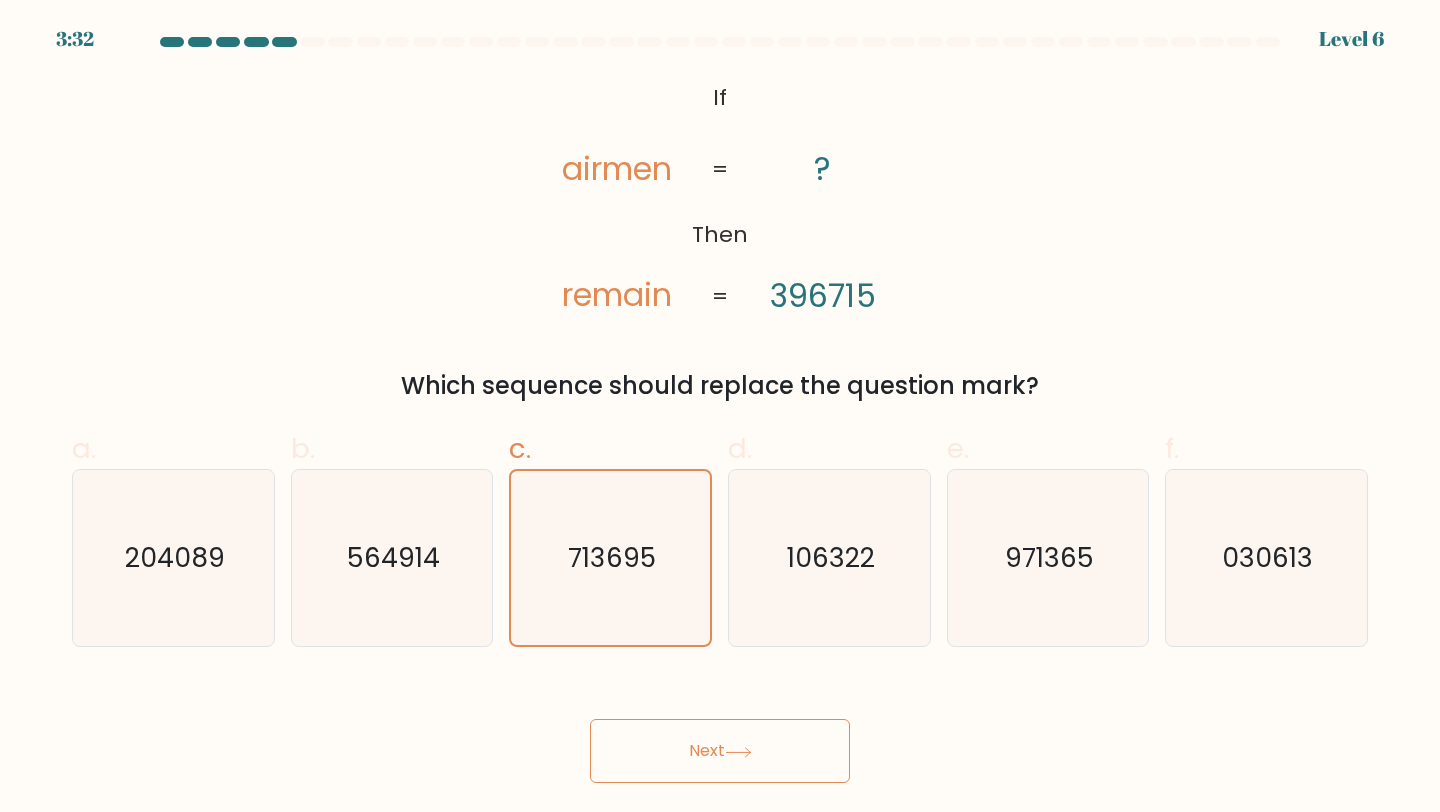 click on "Next" at bounding box center [720, 751] 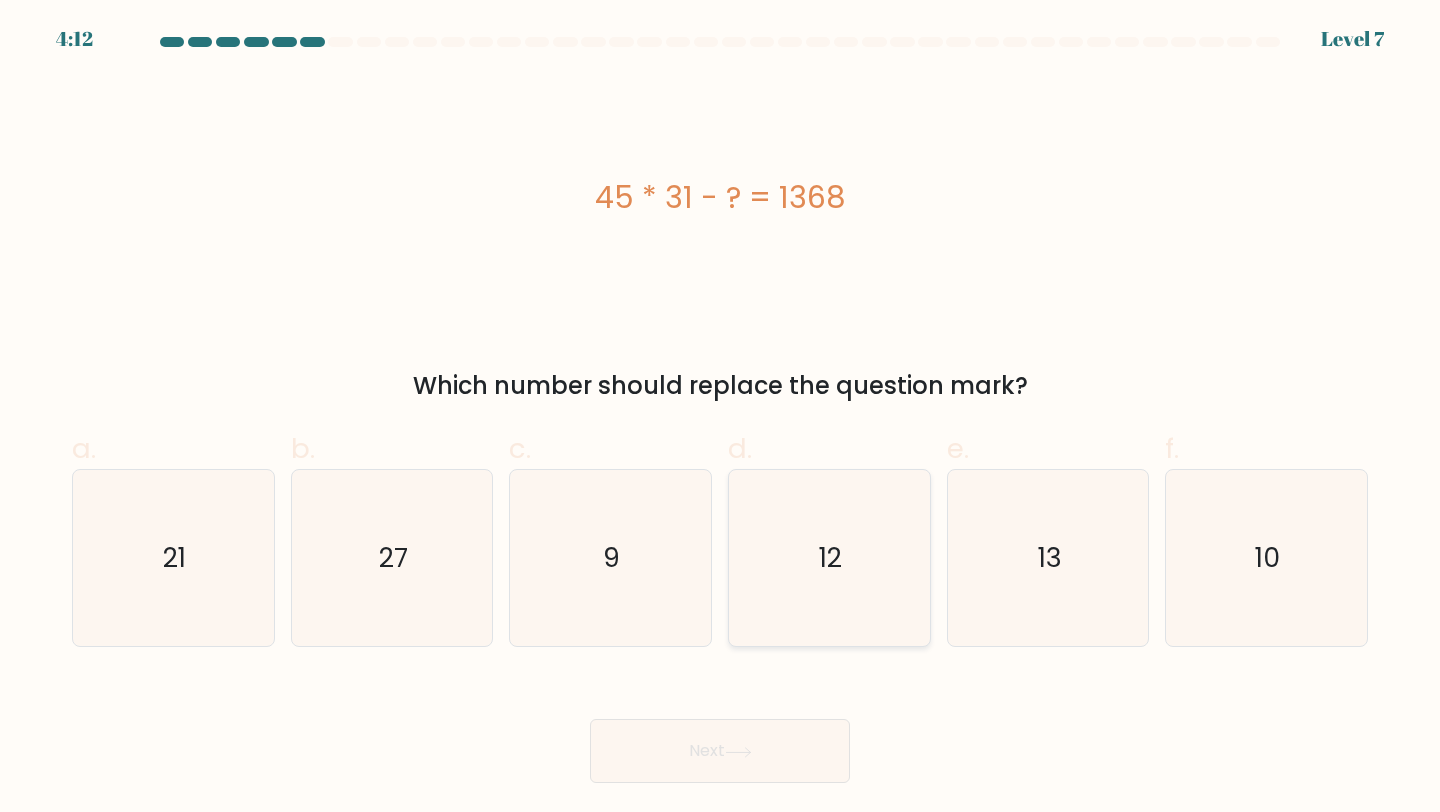 click on "12" at bounding box center (829, 558) 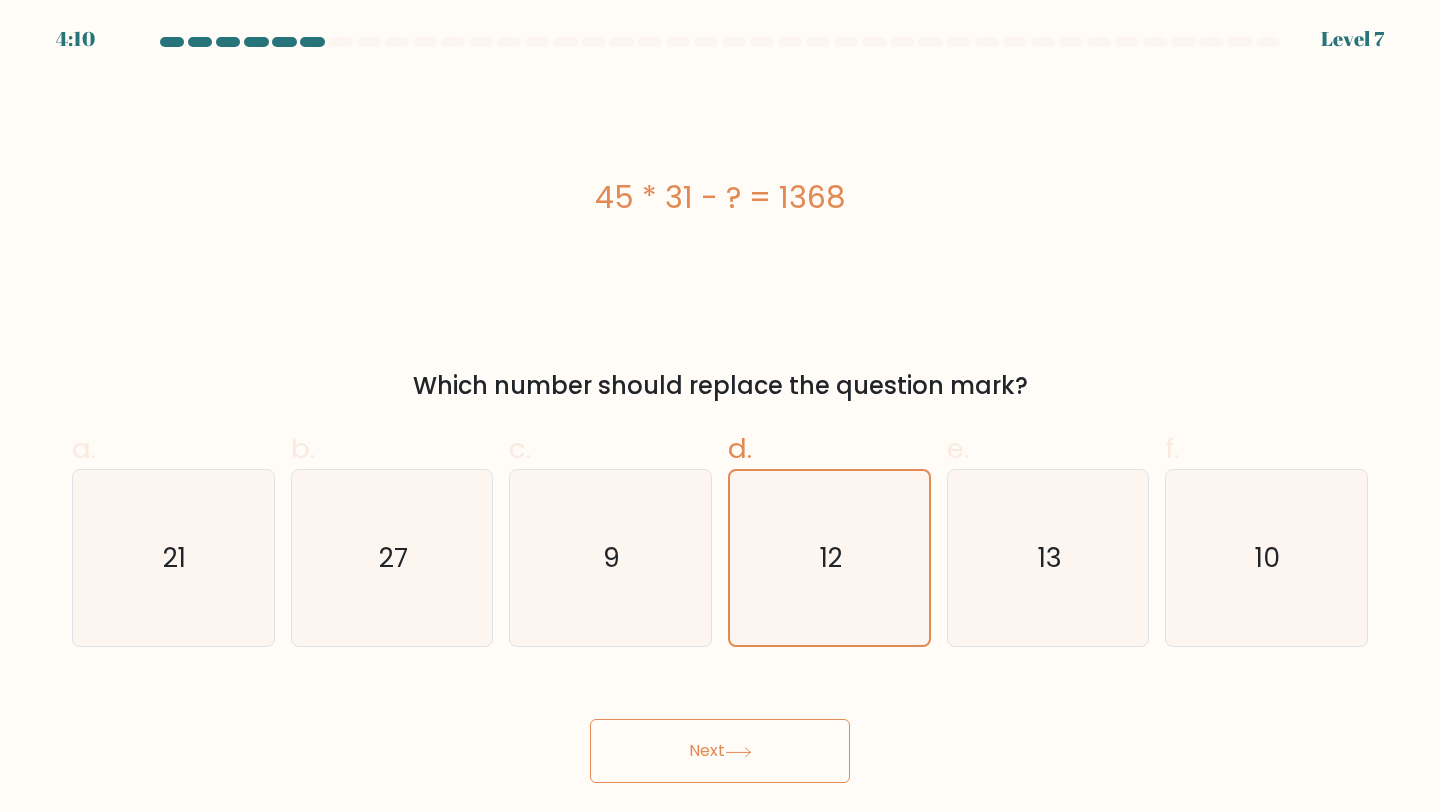 drag, startPoint x: 718, startPoint y: 766, endPoint x: 646, endPoint y: 15, distance: 754.4435 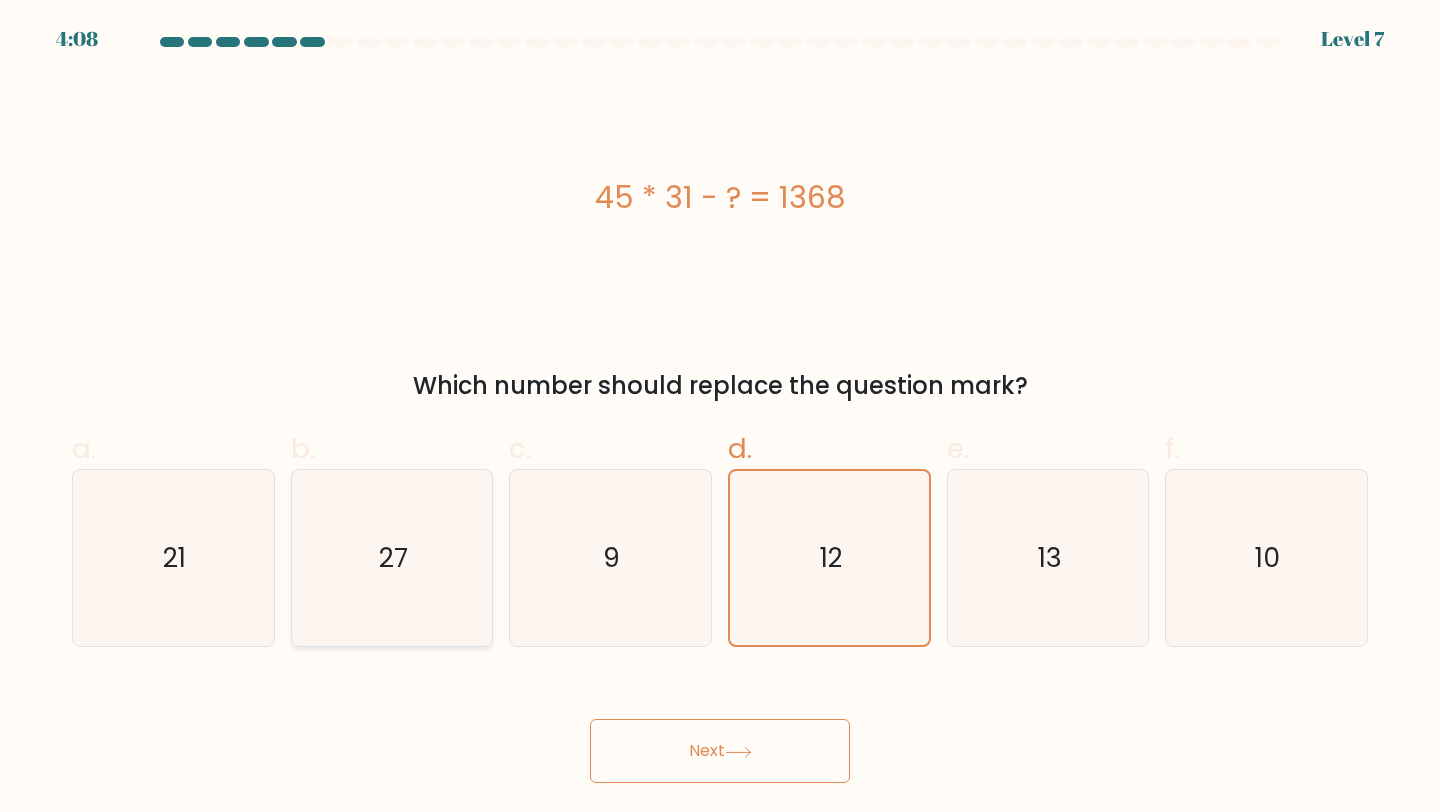 click on "27" at bounding box center (392, 558) 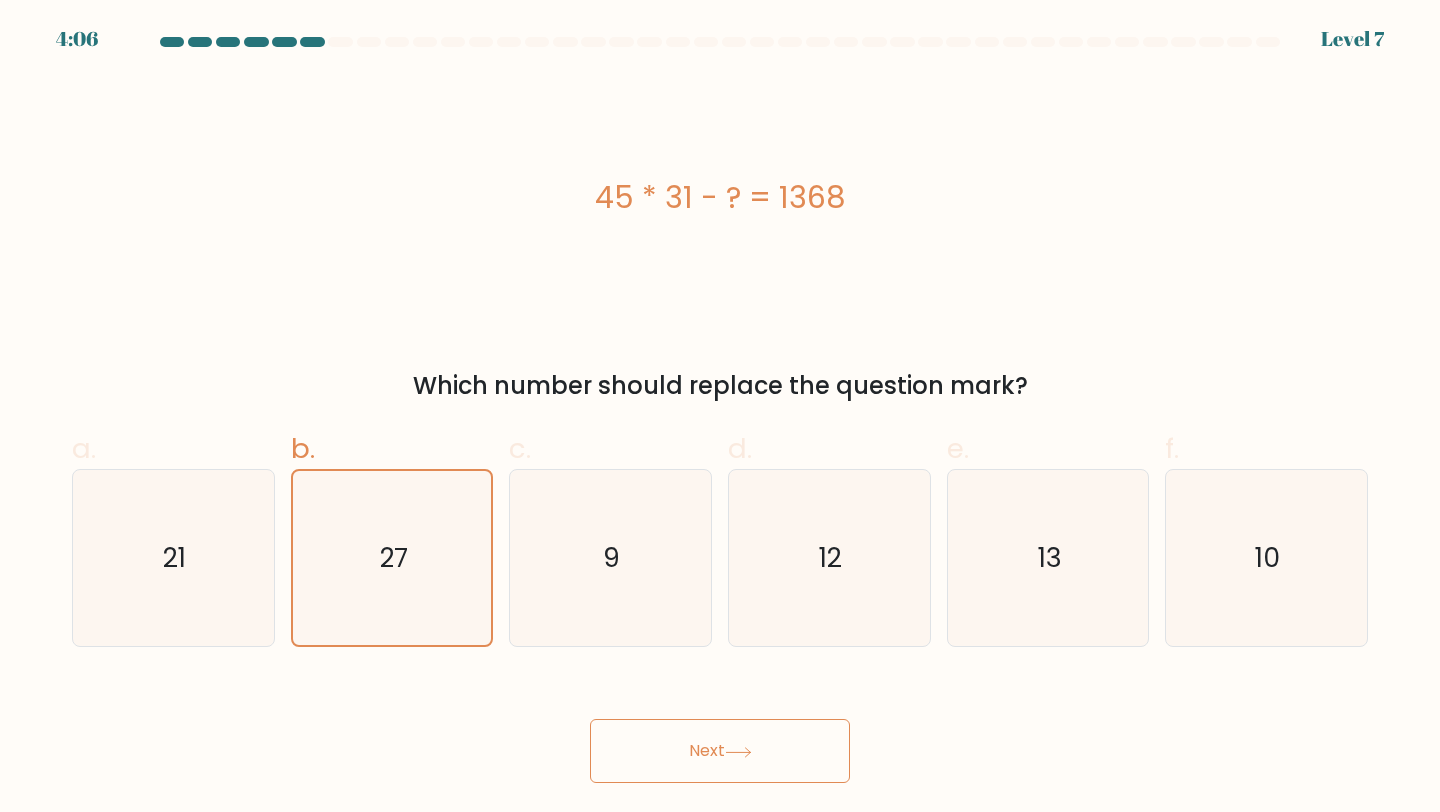 click on "Next" at bounding box center [720, 751] 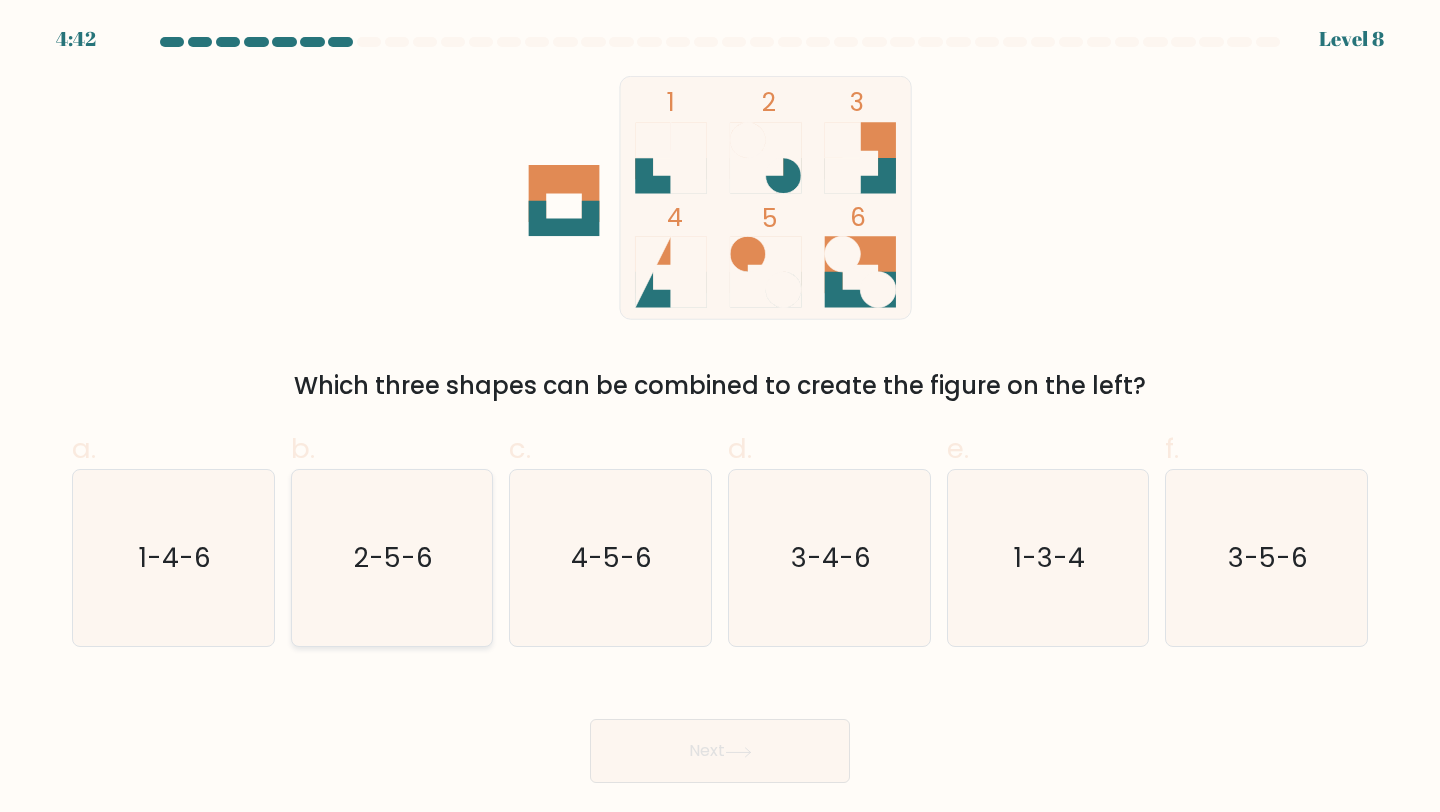 click on "2-5-6" at bounding box center [392, 558] 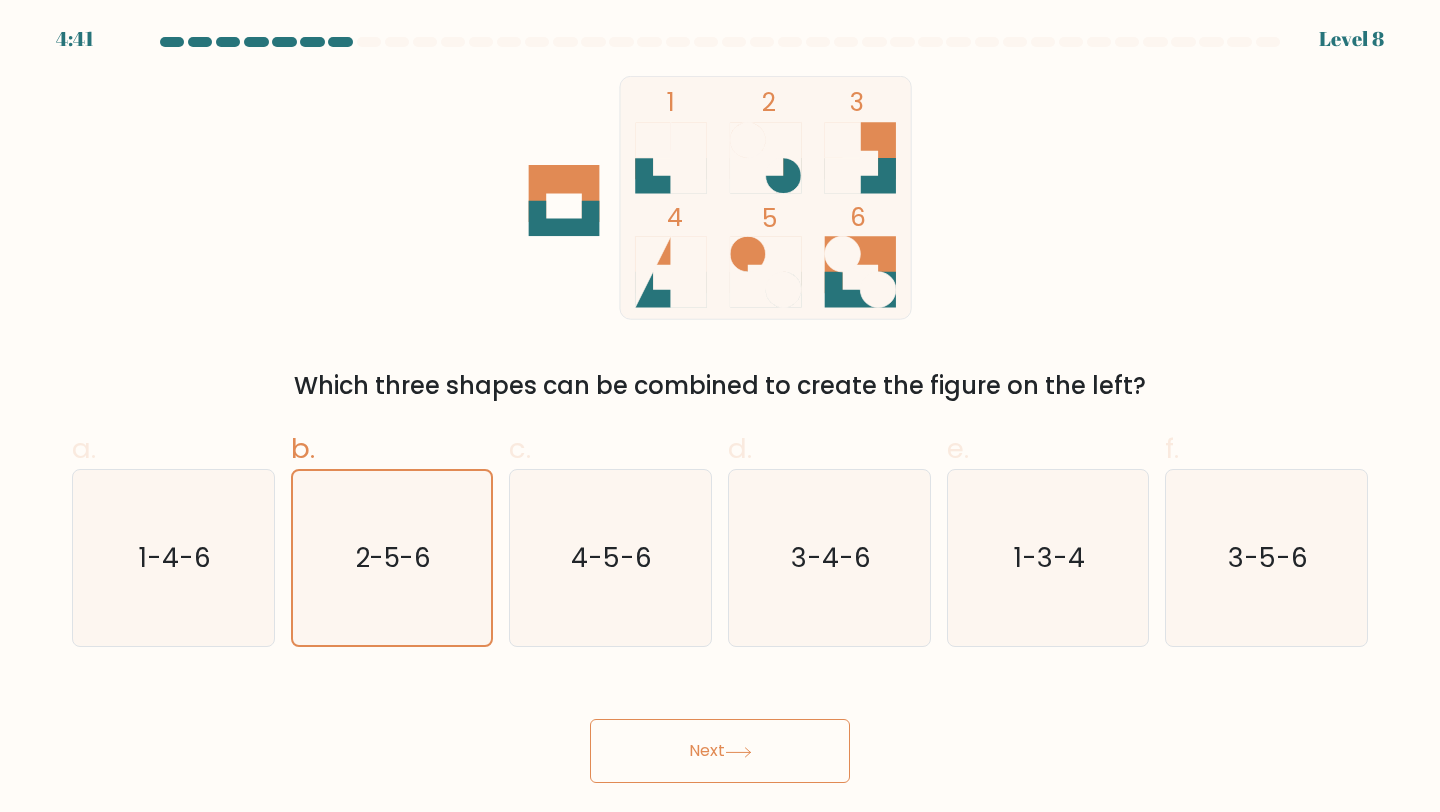 click on "Next" at bounding box center [720, 751] 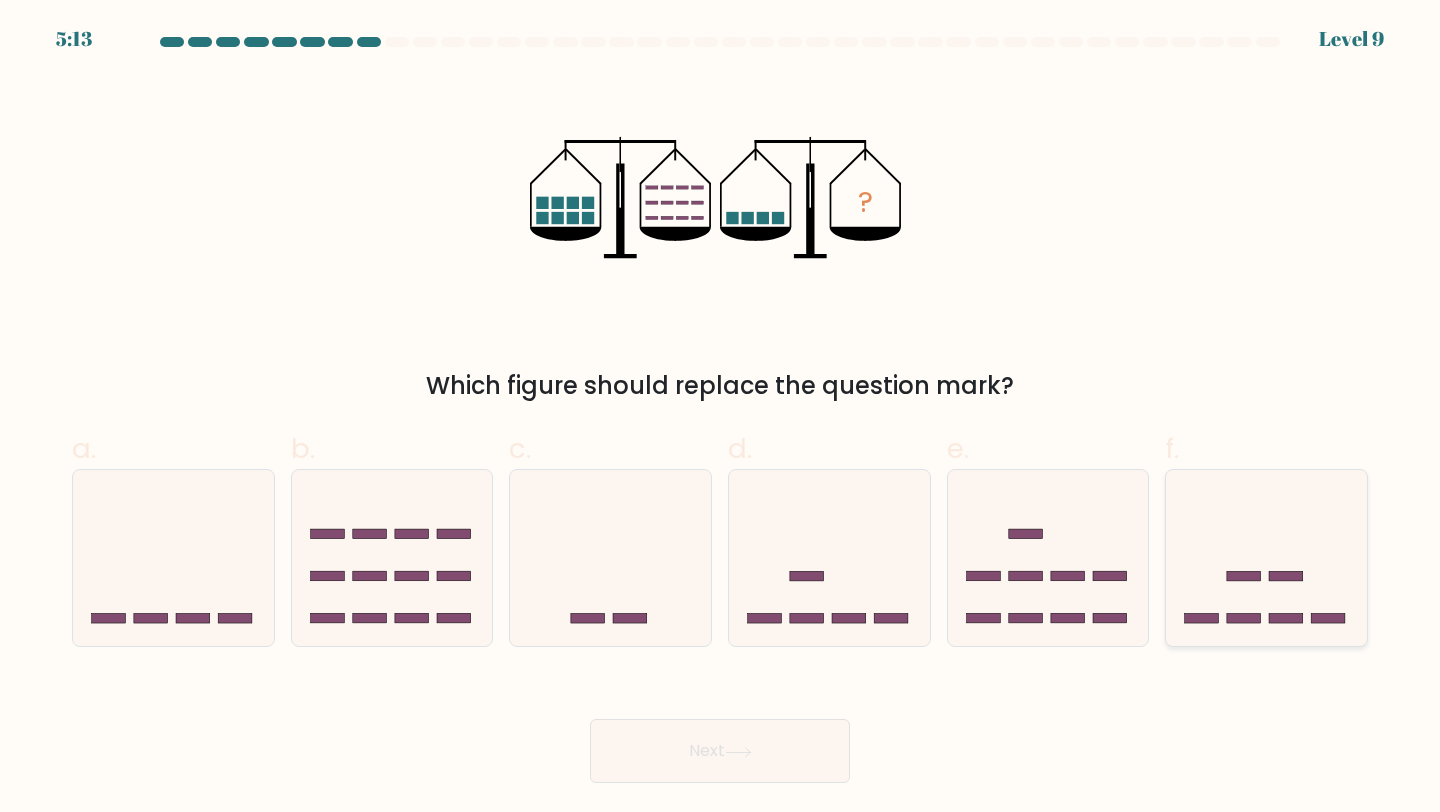 click at bounding box center [1266, 558] 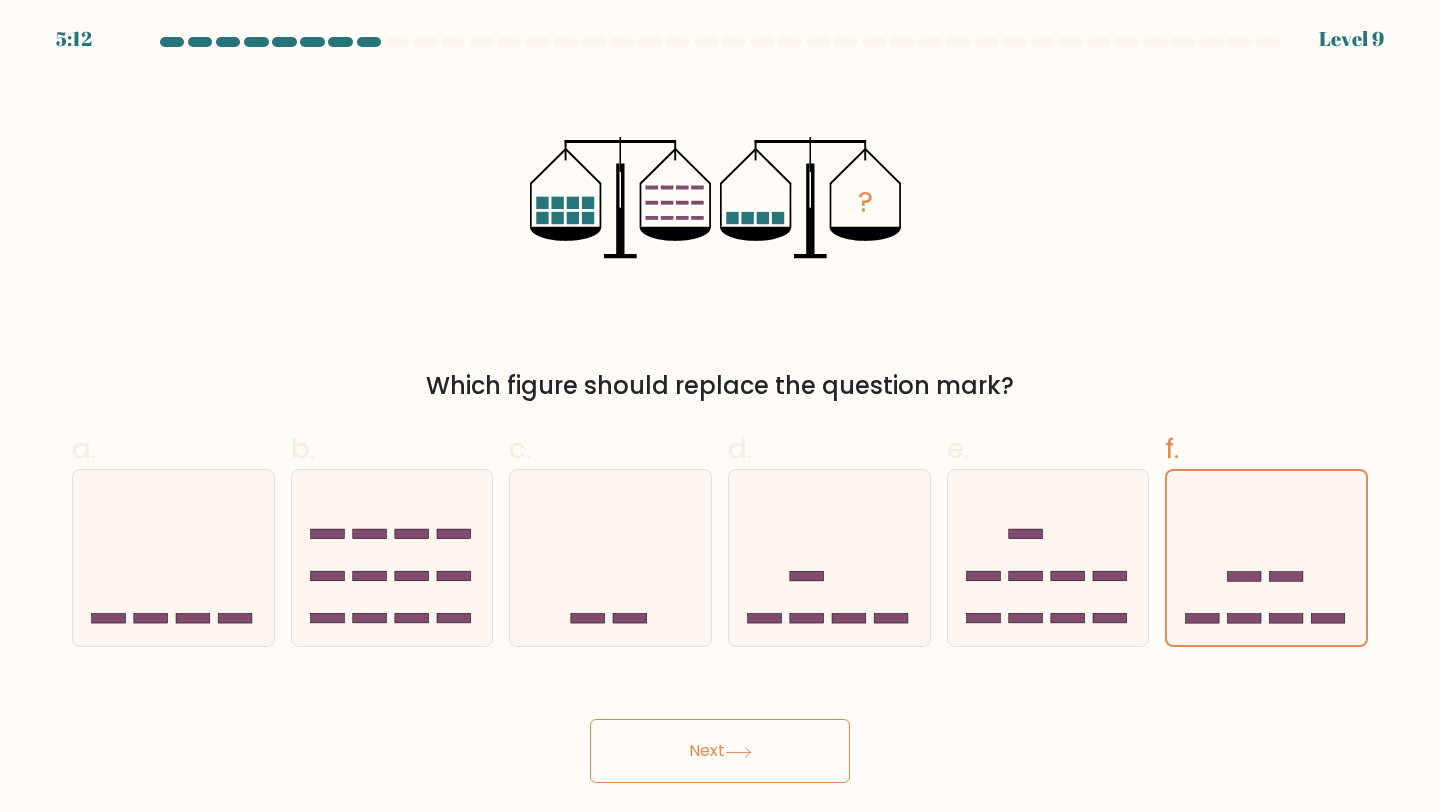 click on "Next" at bounding box center [720, 751] 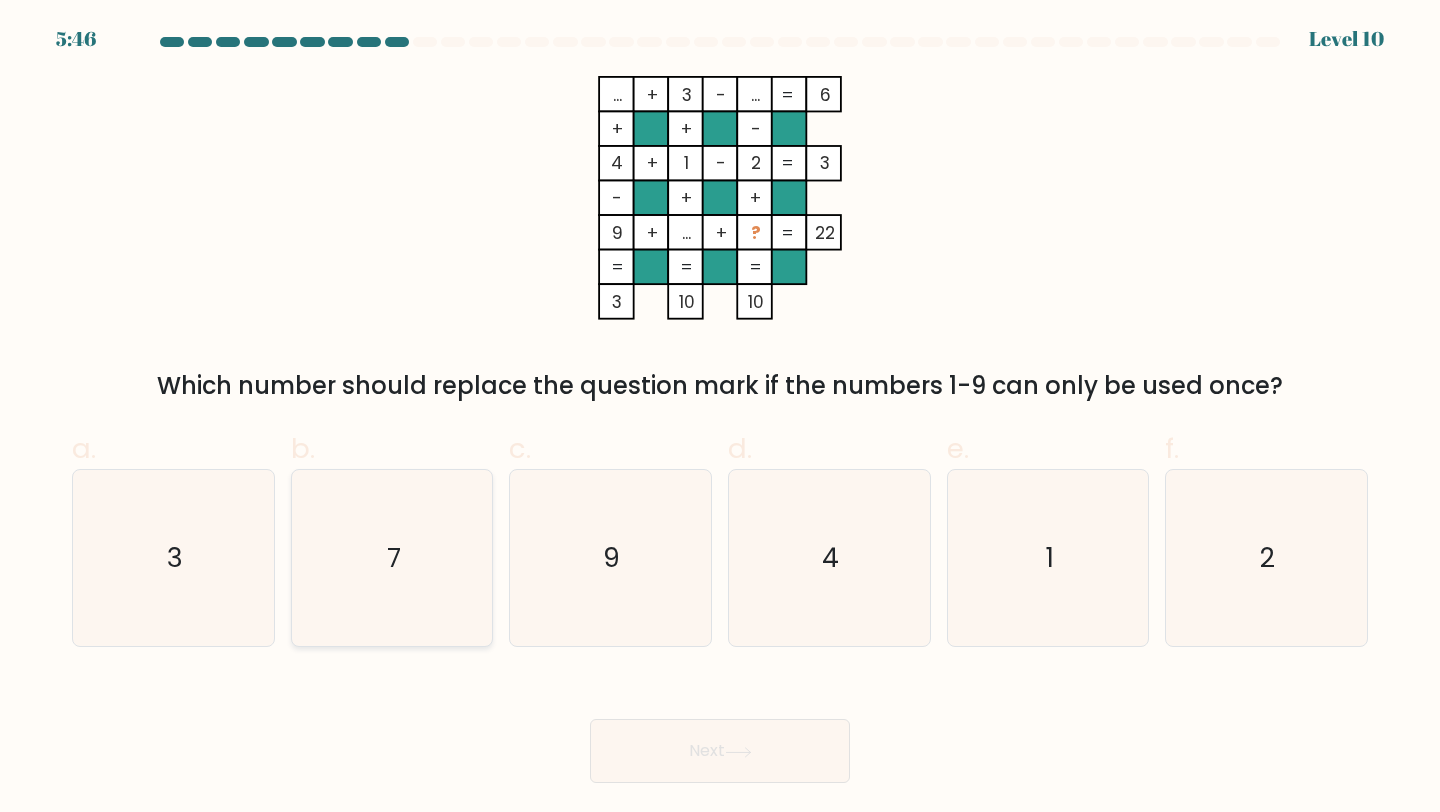 click on "7" at bounding box center [392, 558] 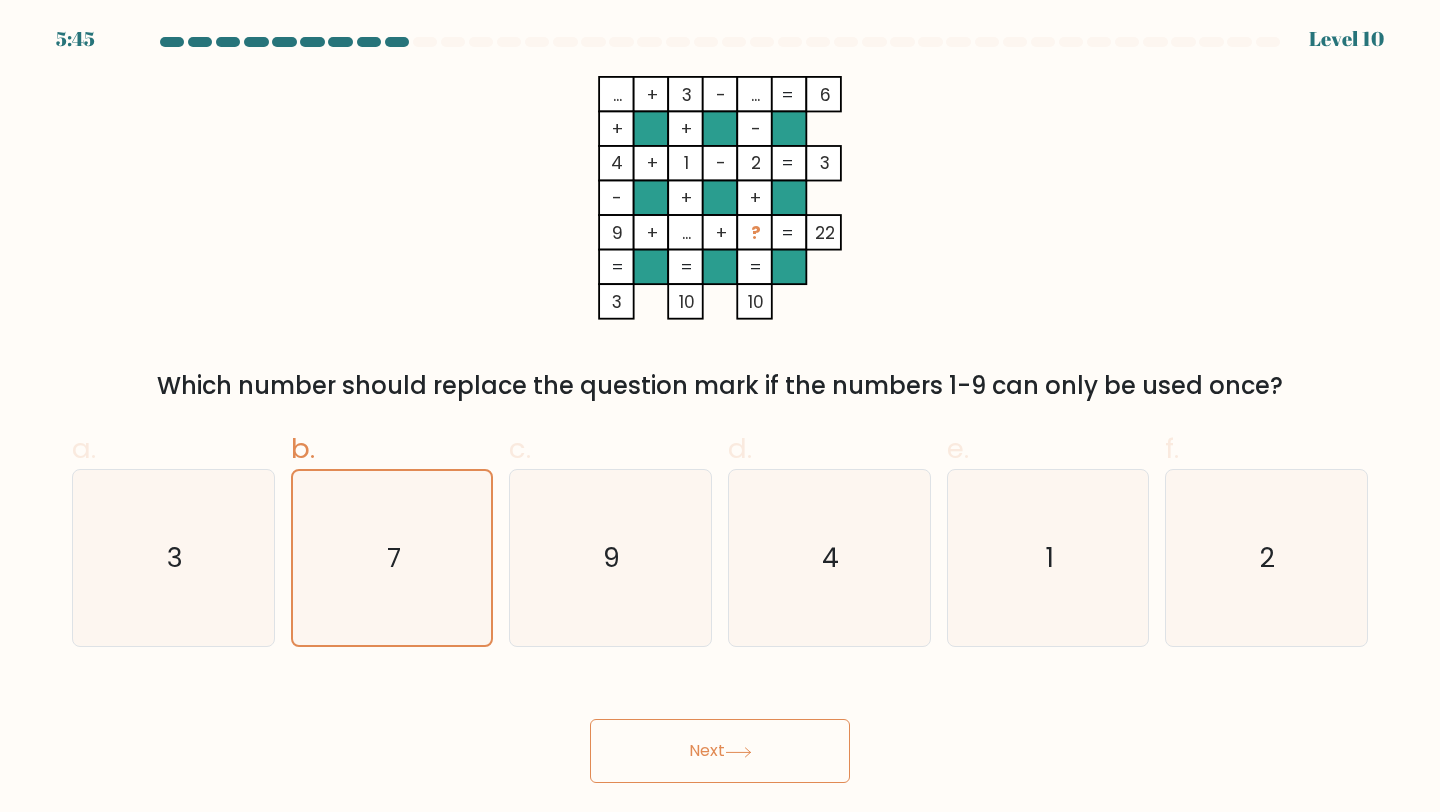 click on "Next" at bounding box center [720, 751] 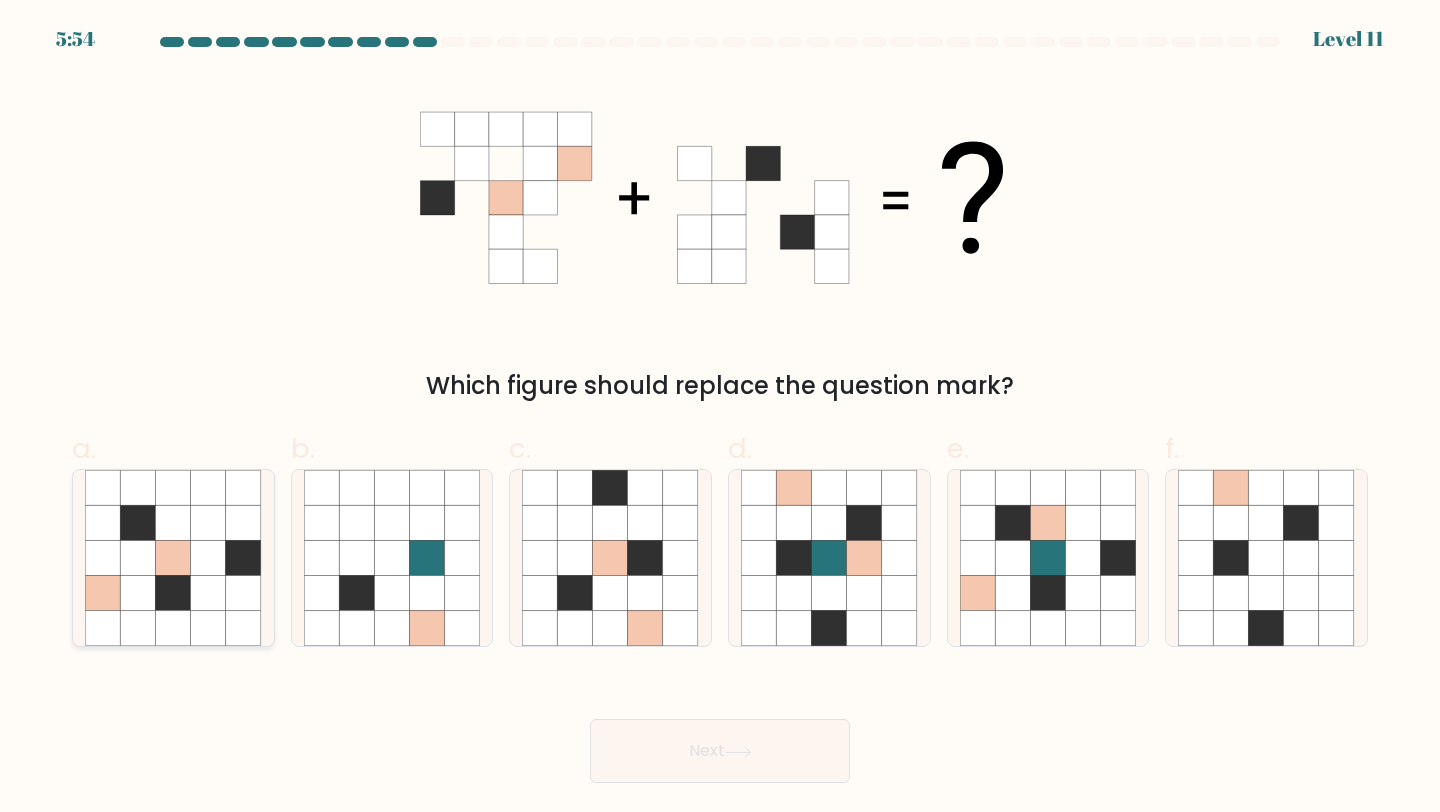 click at bounding box center (208, 522) 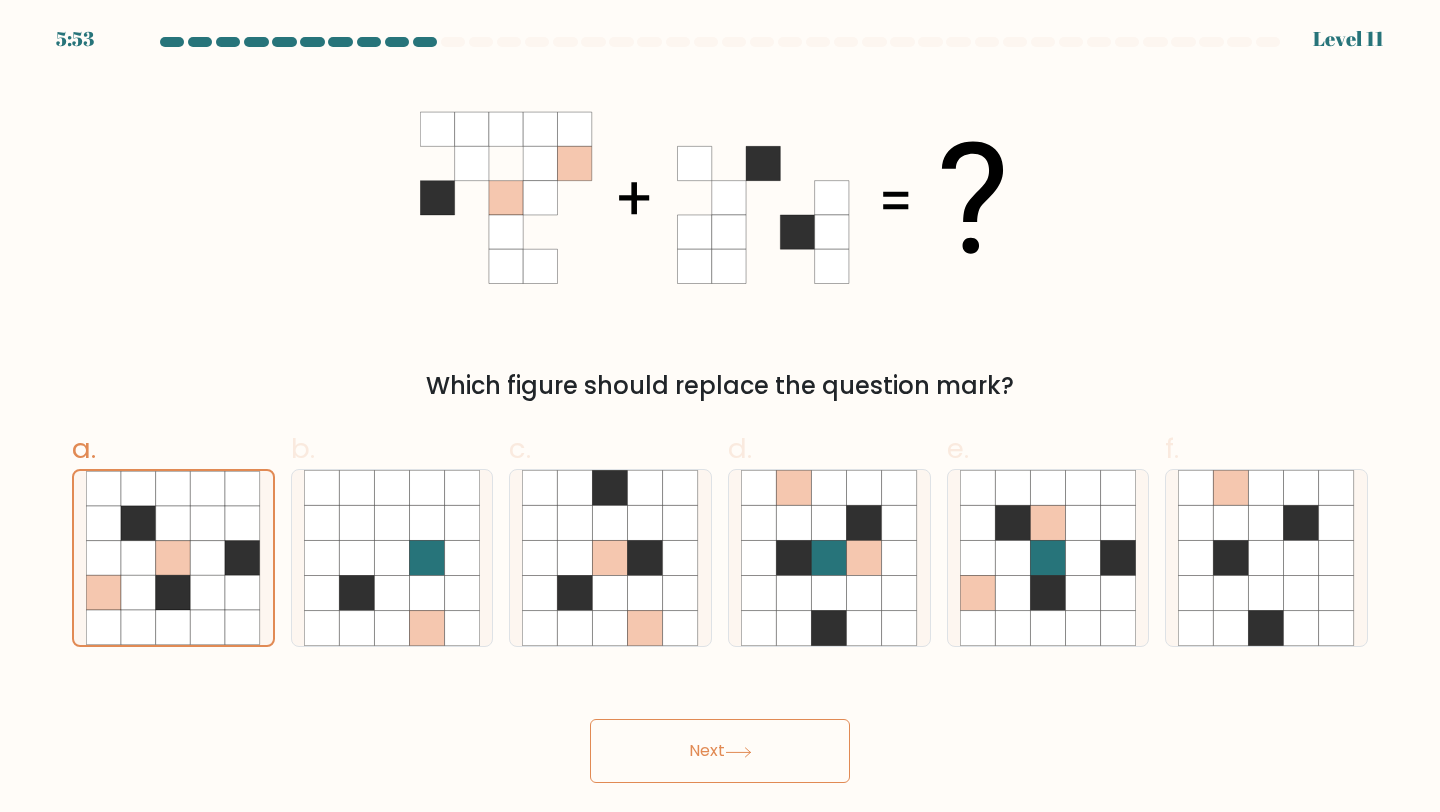 click on "Next" at bounding box center [720, 751] 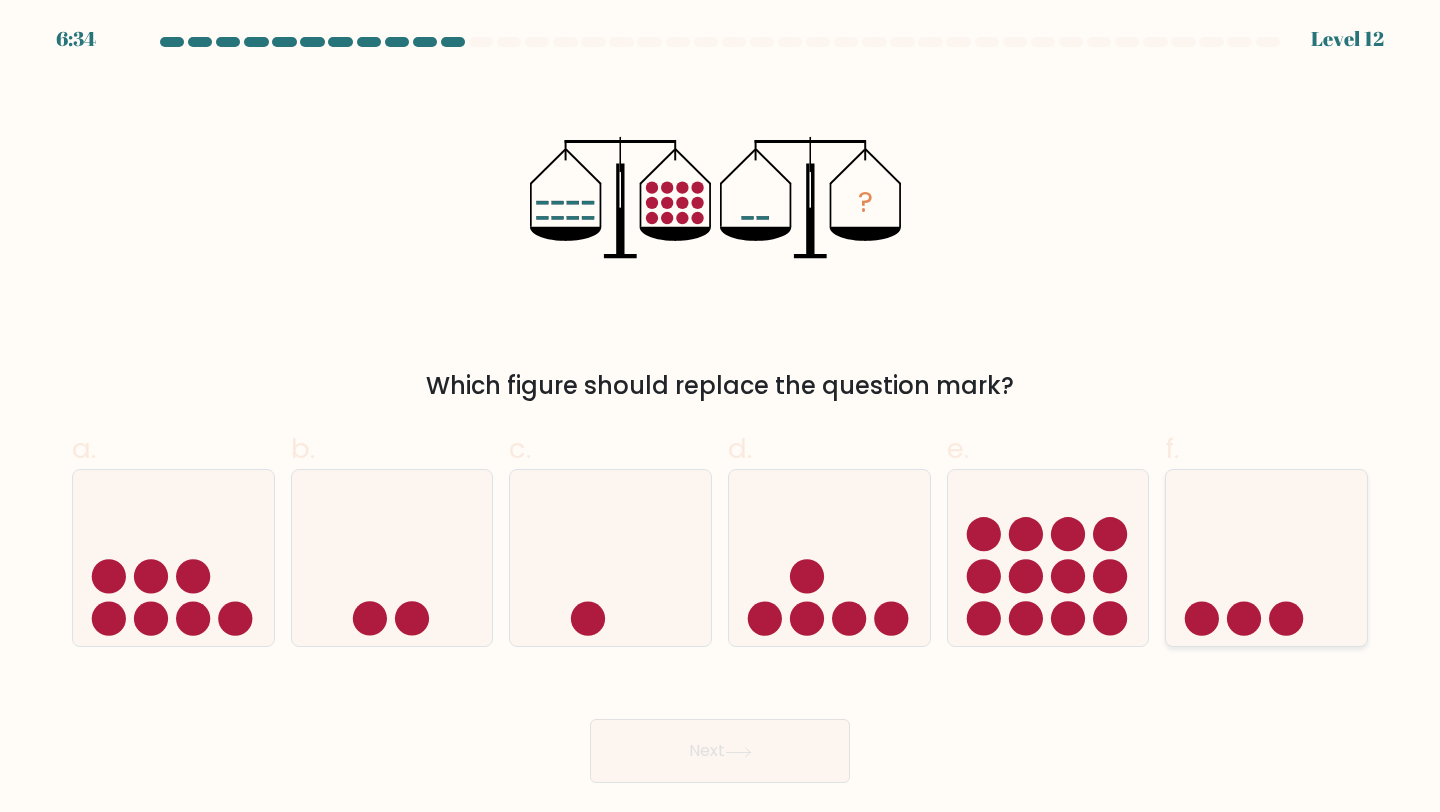 click at bounding box center (1266, 558) 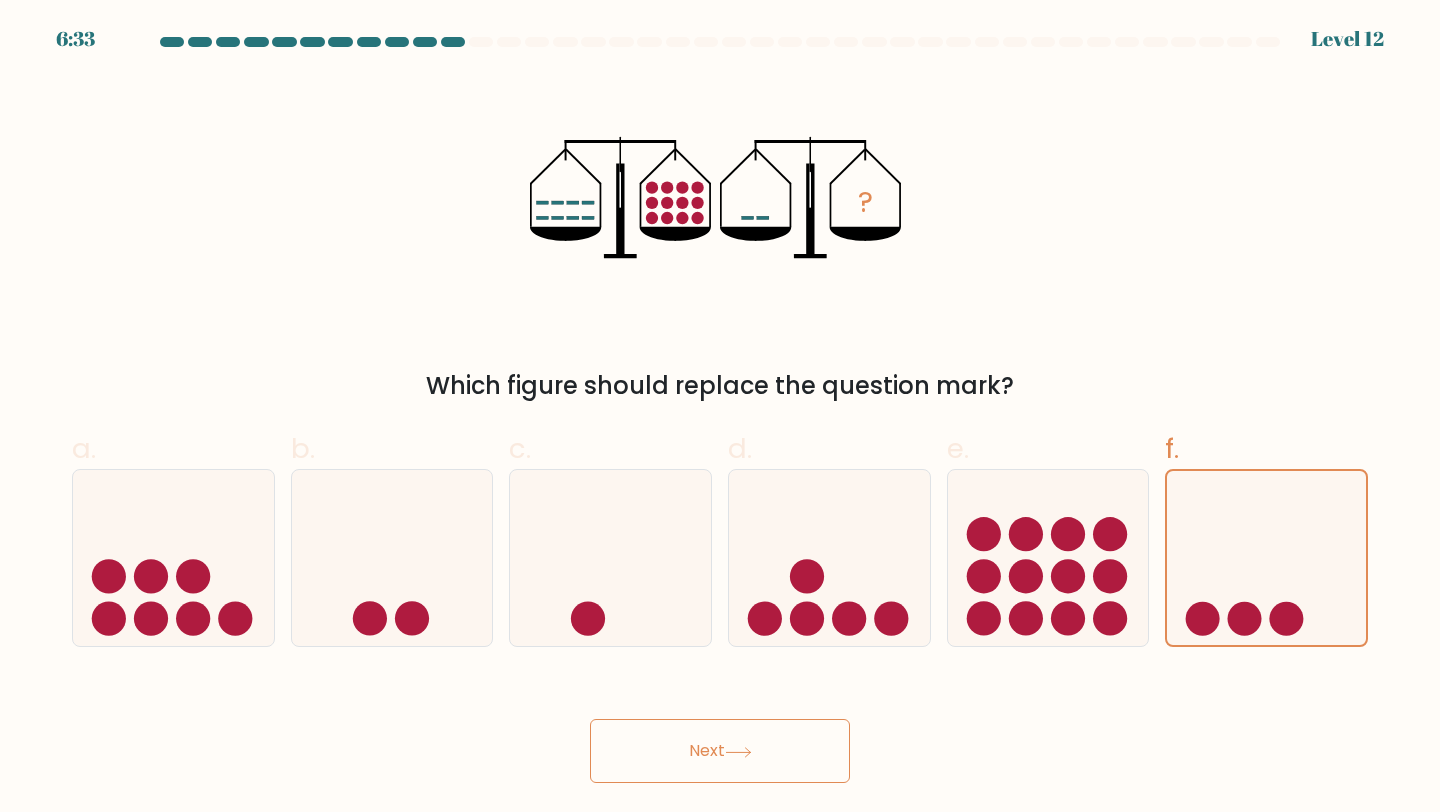 click on "Next" at bounding box center [720, 751] 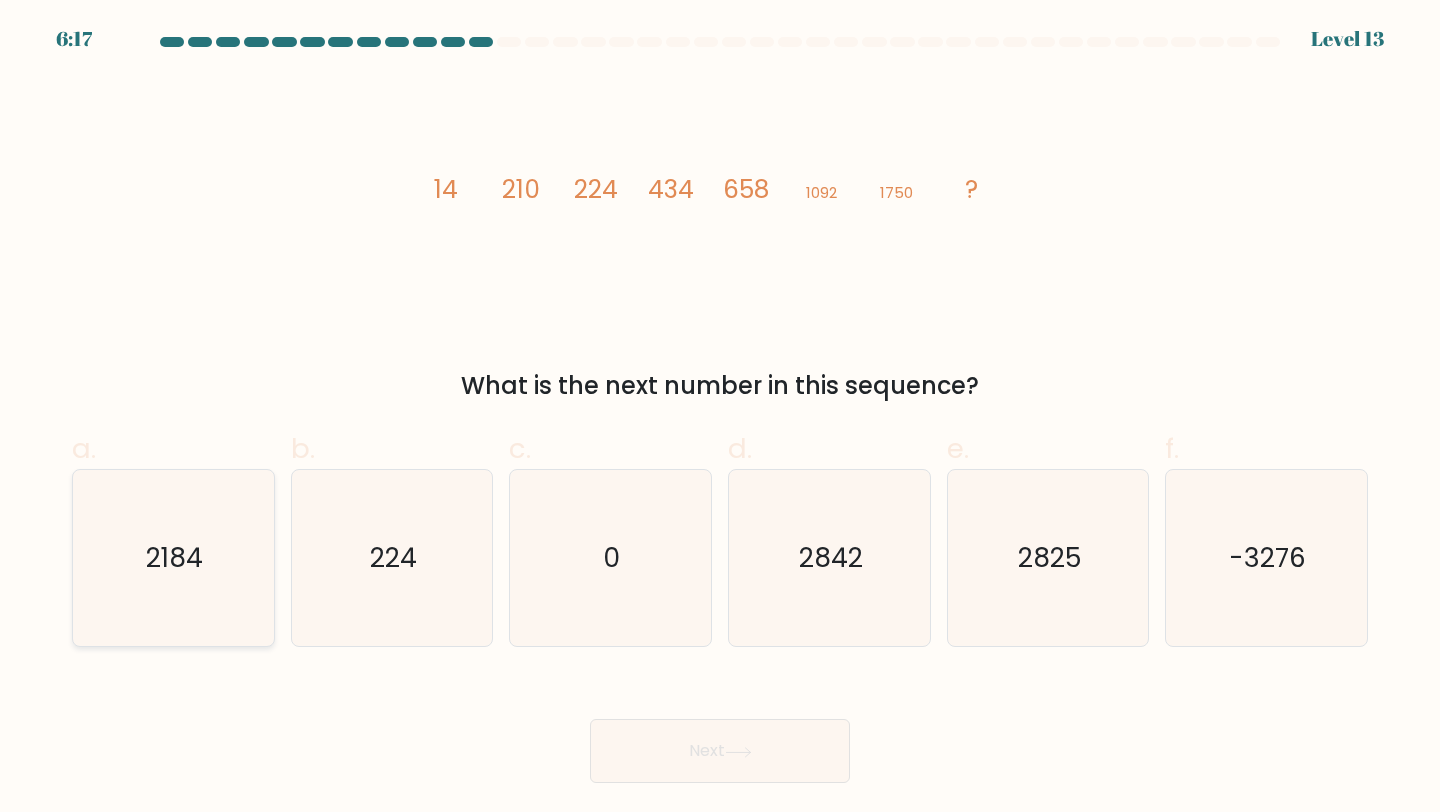 click on "2184" at bounding box center (175, 557) 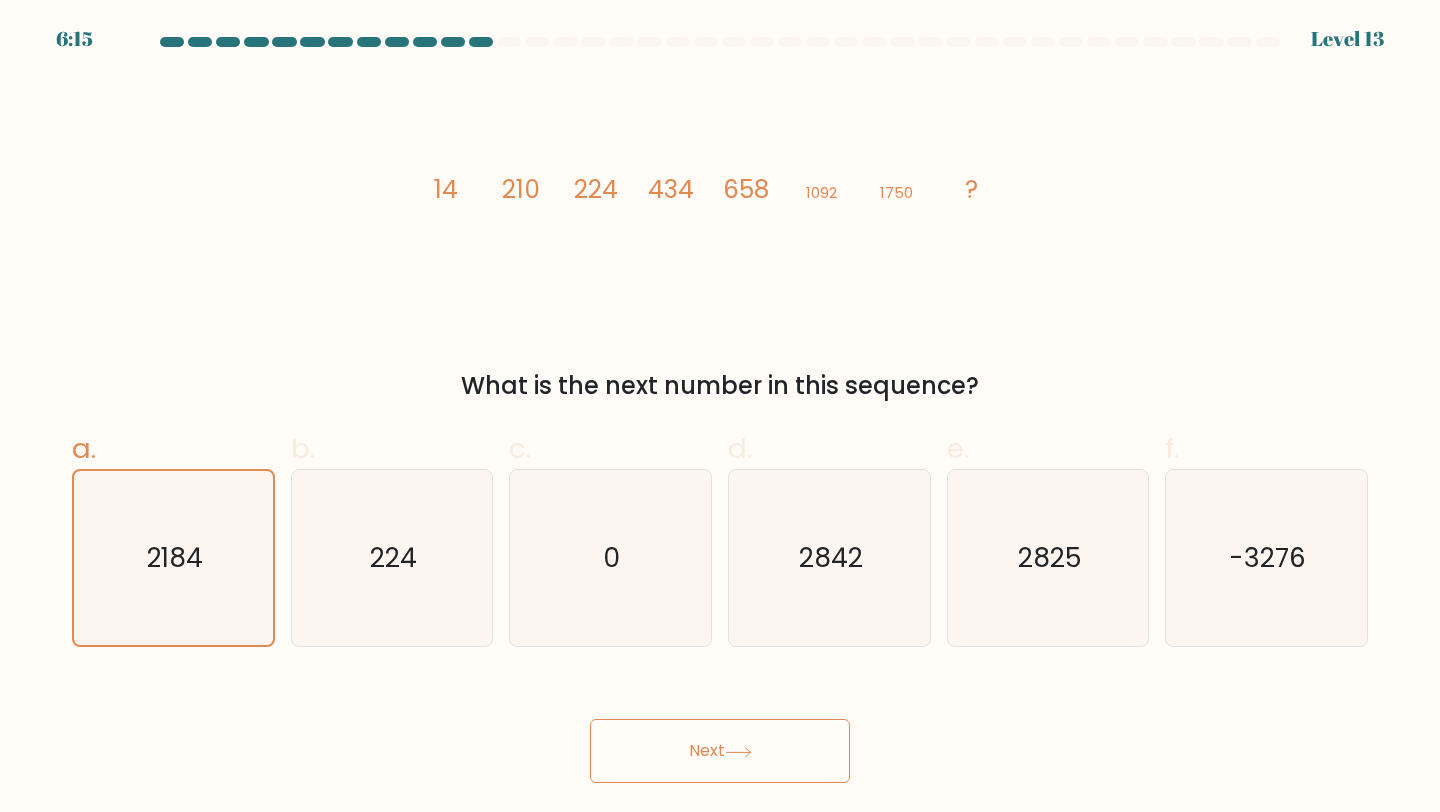 click on "Next" at bounding box center [720, 751] 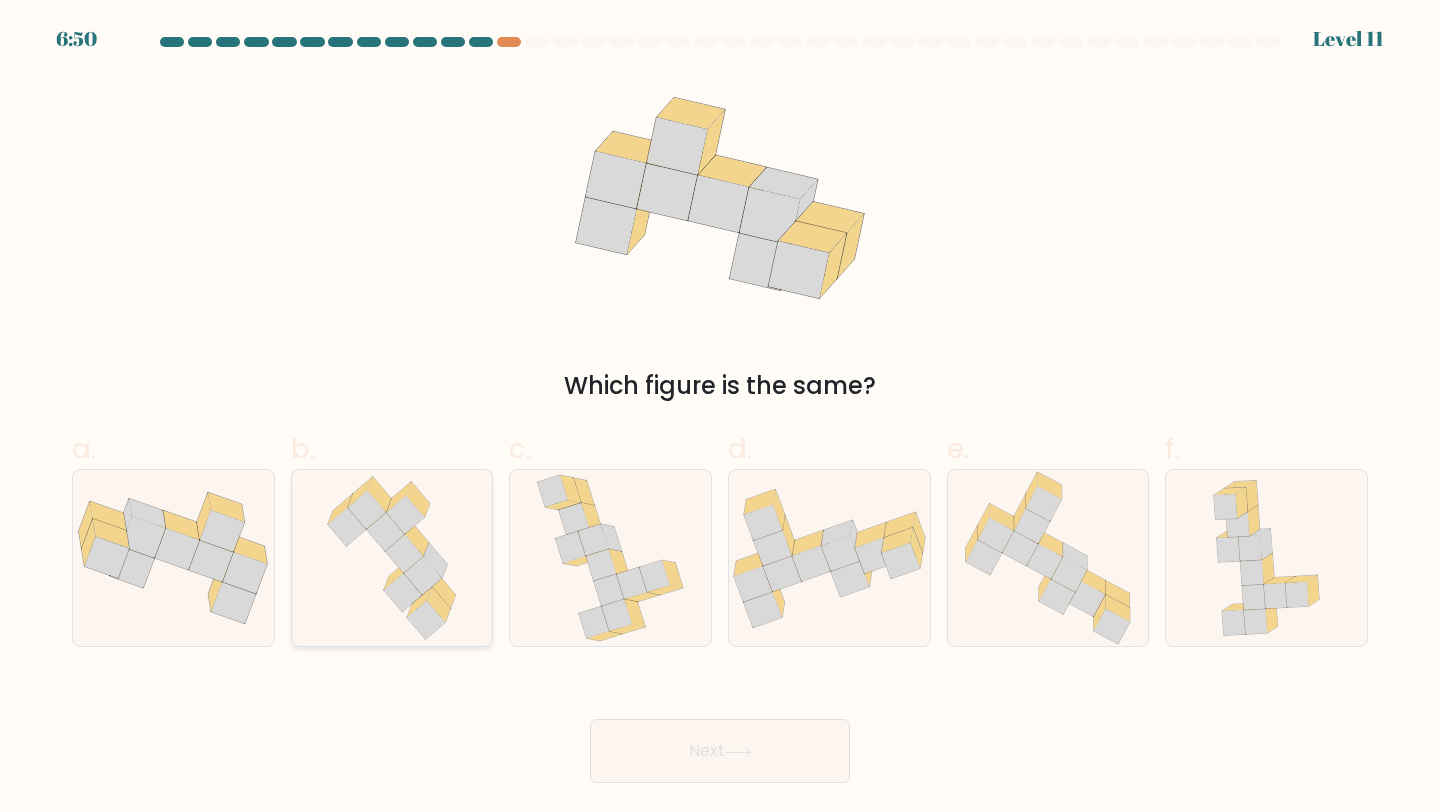 click at bounding box center (392, 558) 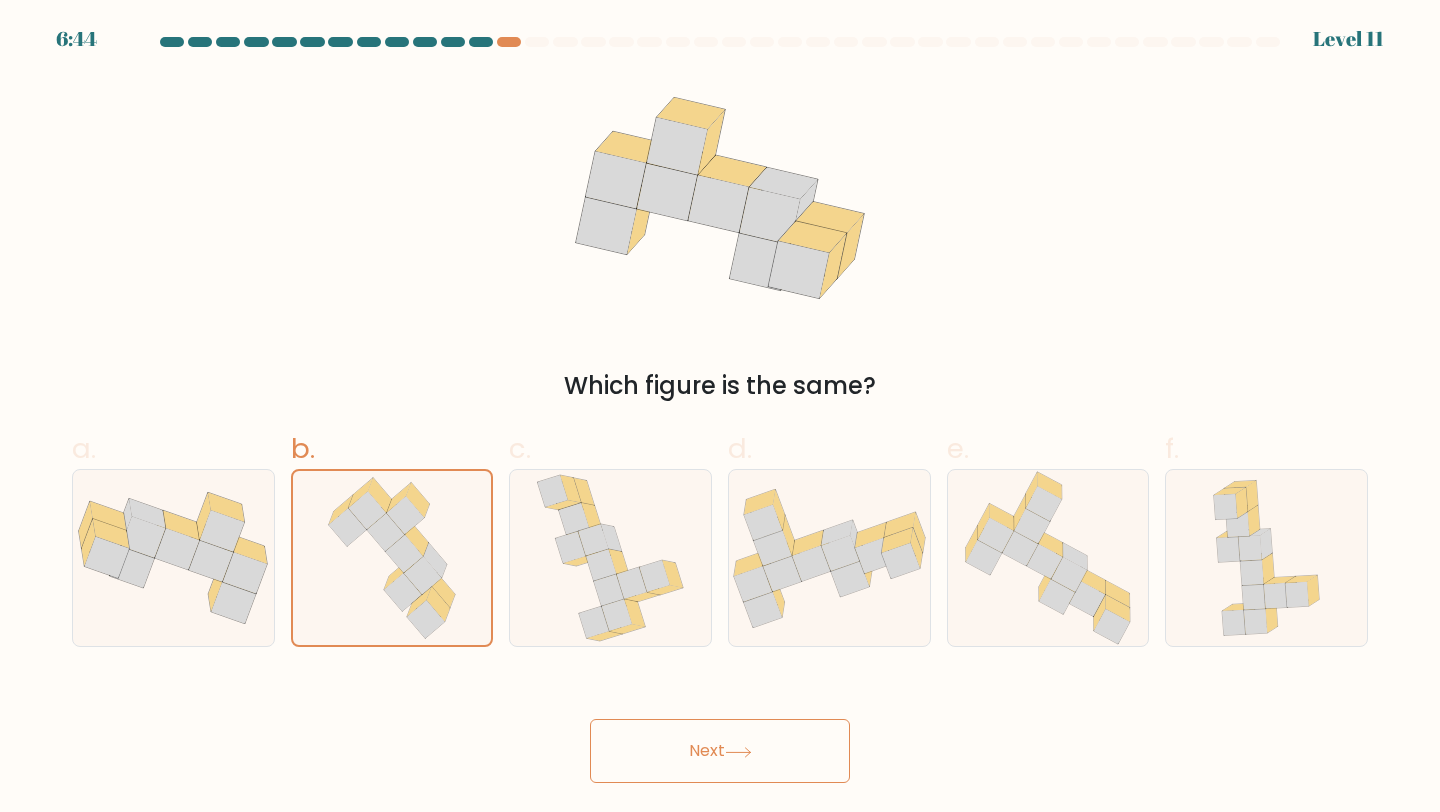 click on "Next" at bounding box center [720, 751] 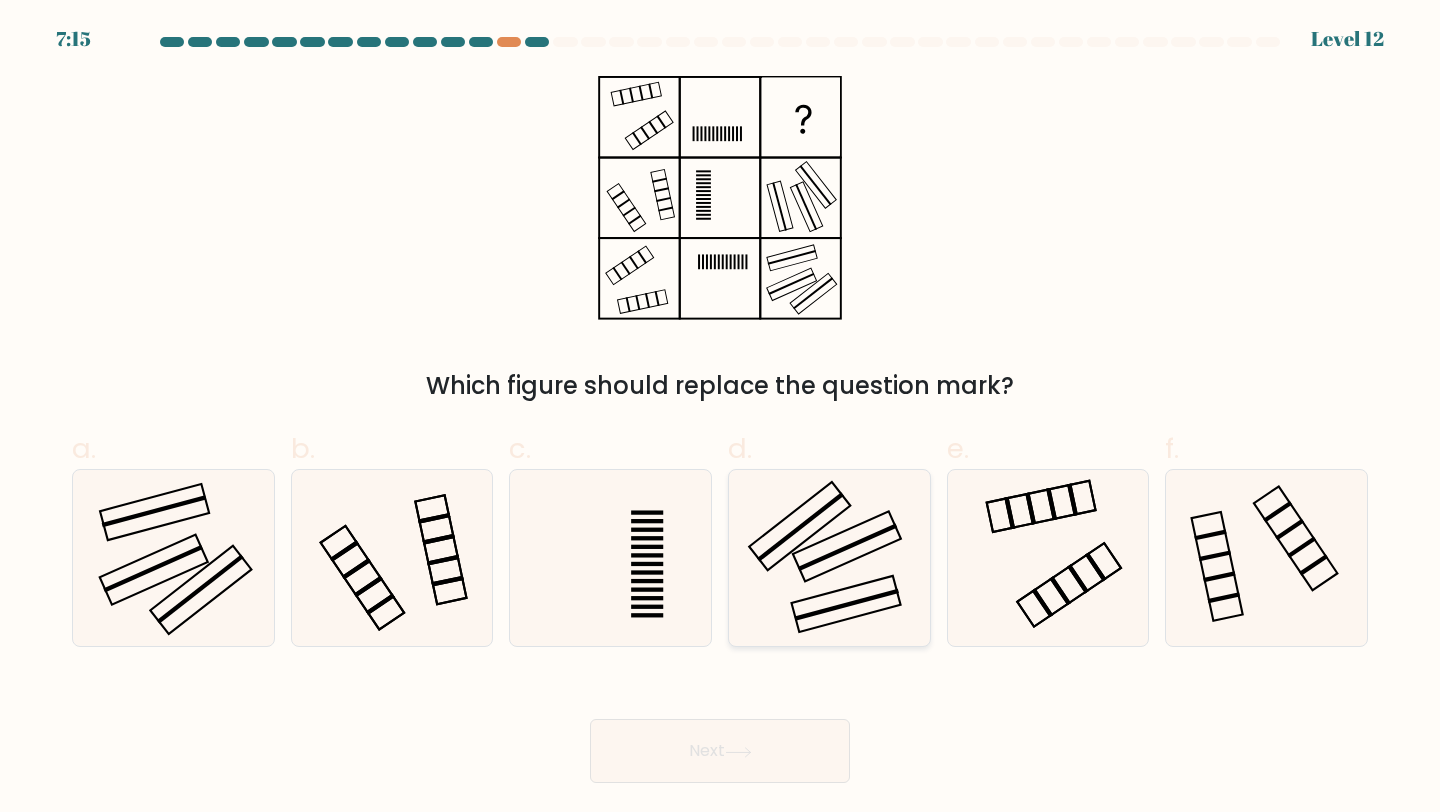 click at bounding box center [829, 558] 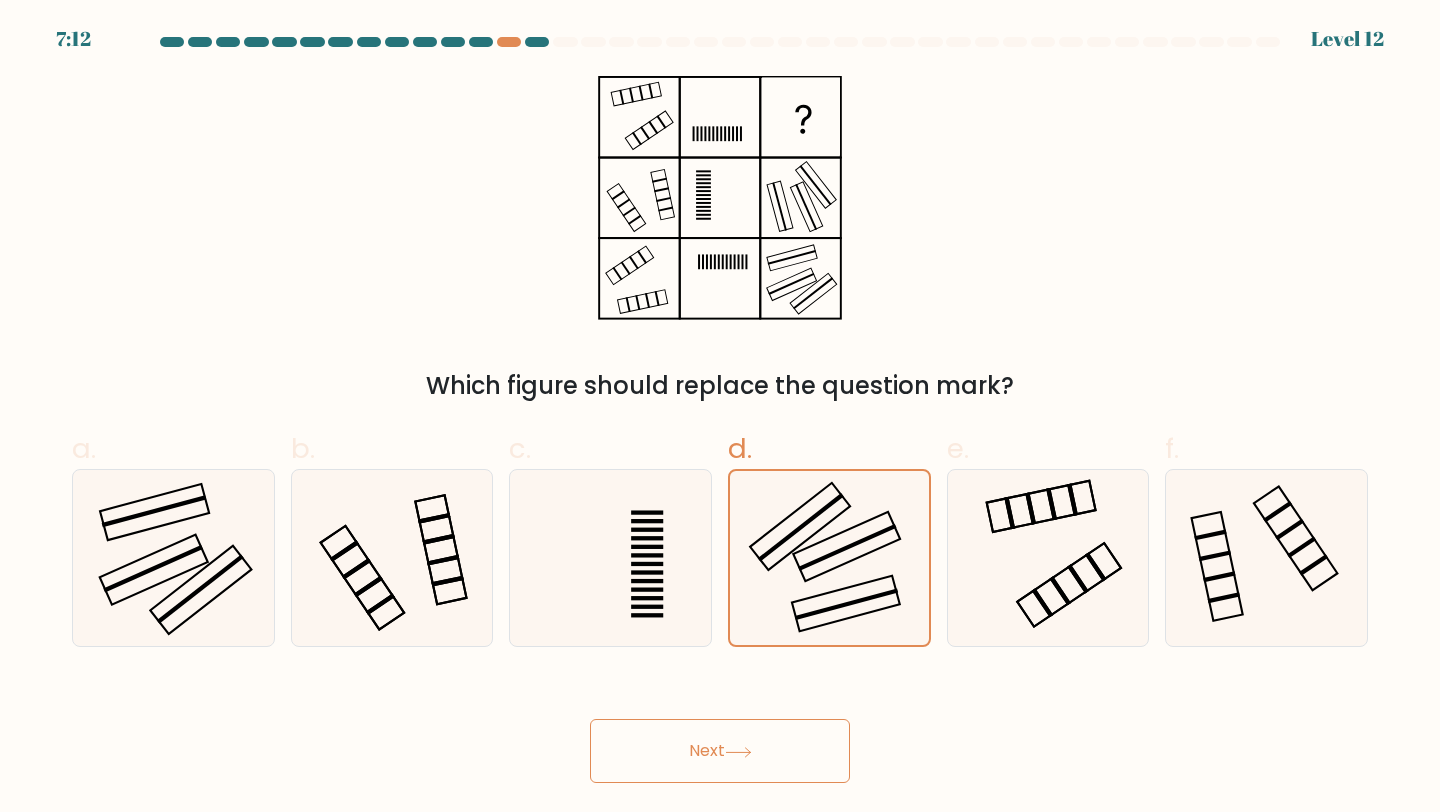 click on "Next" at bounding box center (720, 751) 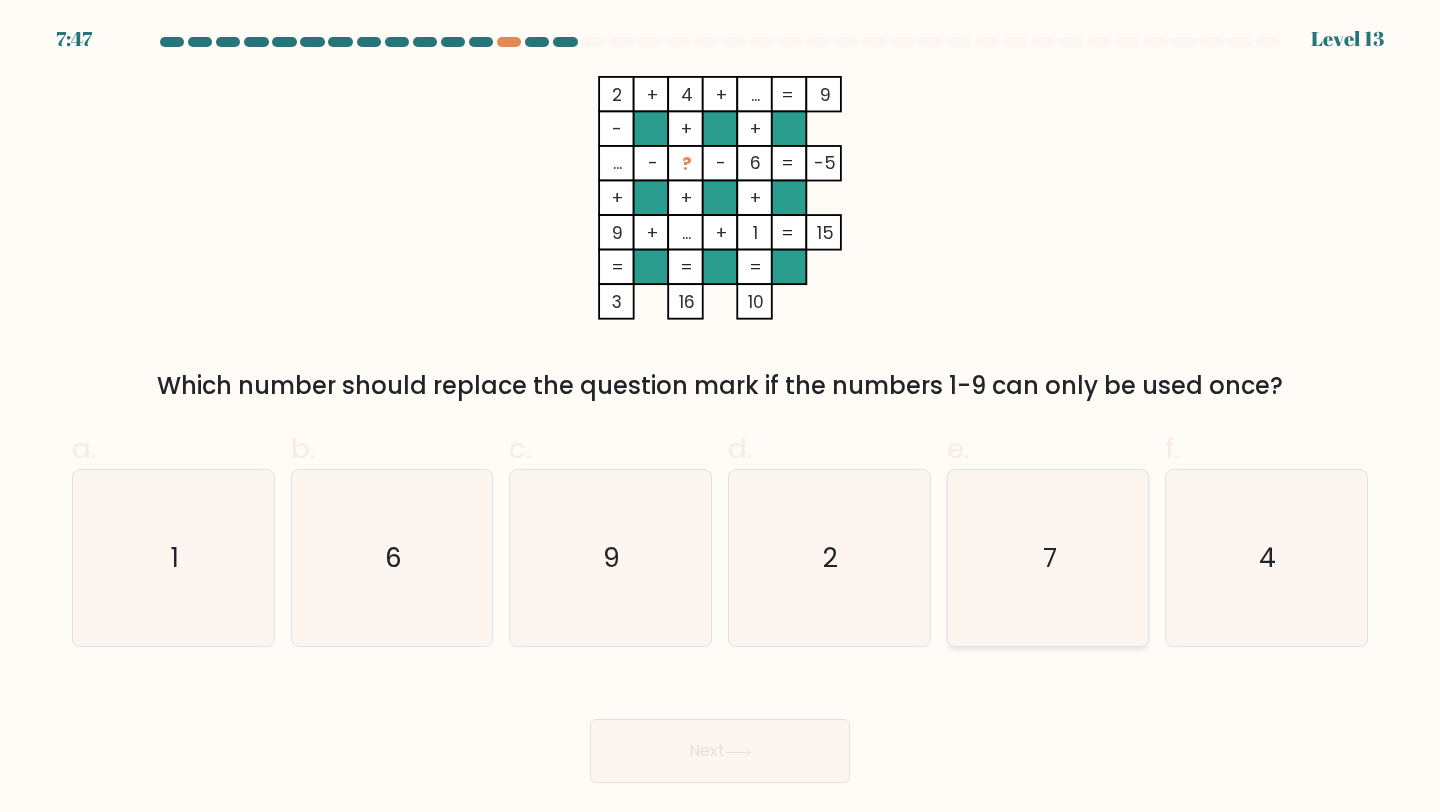 click on "7" at bounding box center [1048, 558] 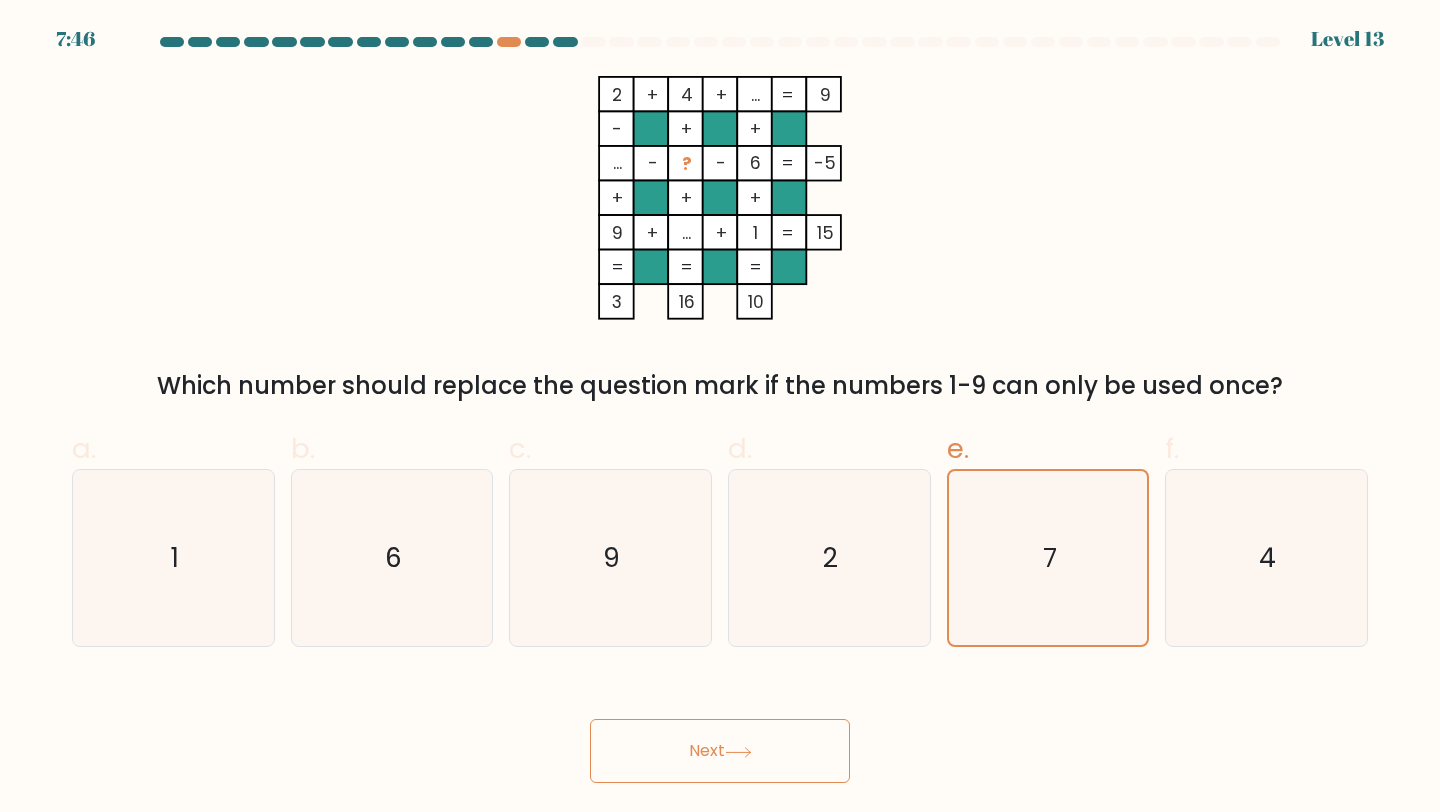 click on "Next" at bounding box center (720, 751) 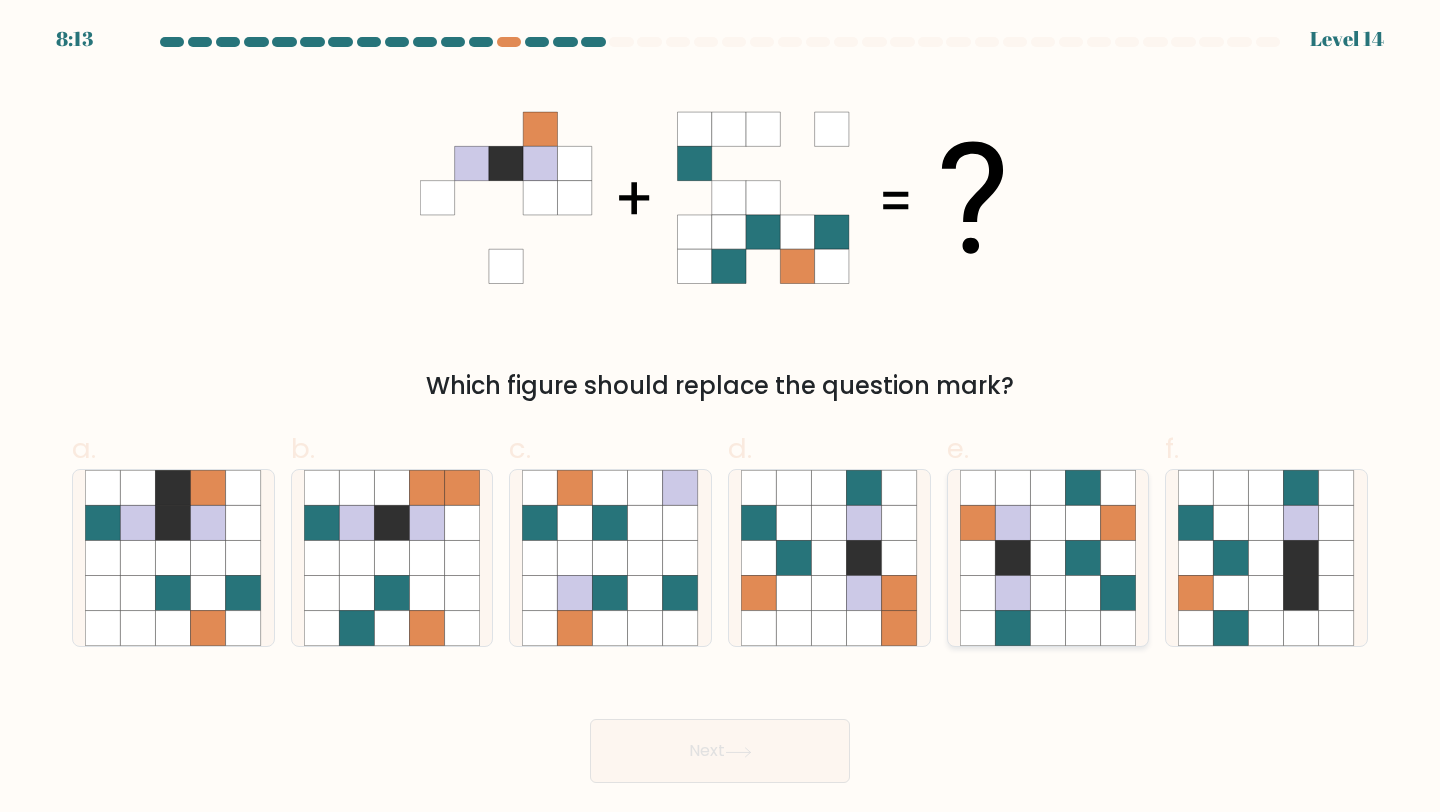 click at bounding box center (1083, 593) 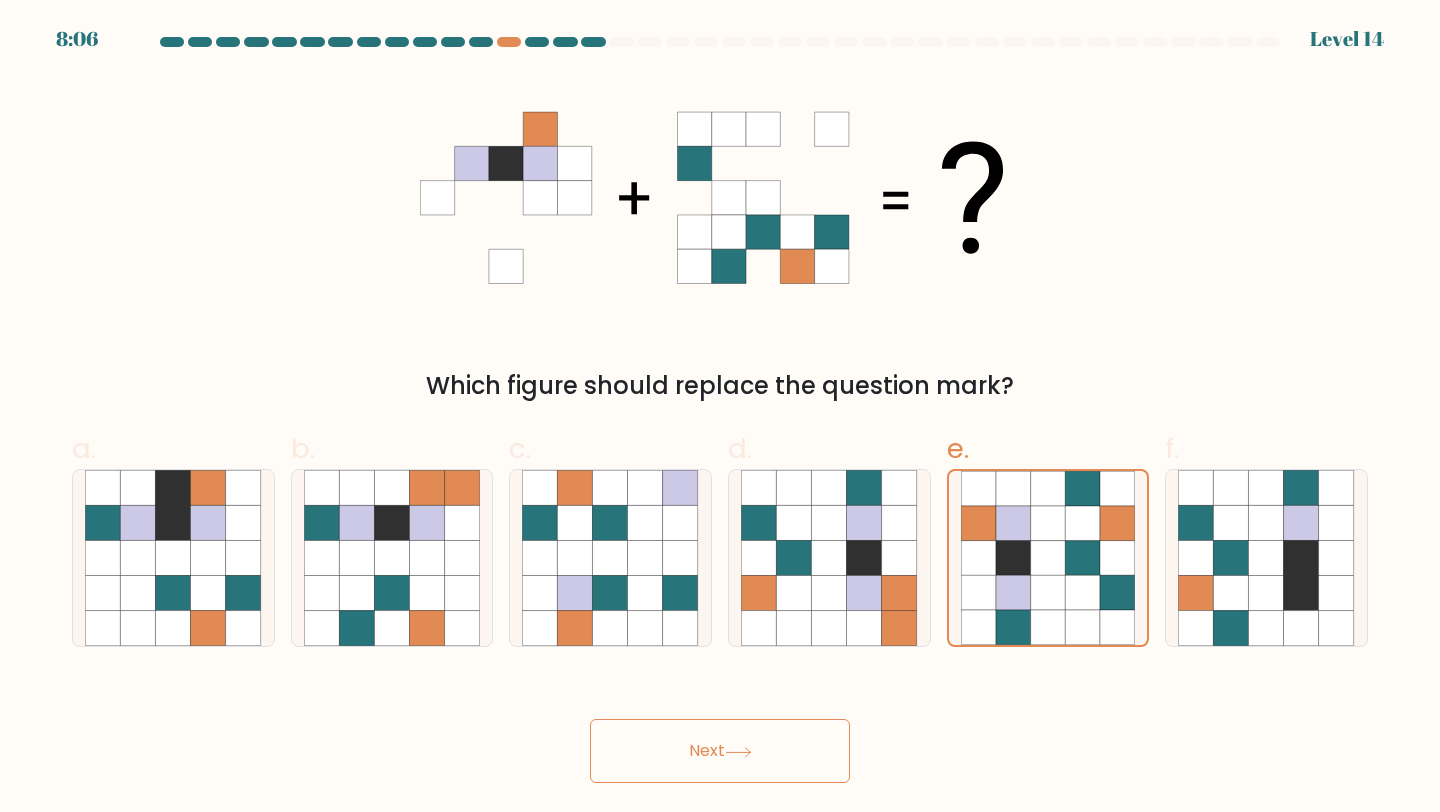 click on "Next" at bounding box center [720, 751] 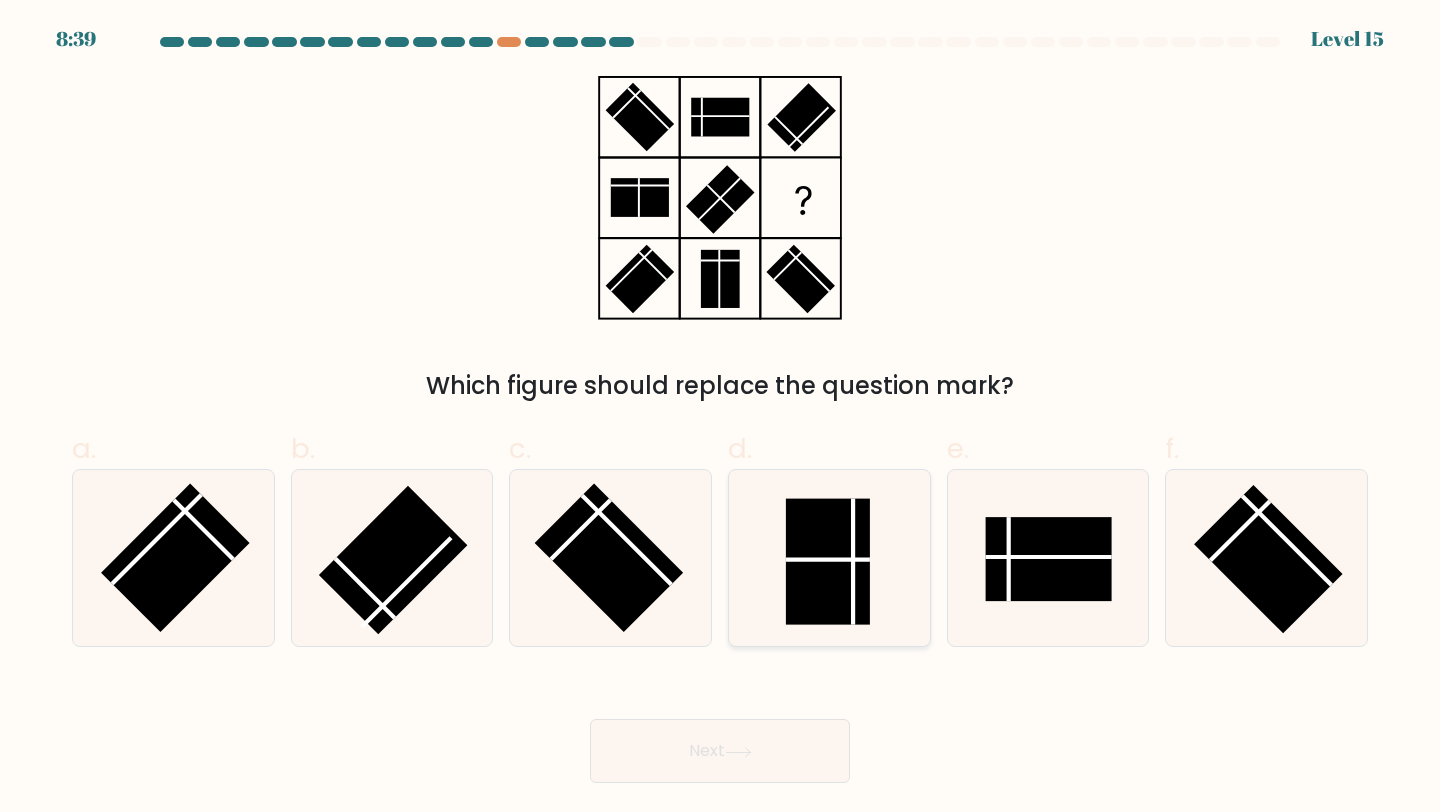 click at bounding box center [828, 560] 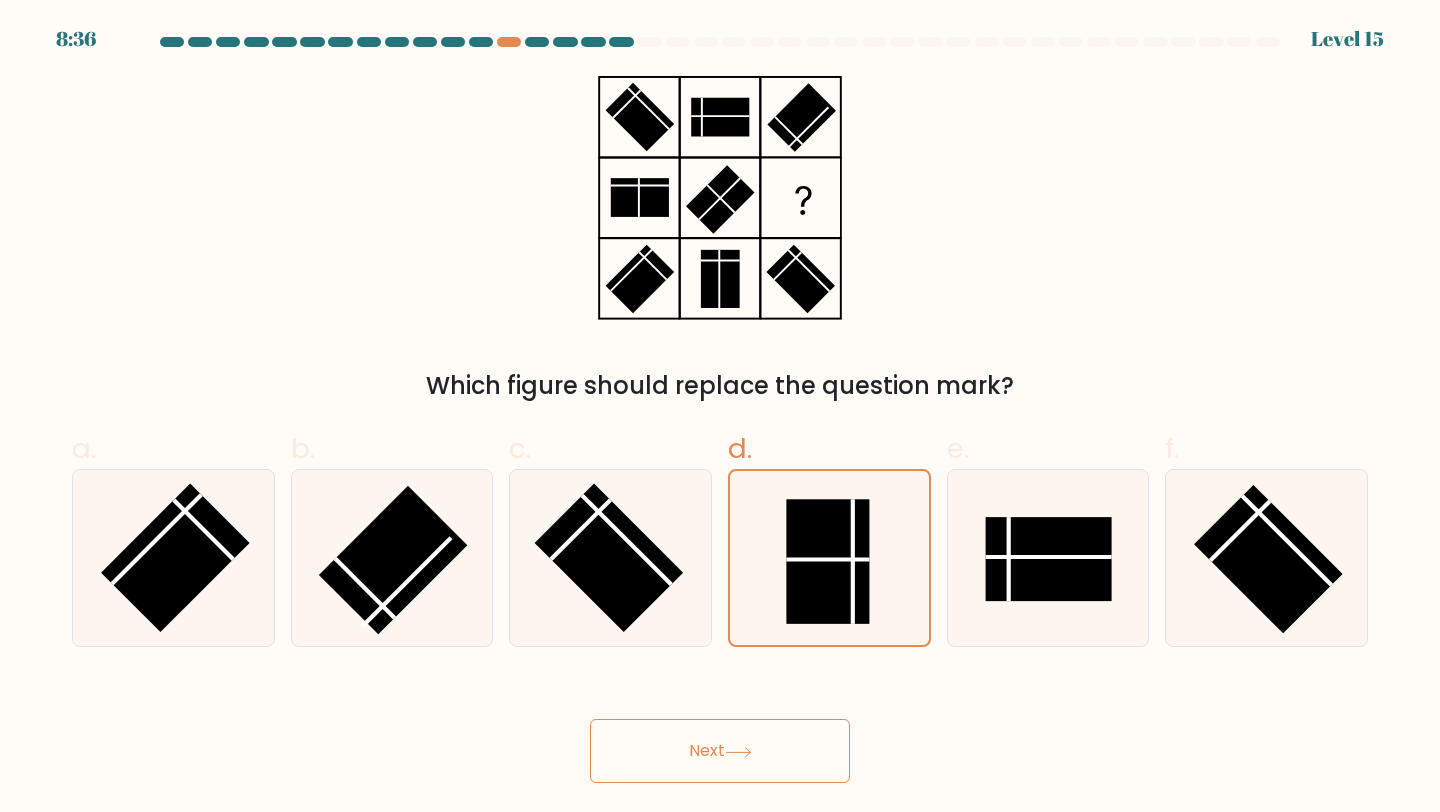 click on "Next" at bounding box center [720, 751] 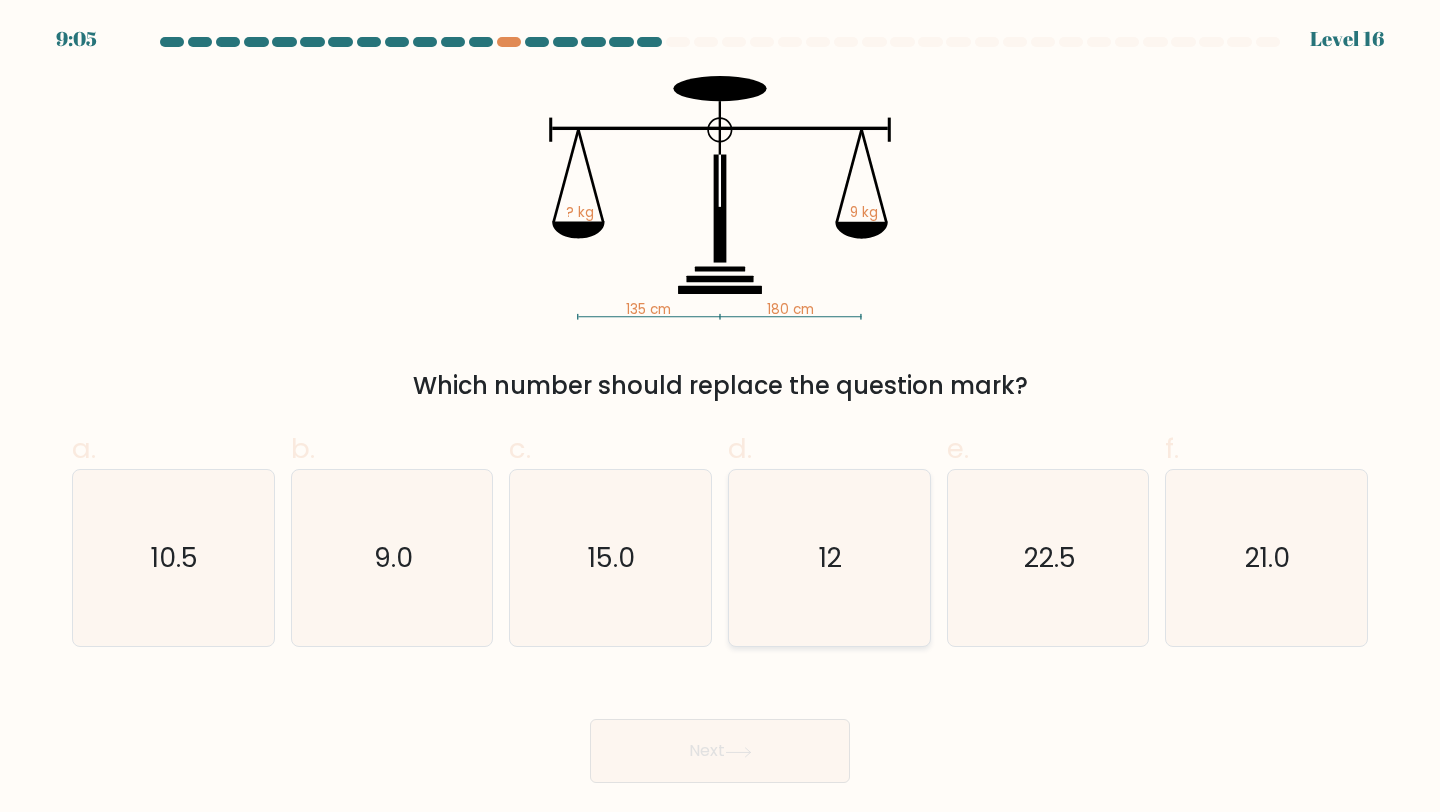 click on "12" at bounding box center [829, 558] 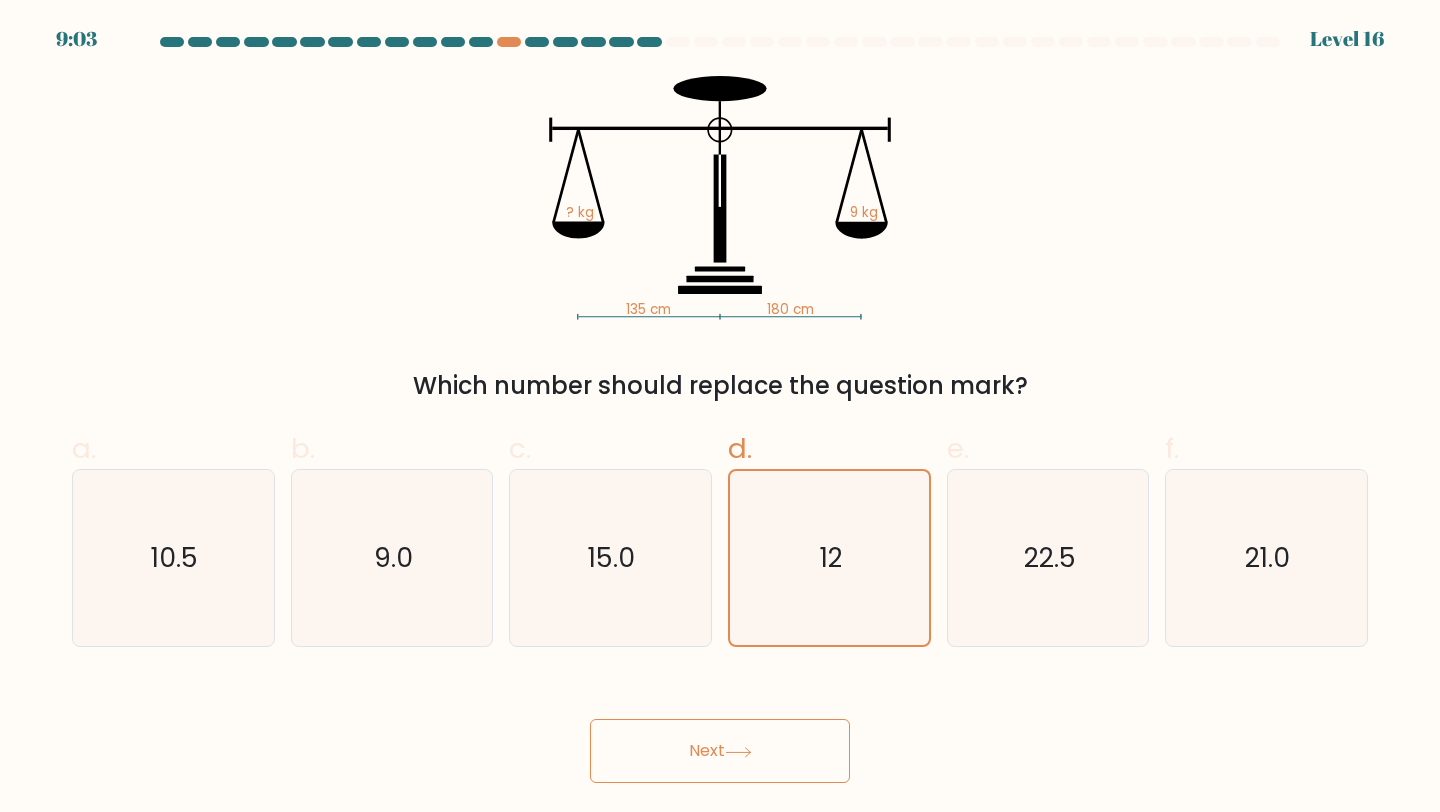 click on "Next" at bounding box center [720, 751] 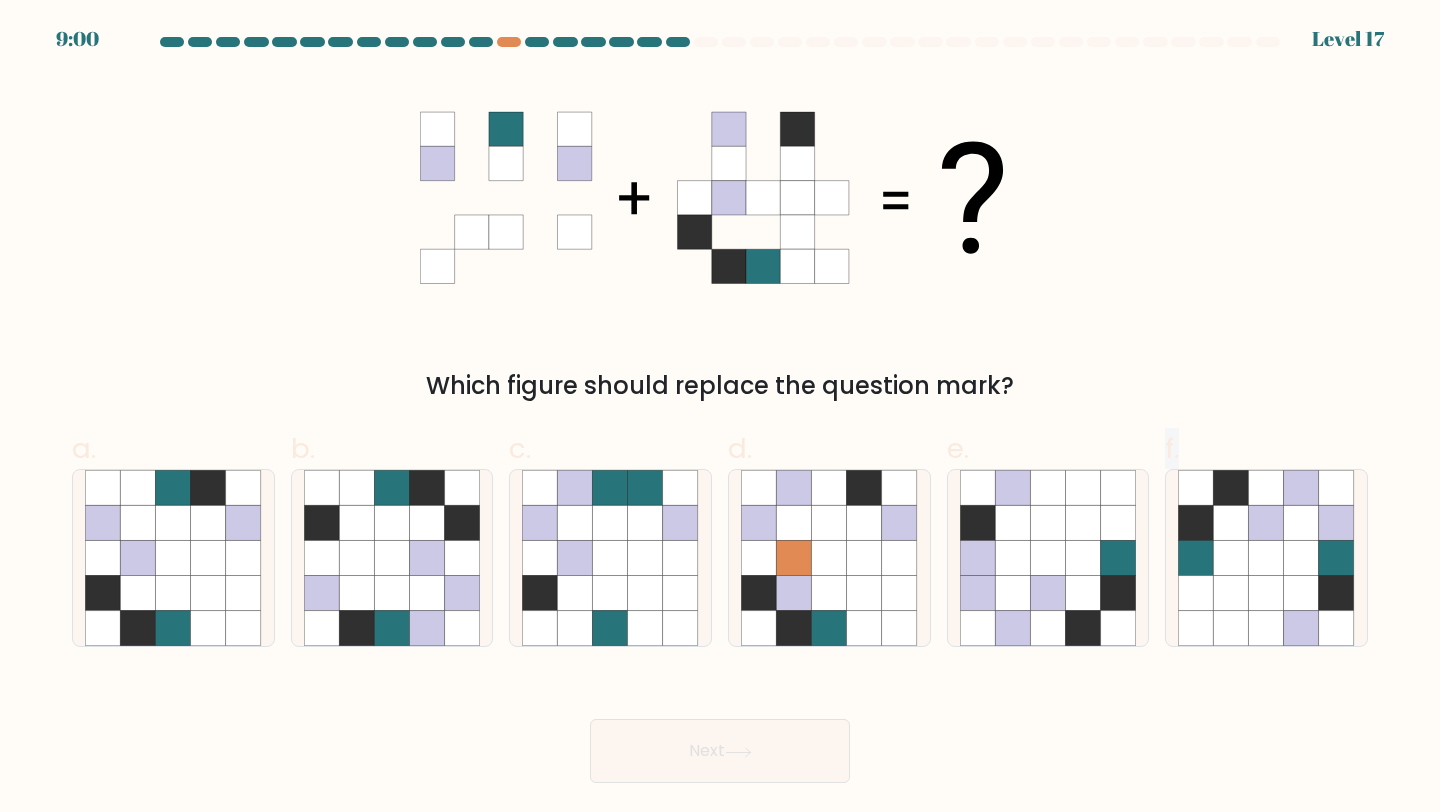 drag, startPoint x: 1041, startPoint y: 624, endPoint x: 1142, endPoint y: 694, distance: 122.88612 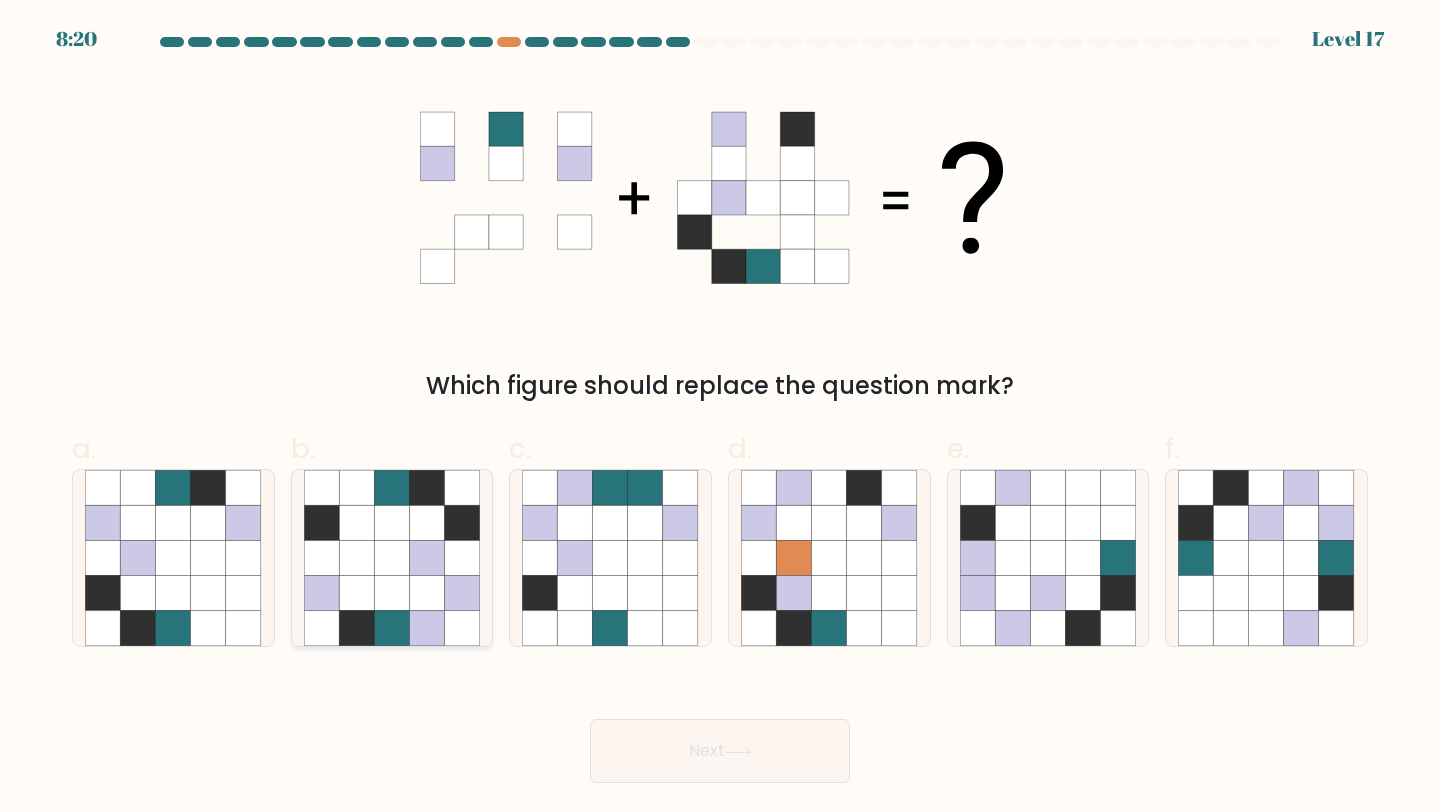 click at bounding box center (427, 628) 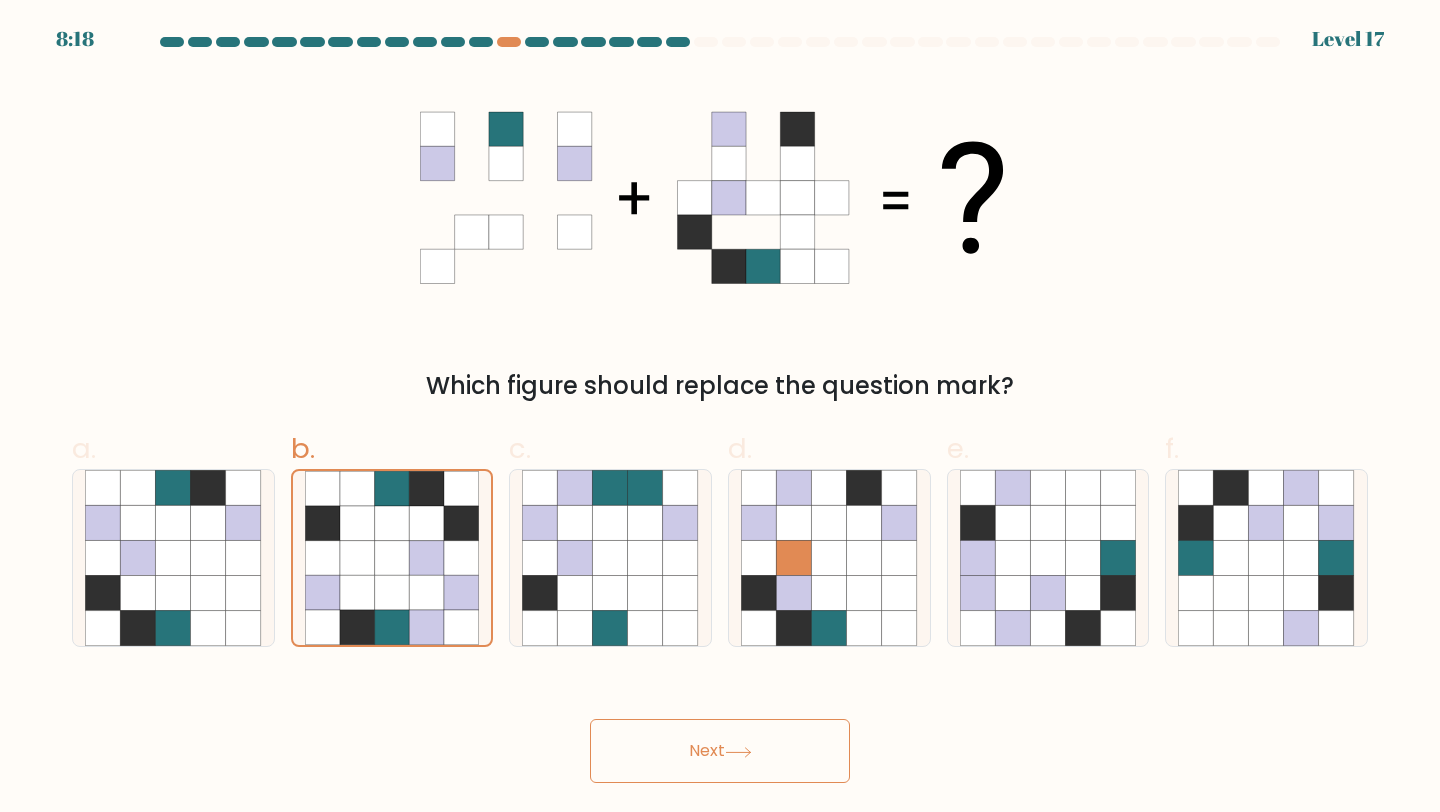 click on "Next" at bounding box center [720, 751] 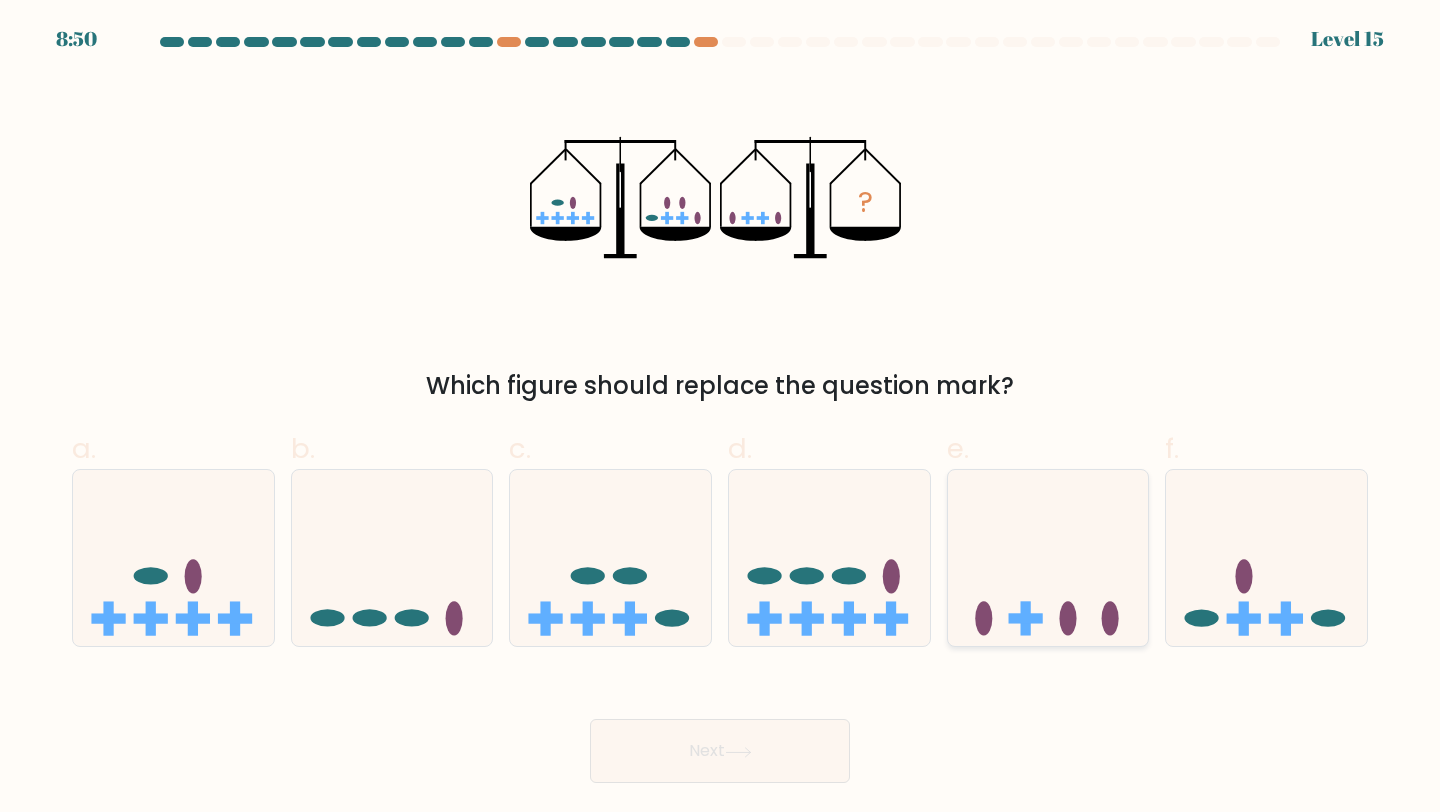 click at bounding box center (1048, 558) 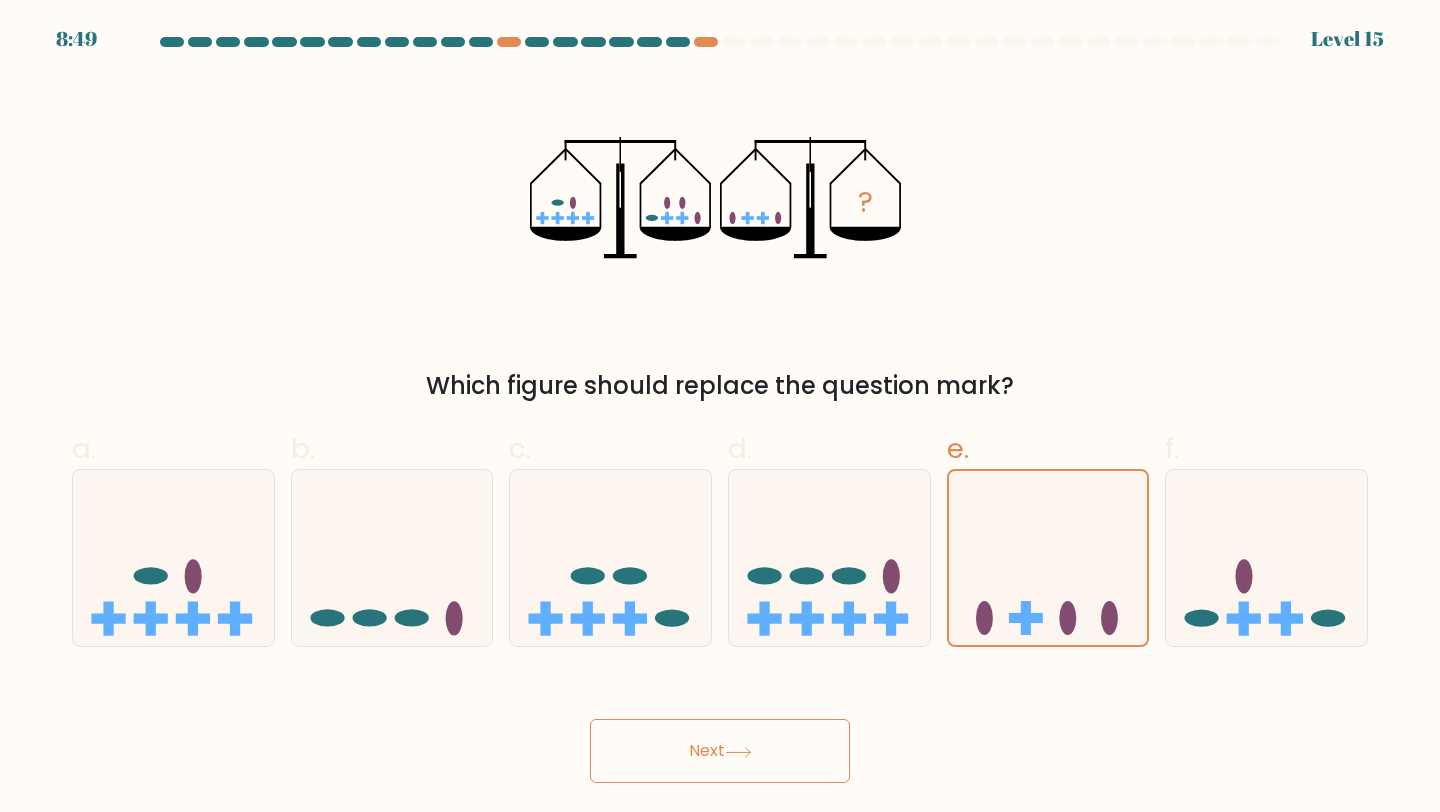 click on "Next" at bounding box center (720, 751) 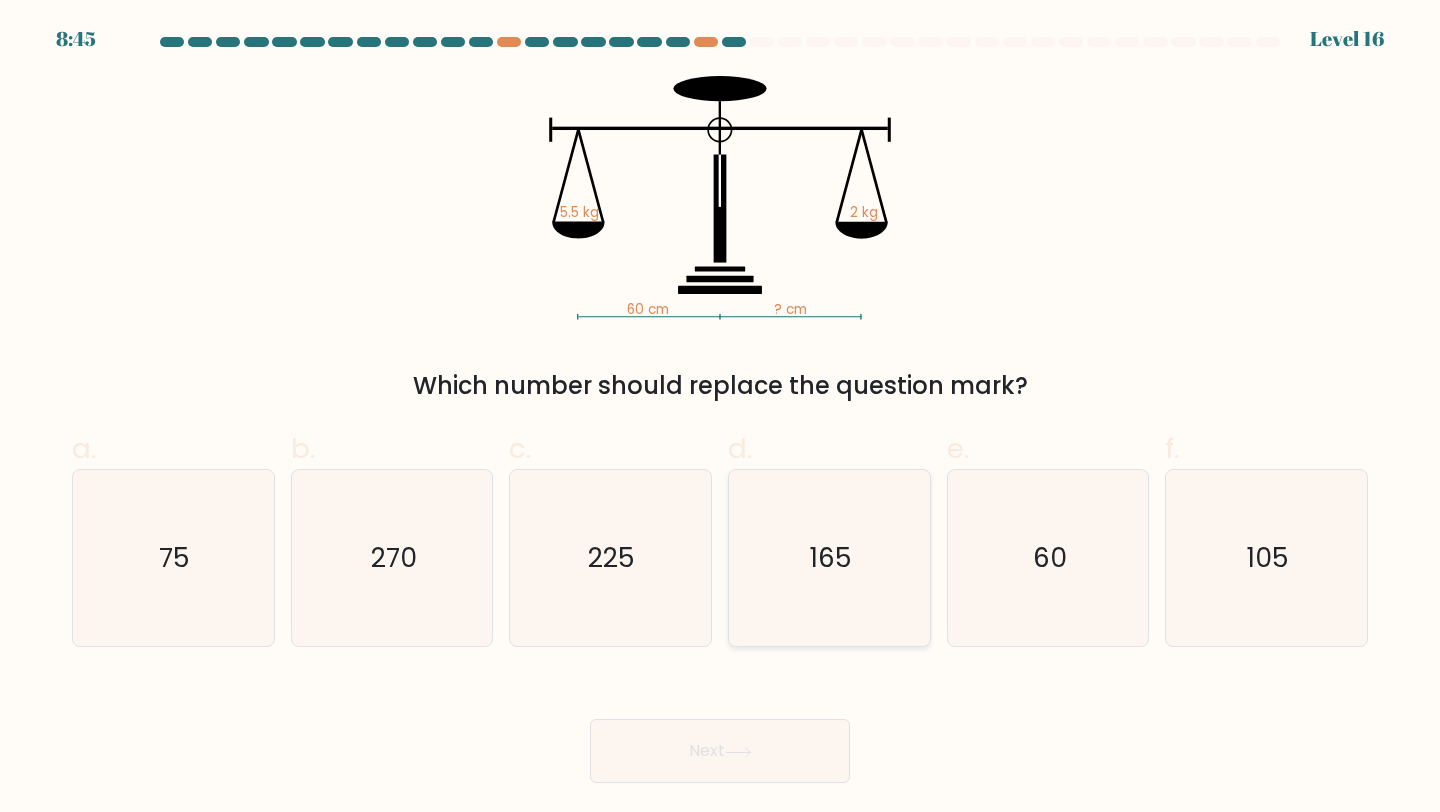 click on "165" at bounding box center [829, 558] 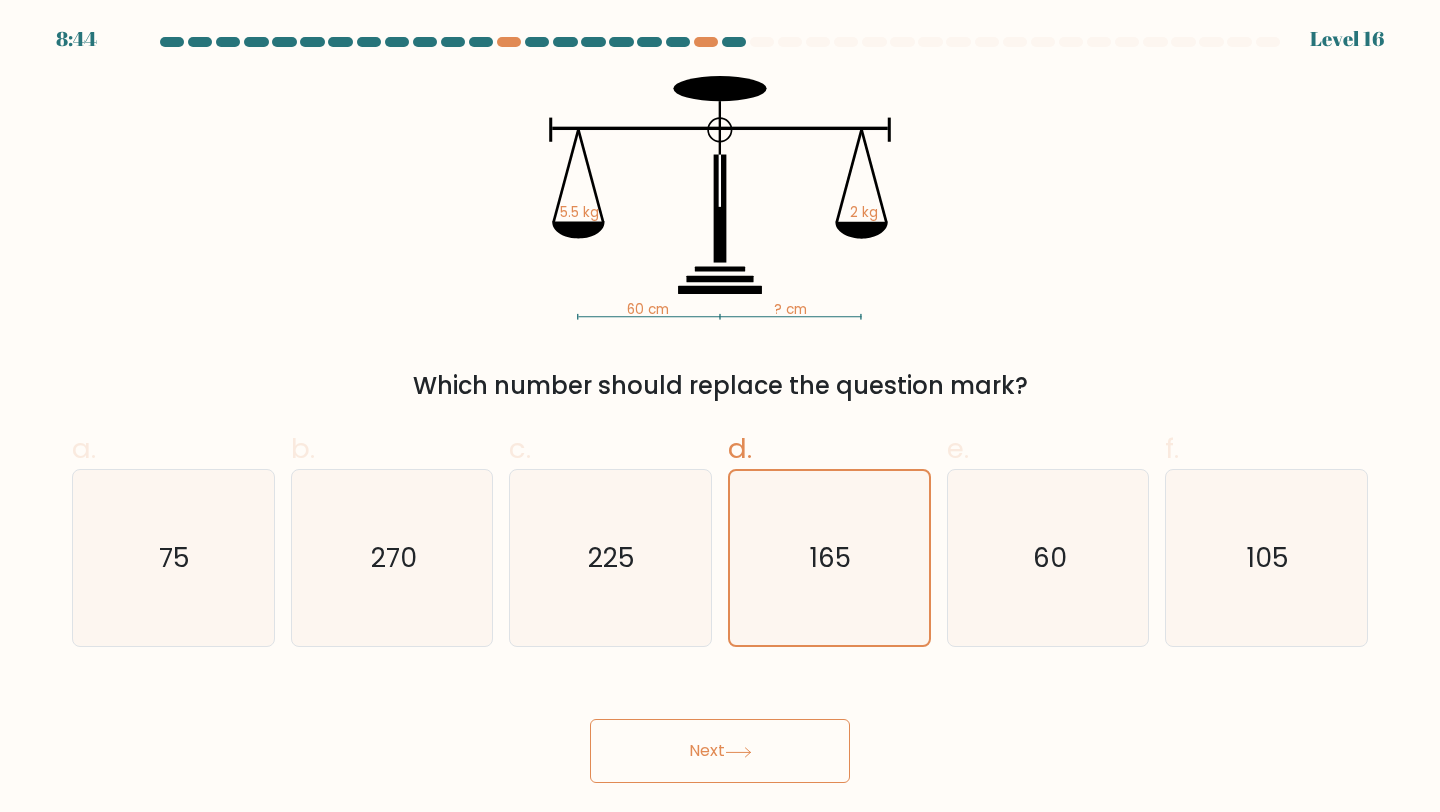 click on "Next" at bounding box center [720, 751] 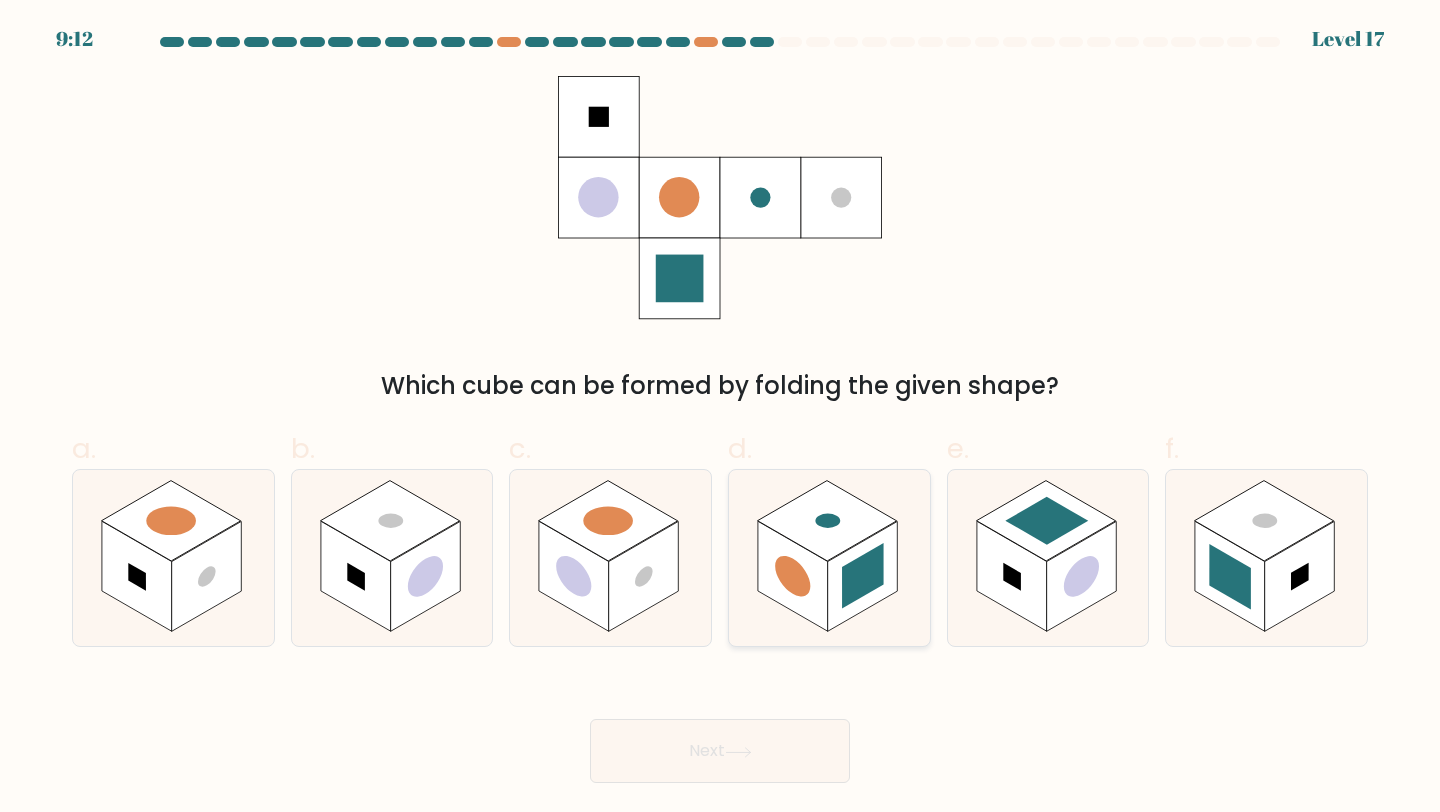 click at bounding box center [792, 577] 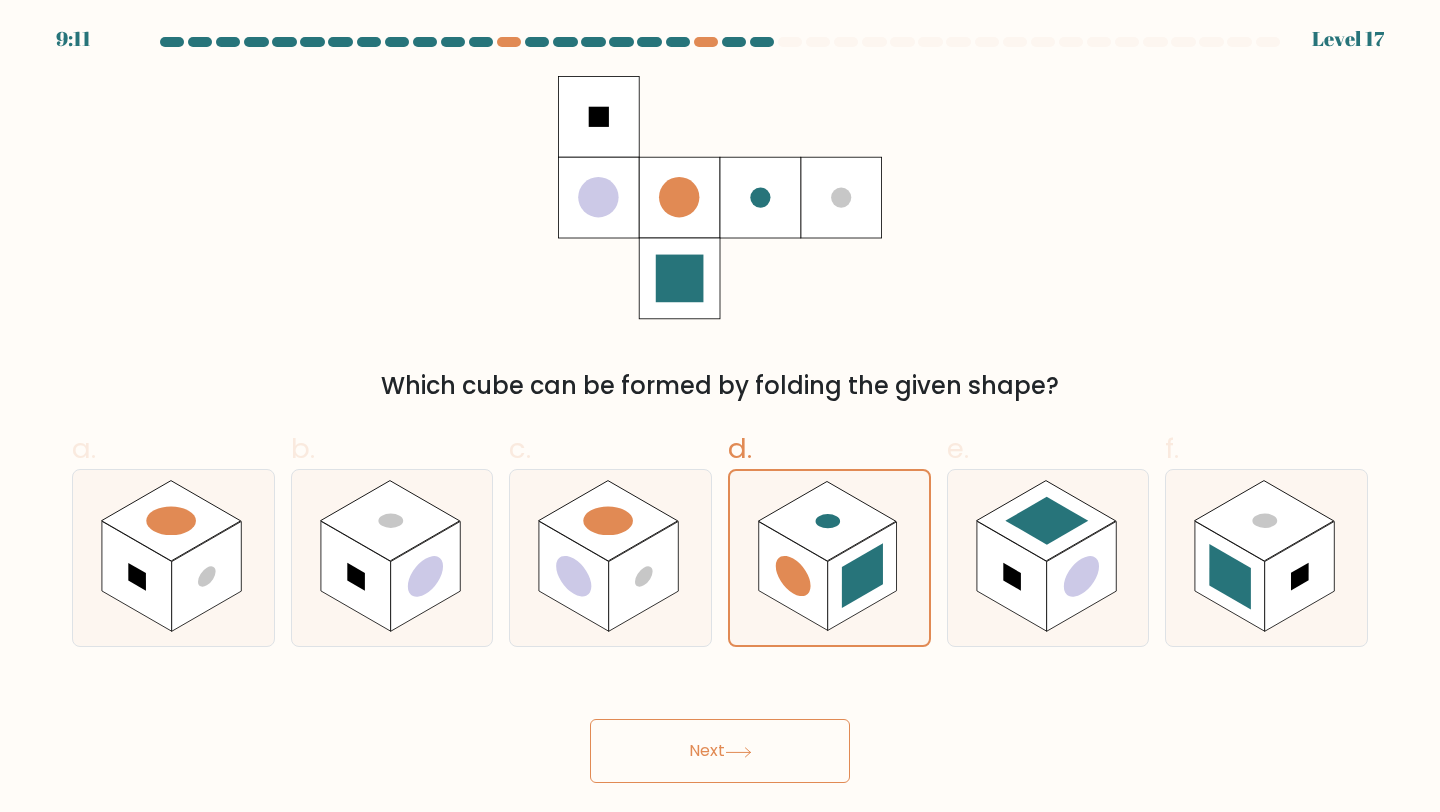 click on "Next" at bounding box center (720, 751) 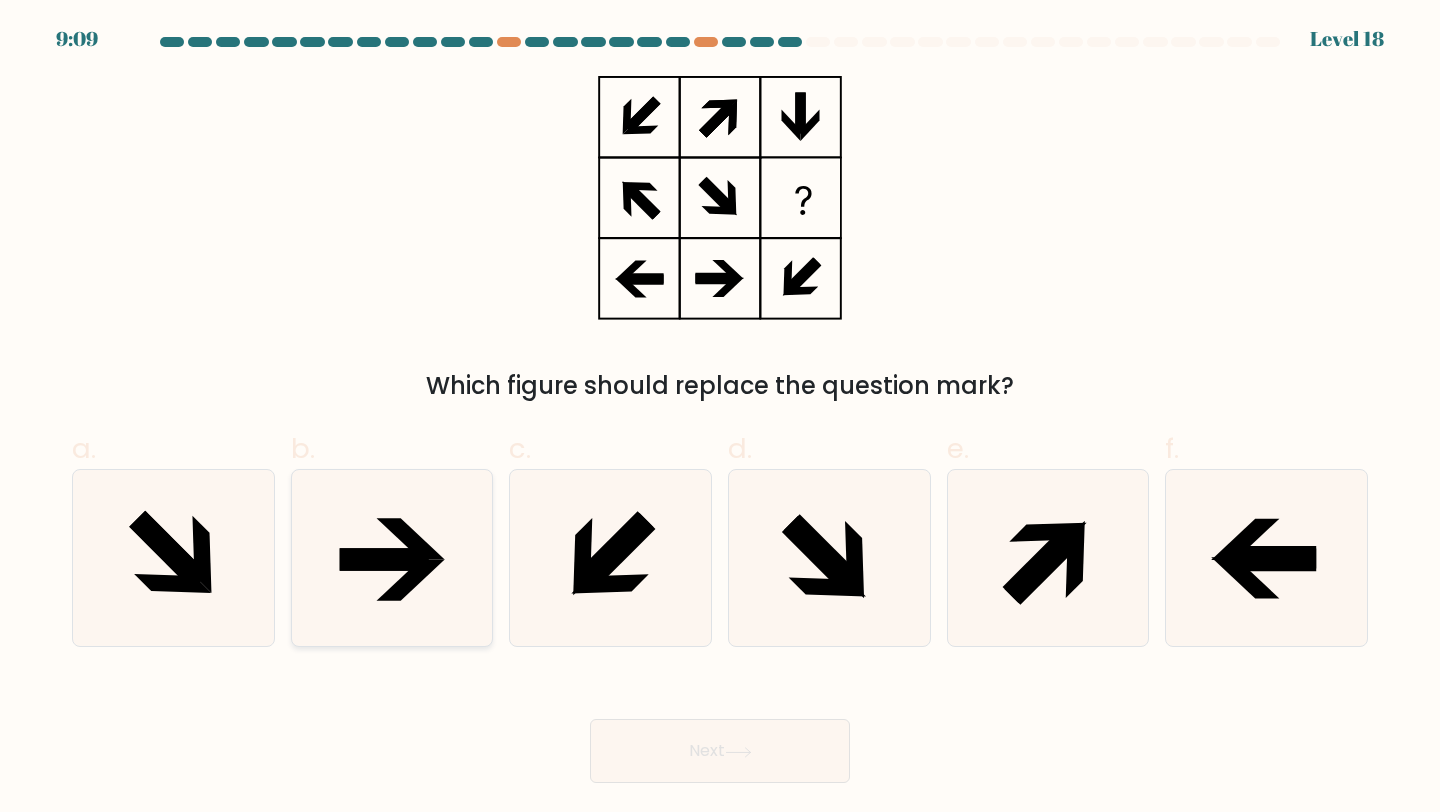 click at bounding box center [384, 559] 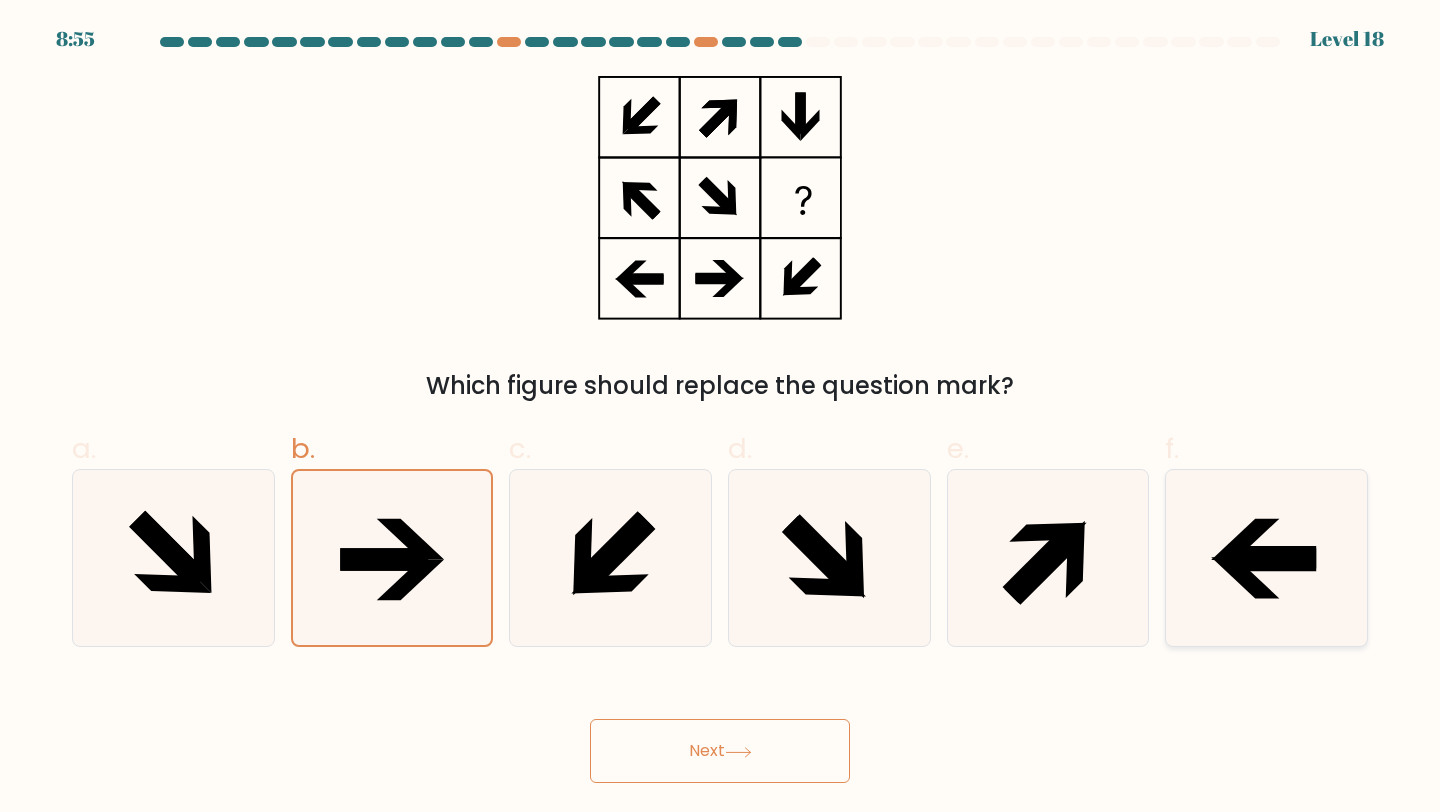 click at bounding box center [1266, 558] 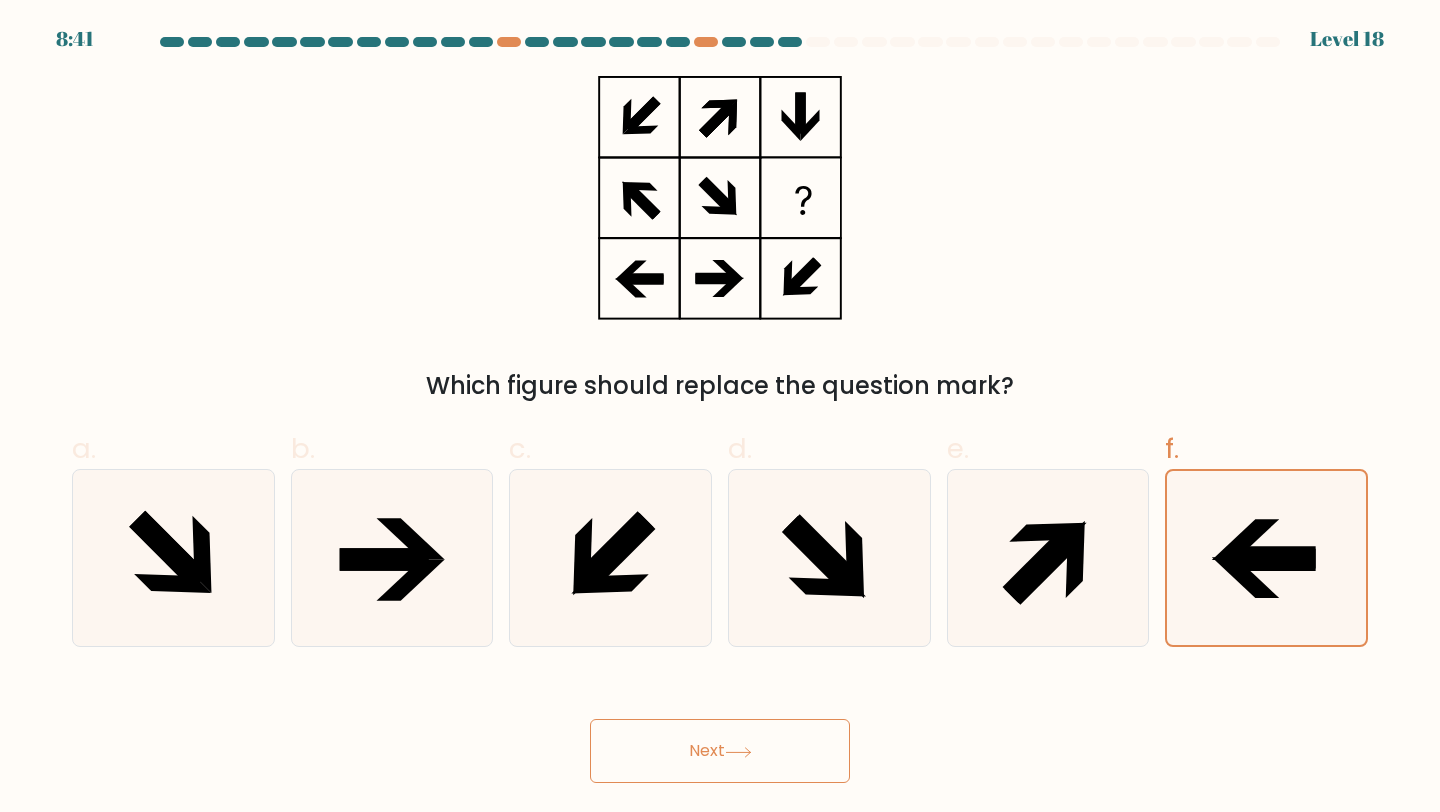 drag, startPoint x: 636, startPoint y: 758, endPoint x: 513, endPoint y: 666, distance: 153.60013 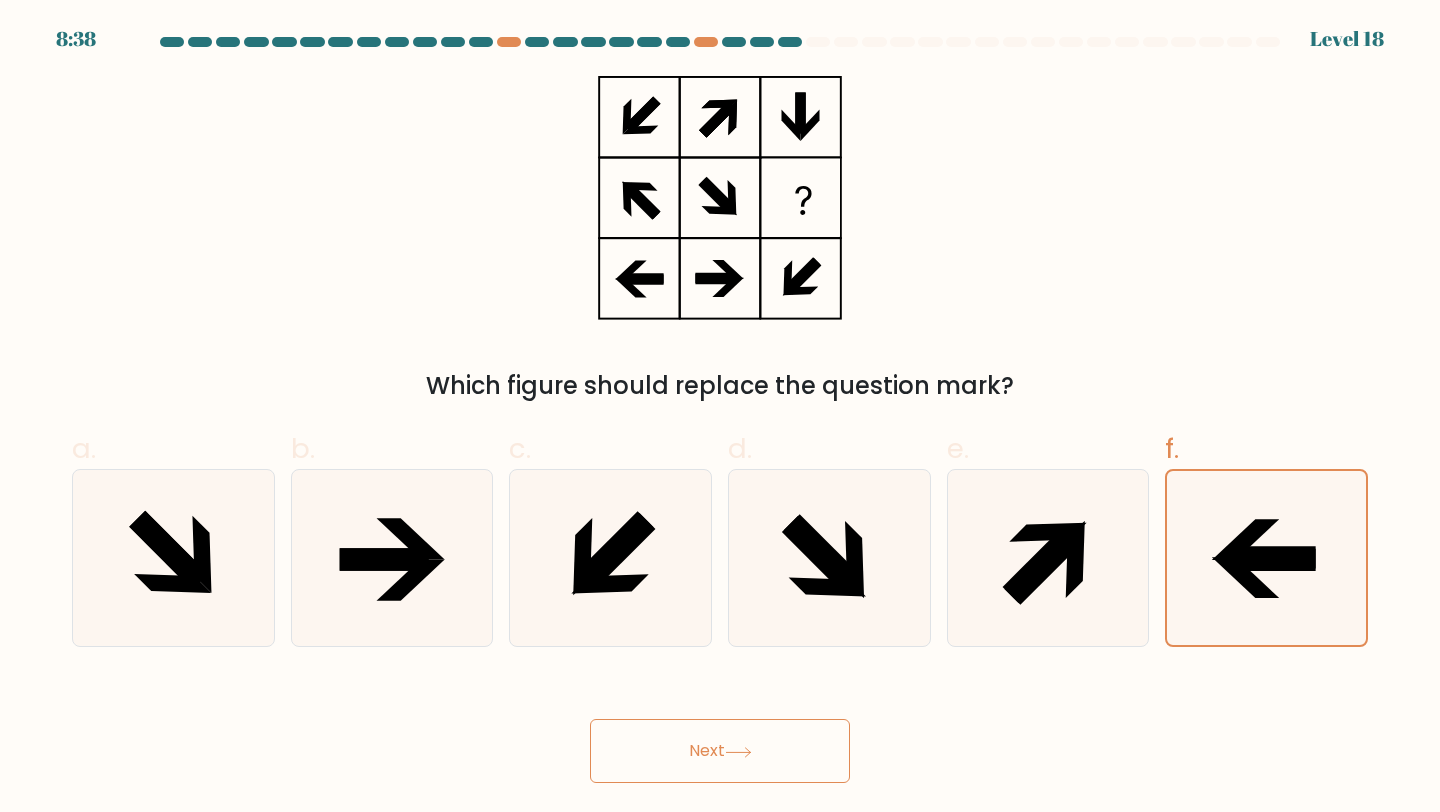 click on "Next" at bounding box center [720, 751] 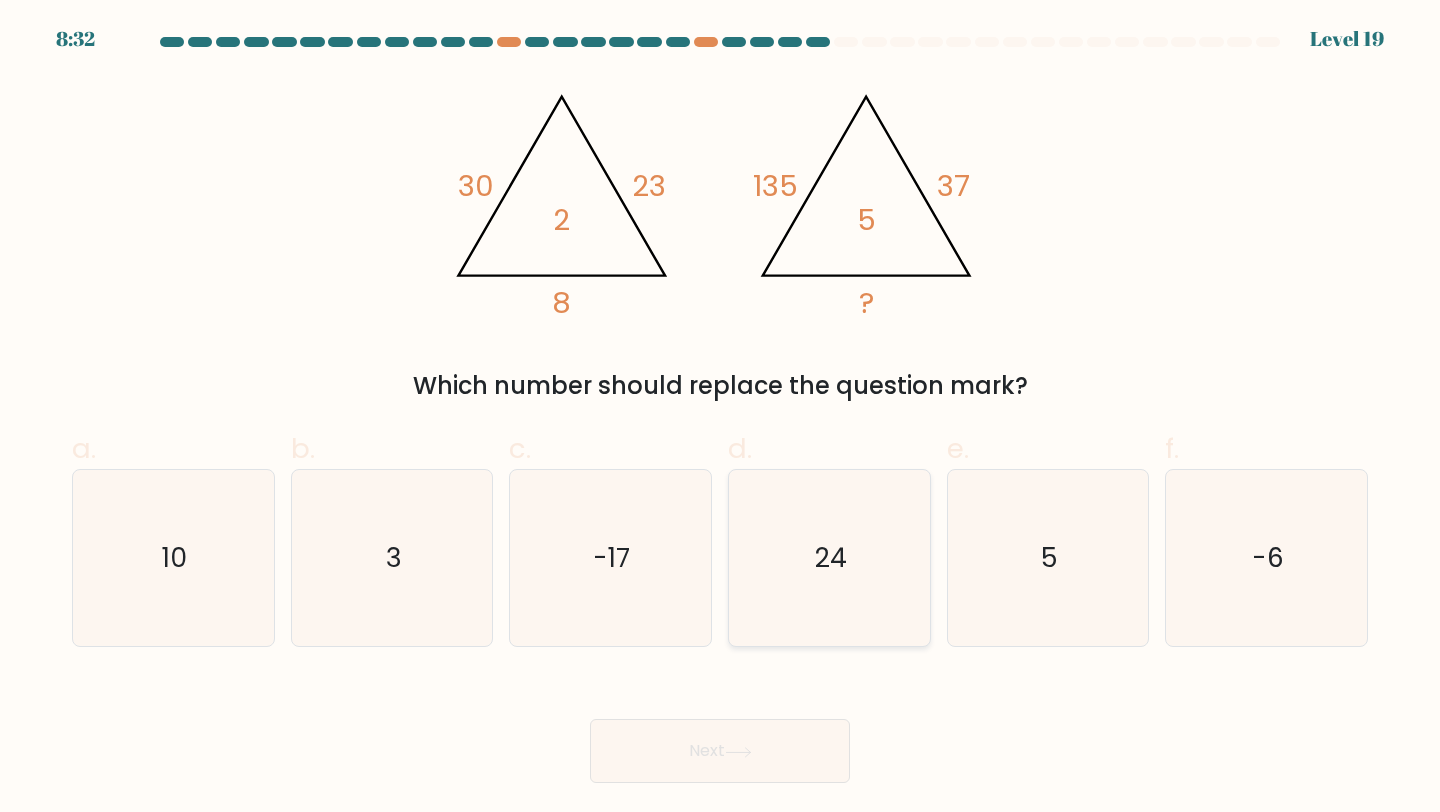 click on "24" at bounding box center (829, 558) 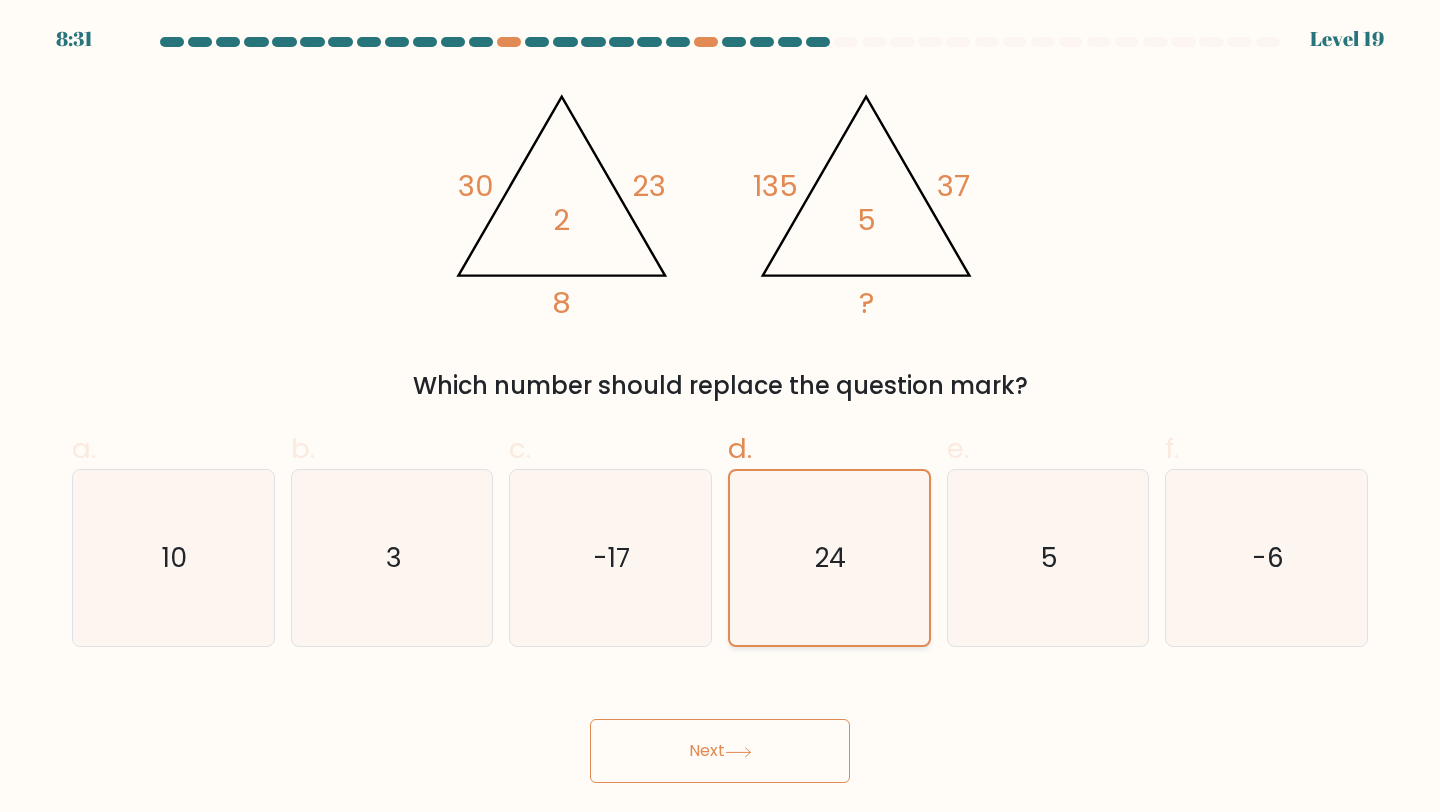 click on "24" at bounding box center [829, 558] 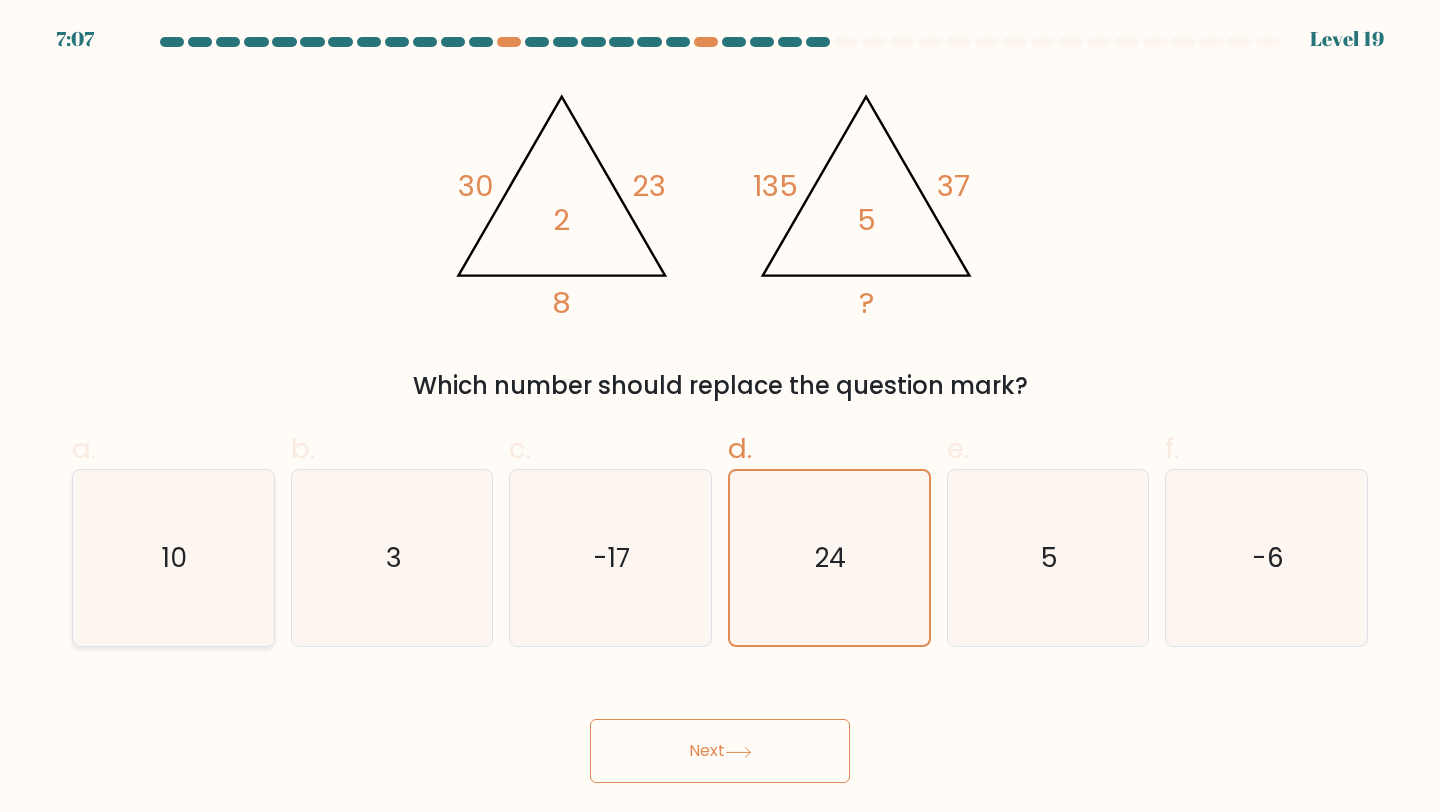 click on "10" at bounding box center [173, 558] 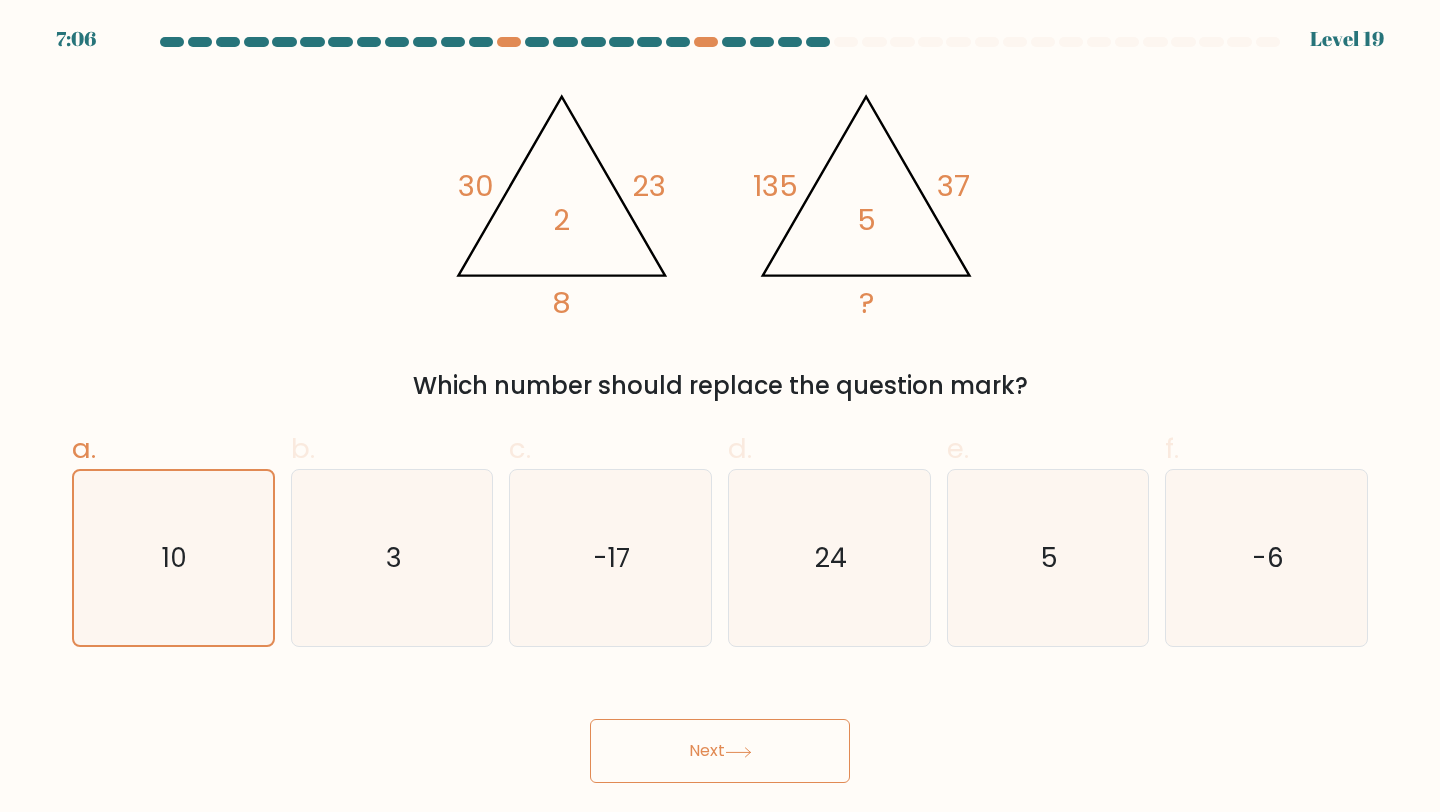 click on "Next" at bounding box center (720, 751) 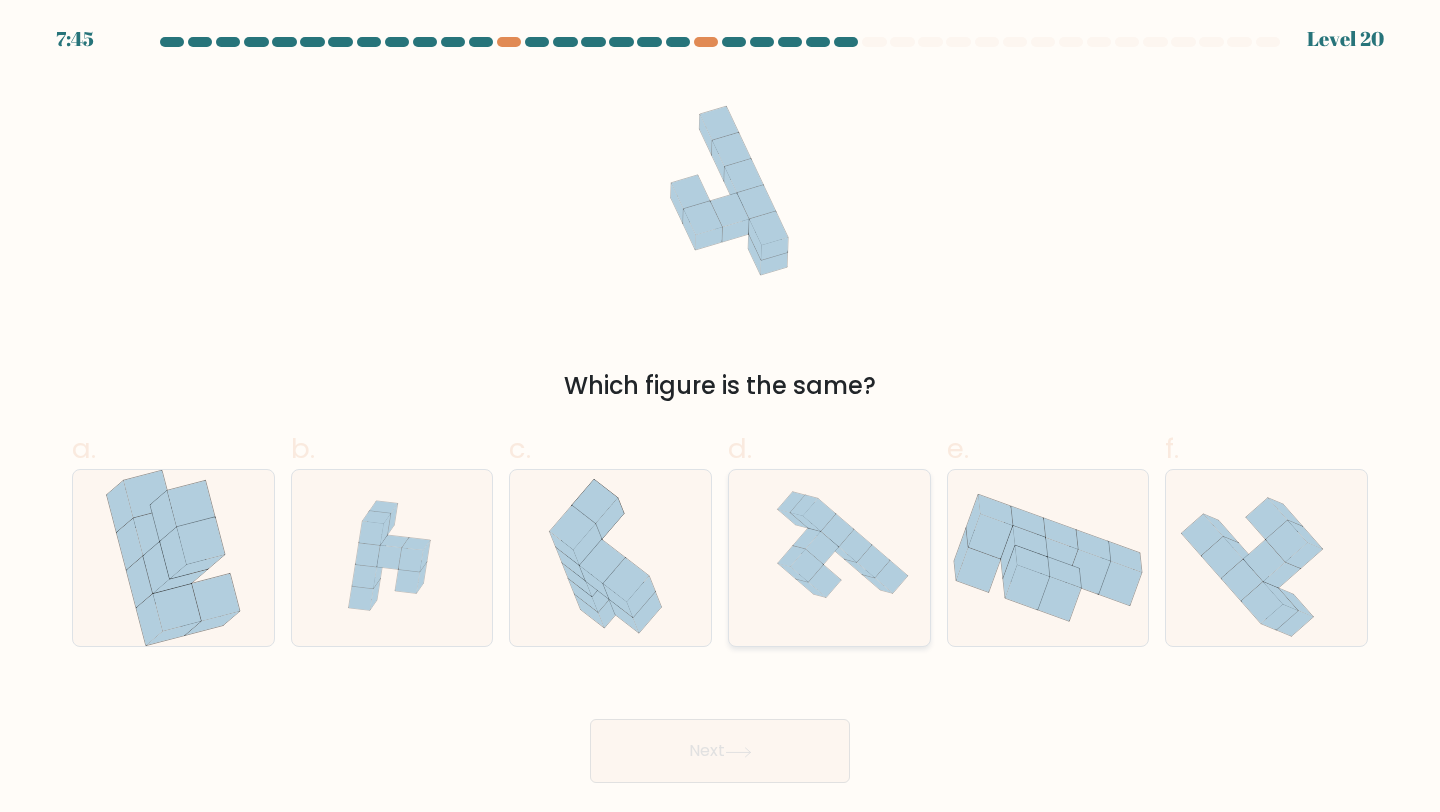 click at bounding box center (855, 546) 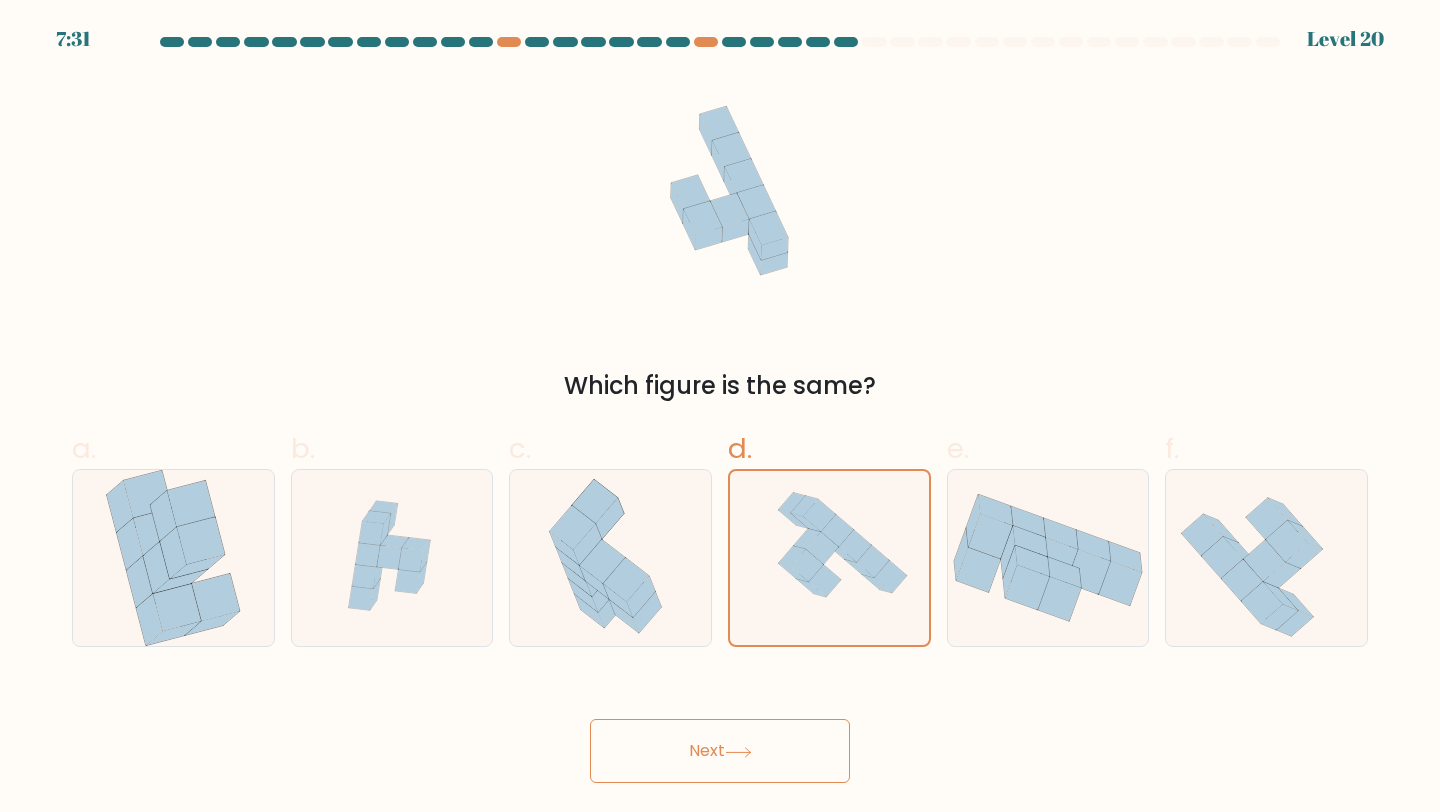 click on "Next" at bounding box center [720, 751] 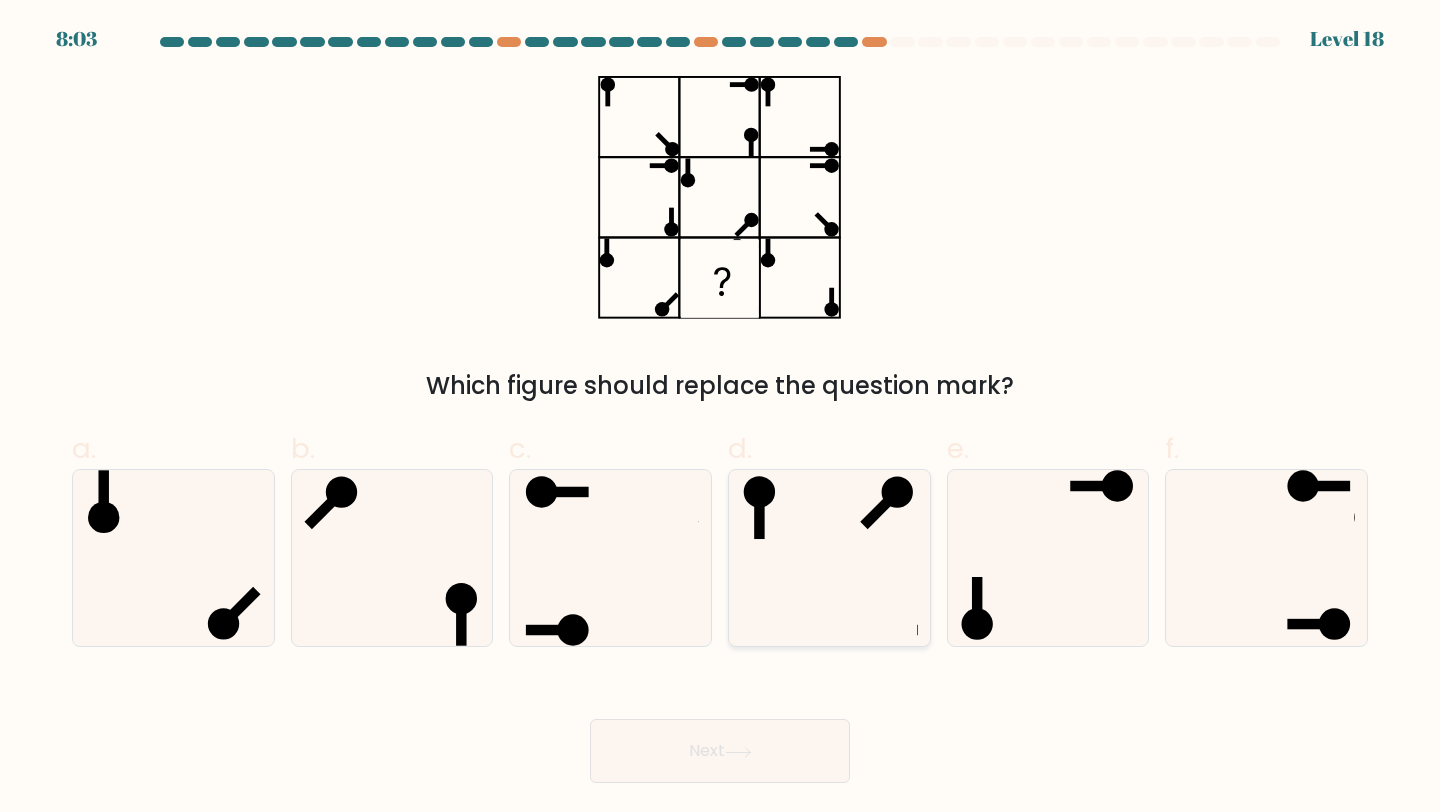 click at bounding box center [829, 558] 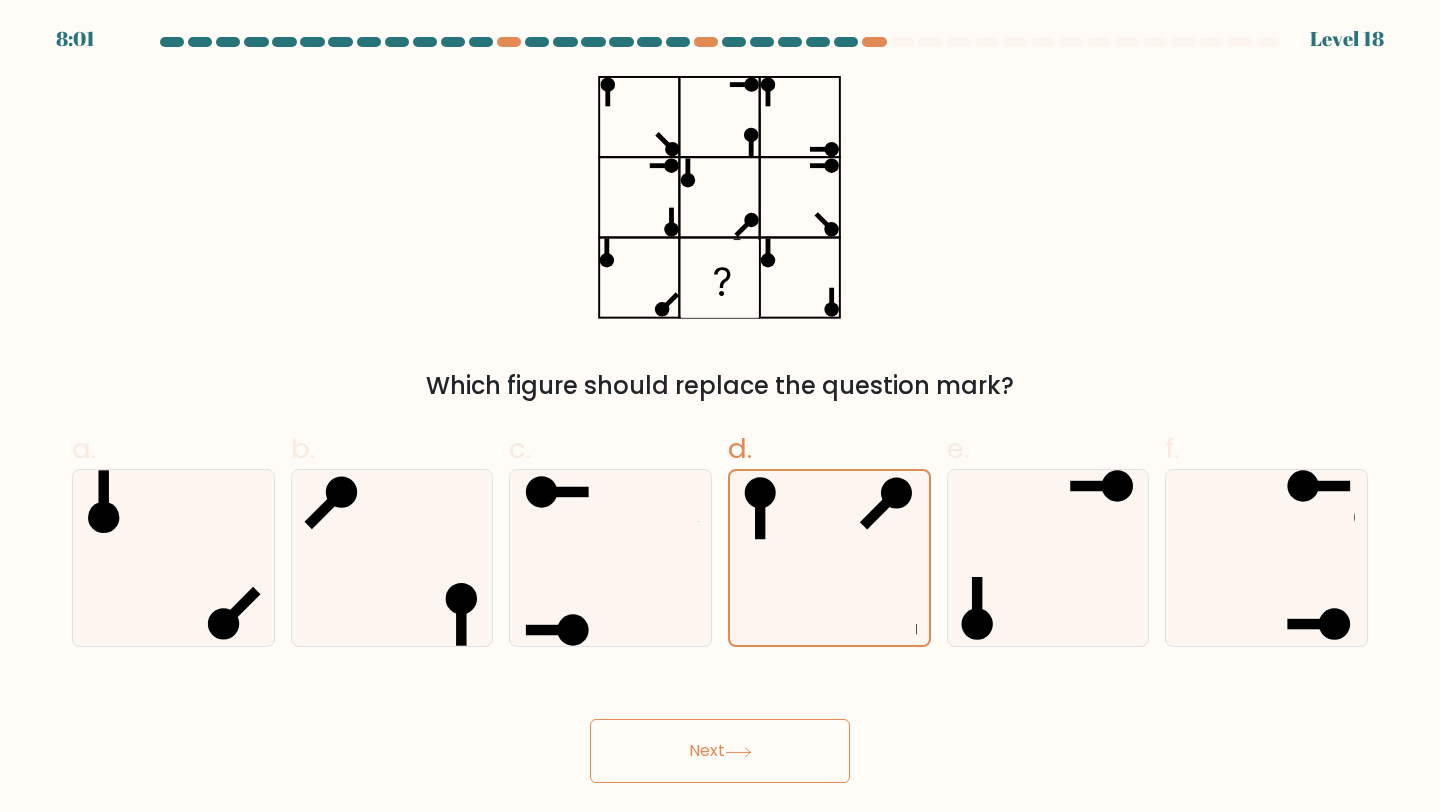 click on "7:30
Lorem 98" at bounding box center (720, 406) 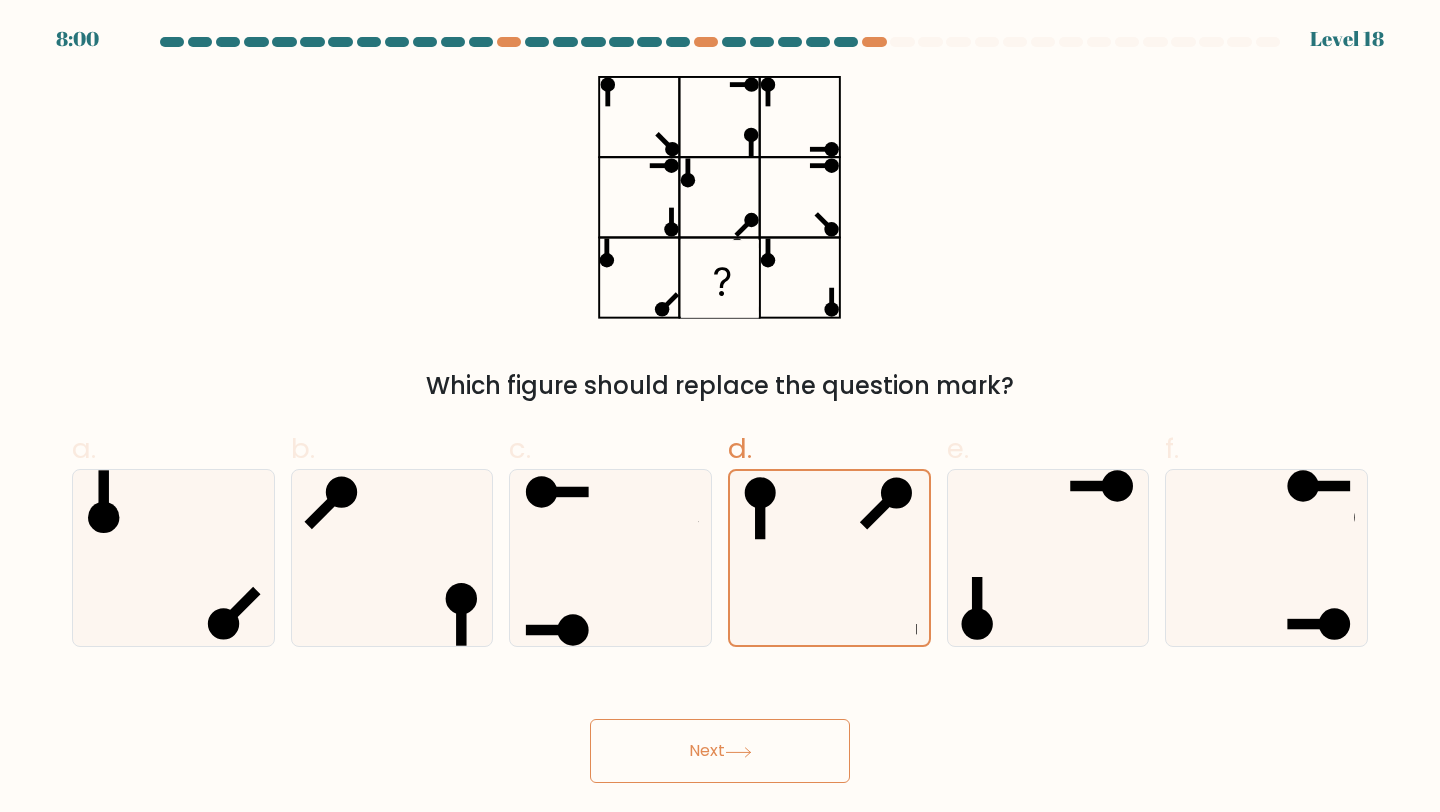 click on "Next" at bounding box center [720, 751] 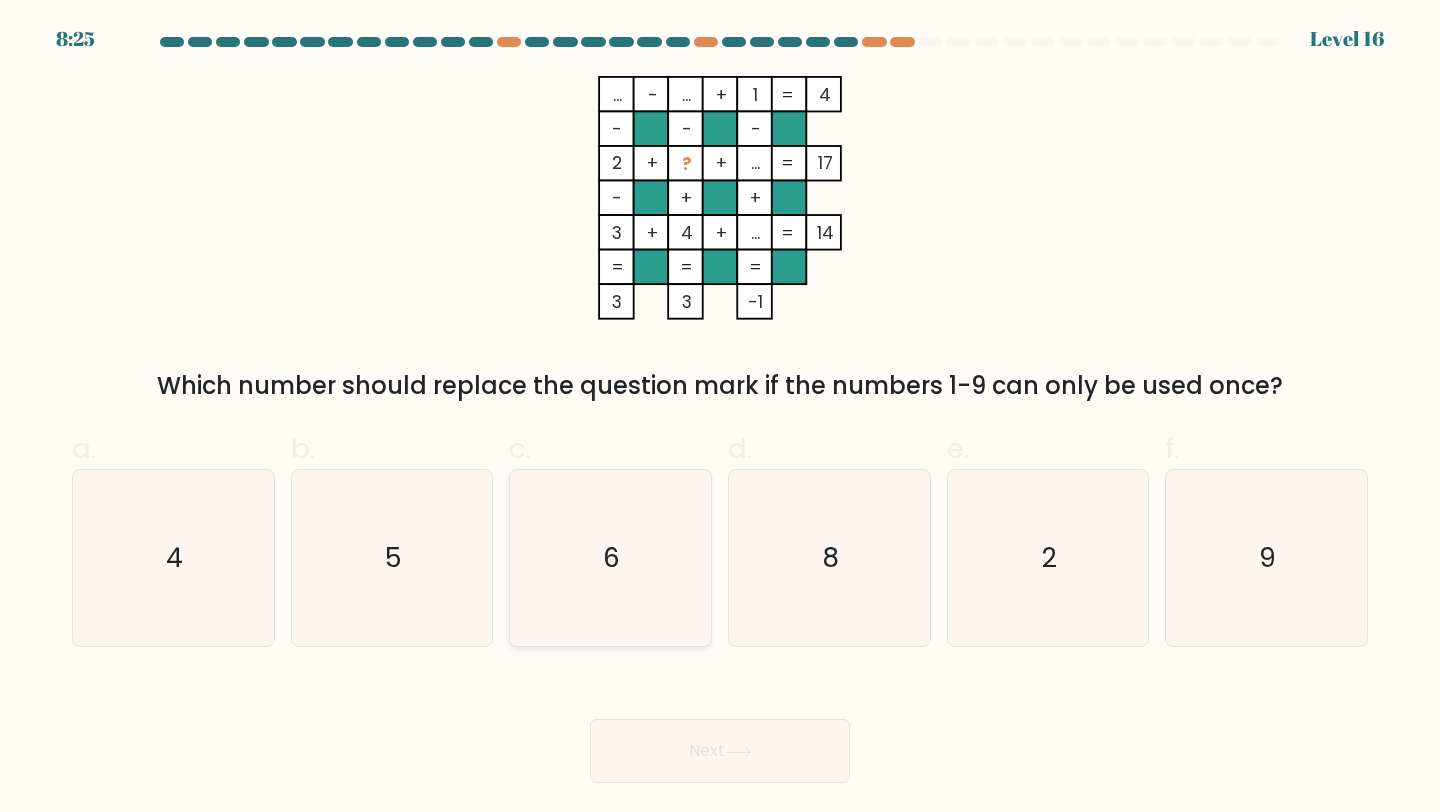 click on "6" at bounding box center [610, 558] 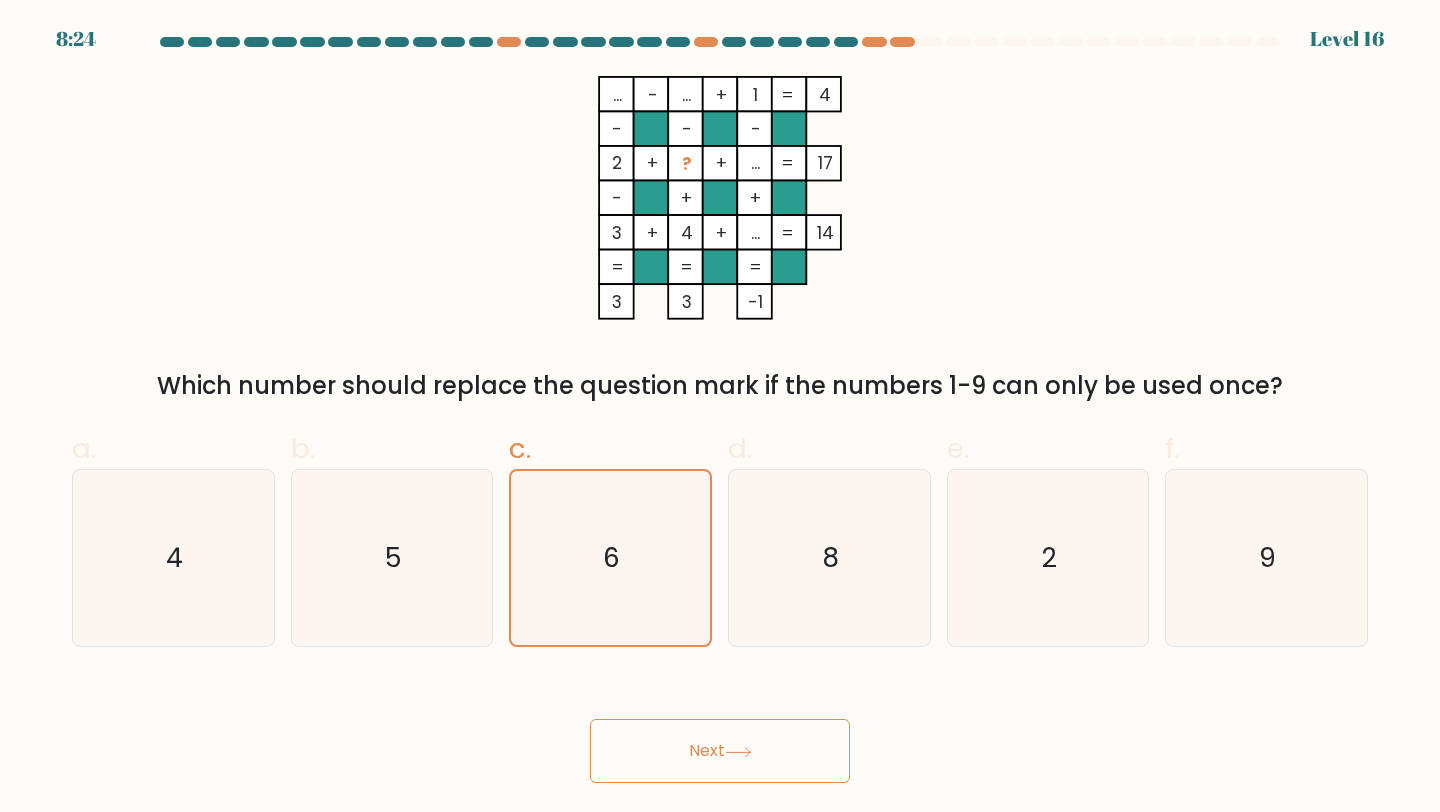 click on "Next" at bounding box center (720, 751) 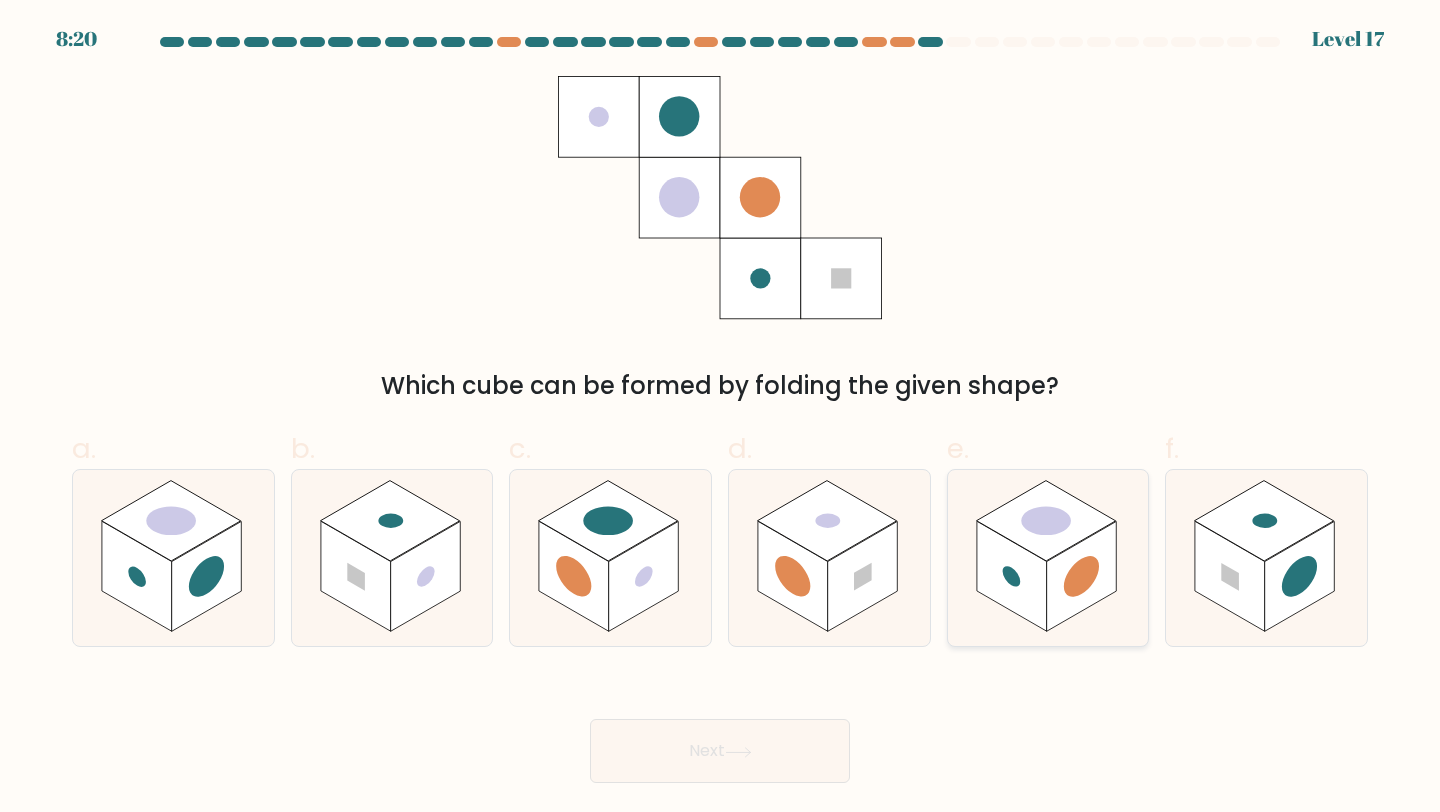 click at bounding box center (1048, 558) 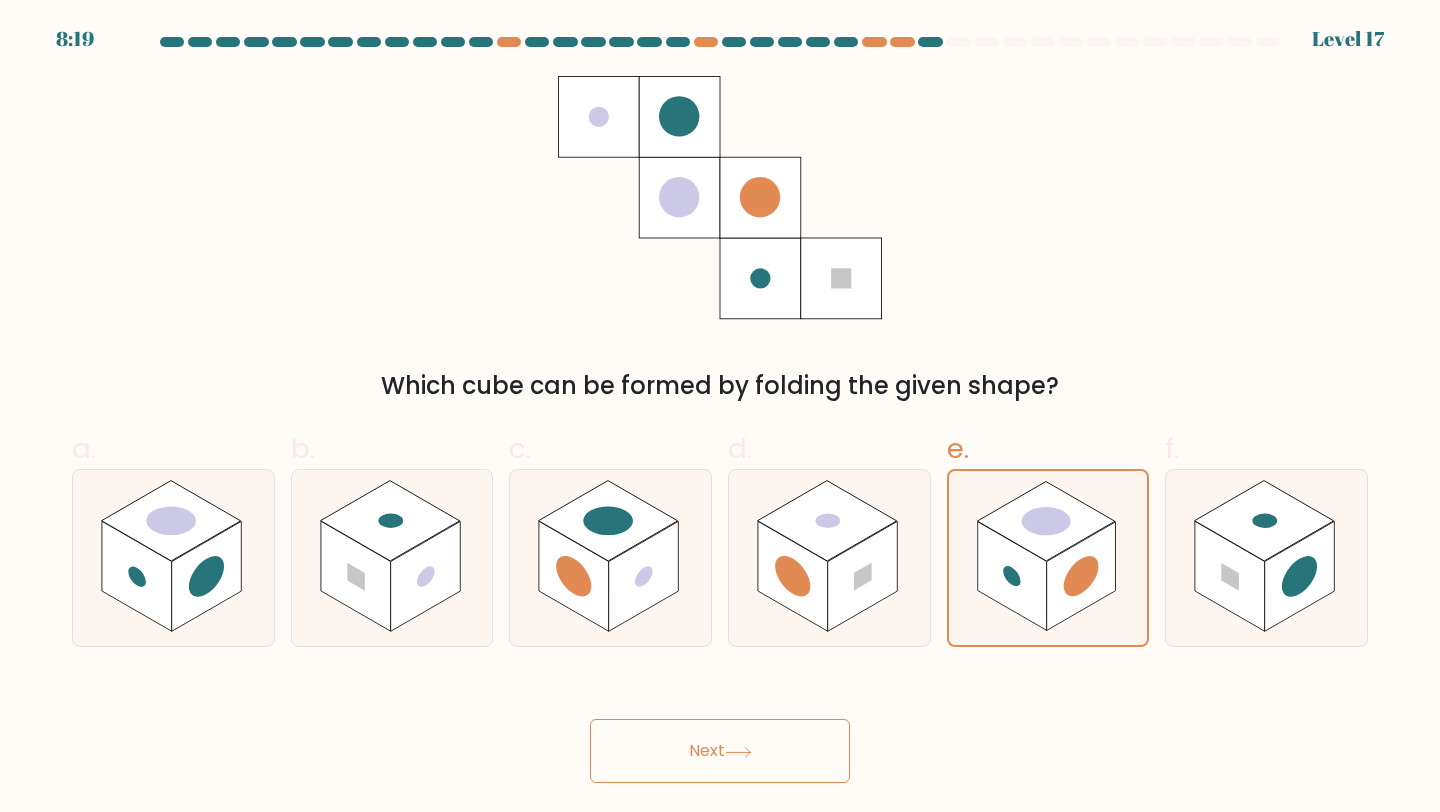 click on "Next" at bounding box center (720, 751) 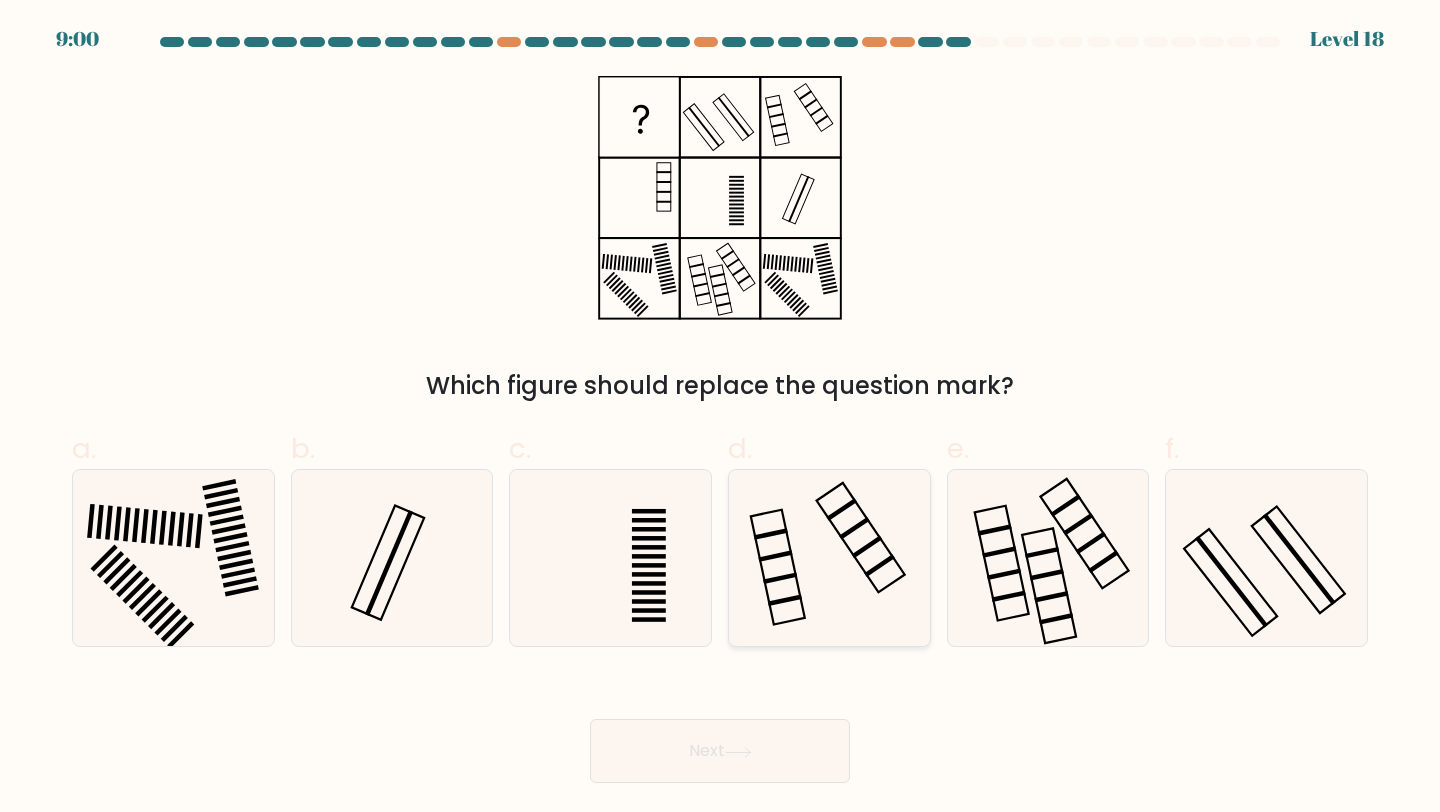 click at bounding box center (829, 558) 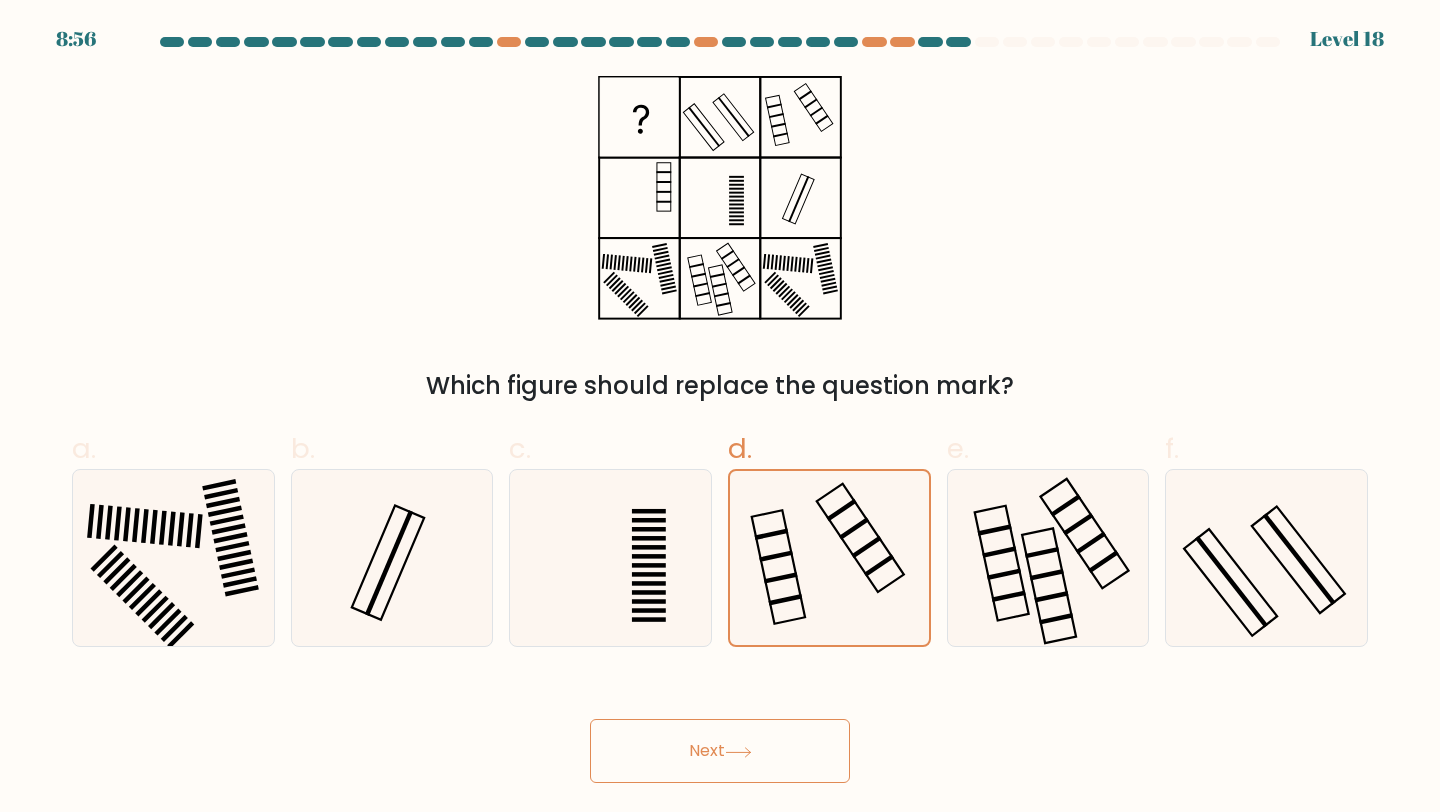 click on "Next" at bounding box center [720, 751] 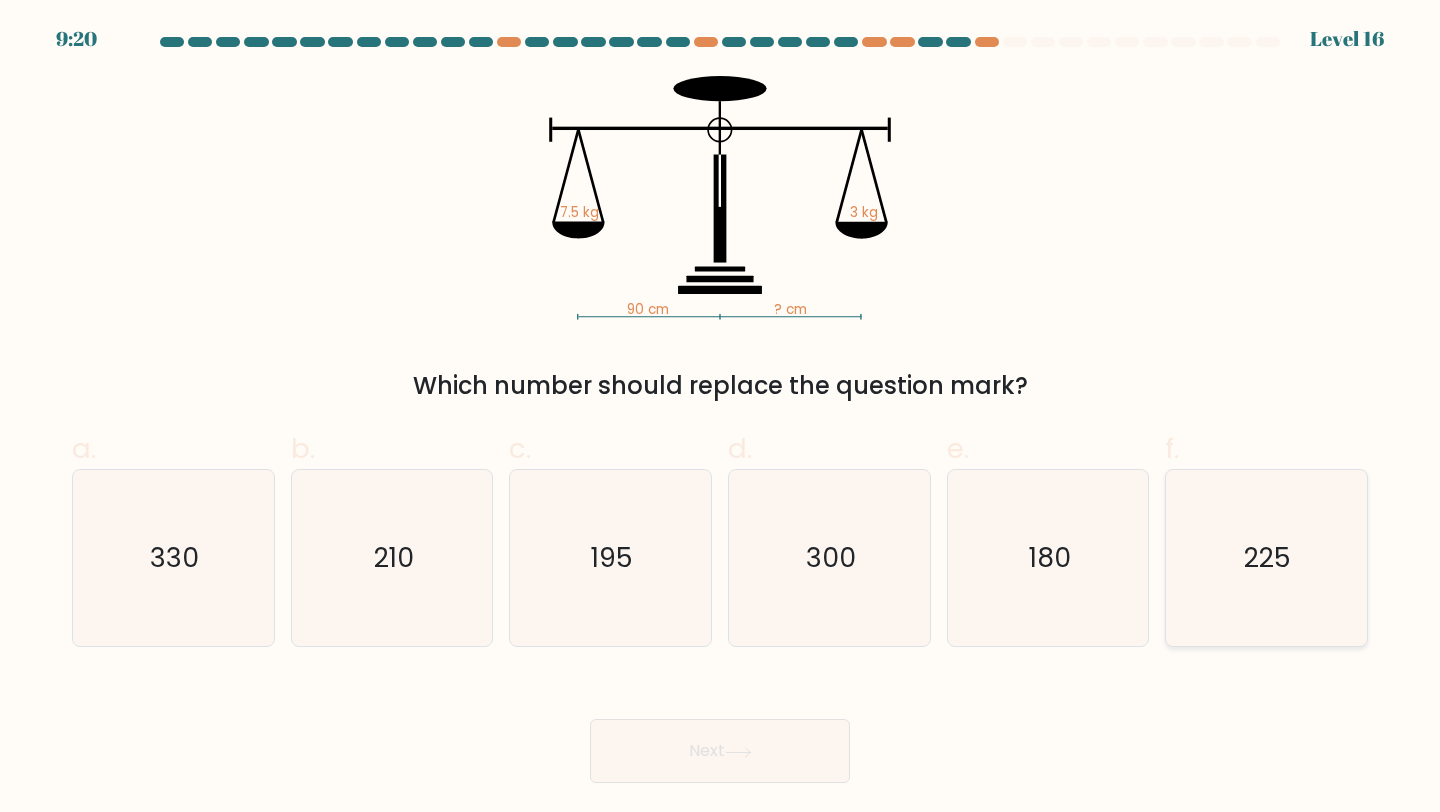 click on "225" at bounding box center [1266, 558] 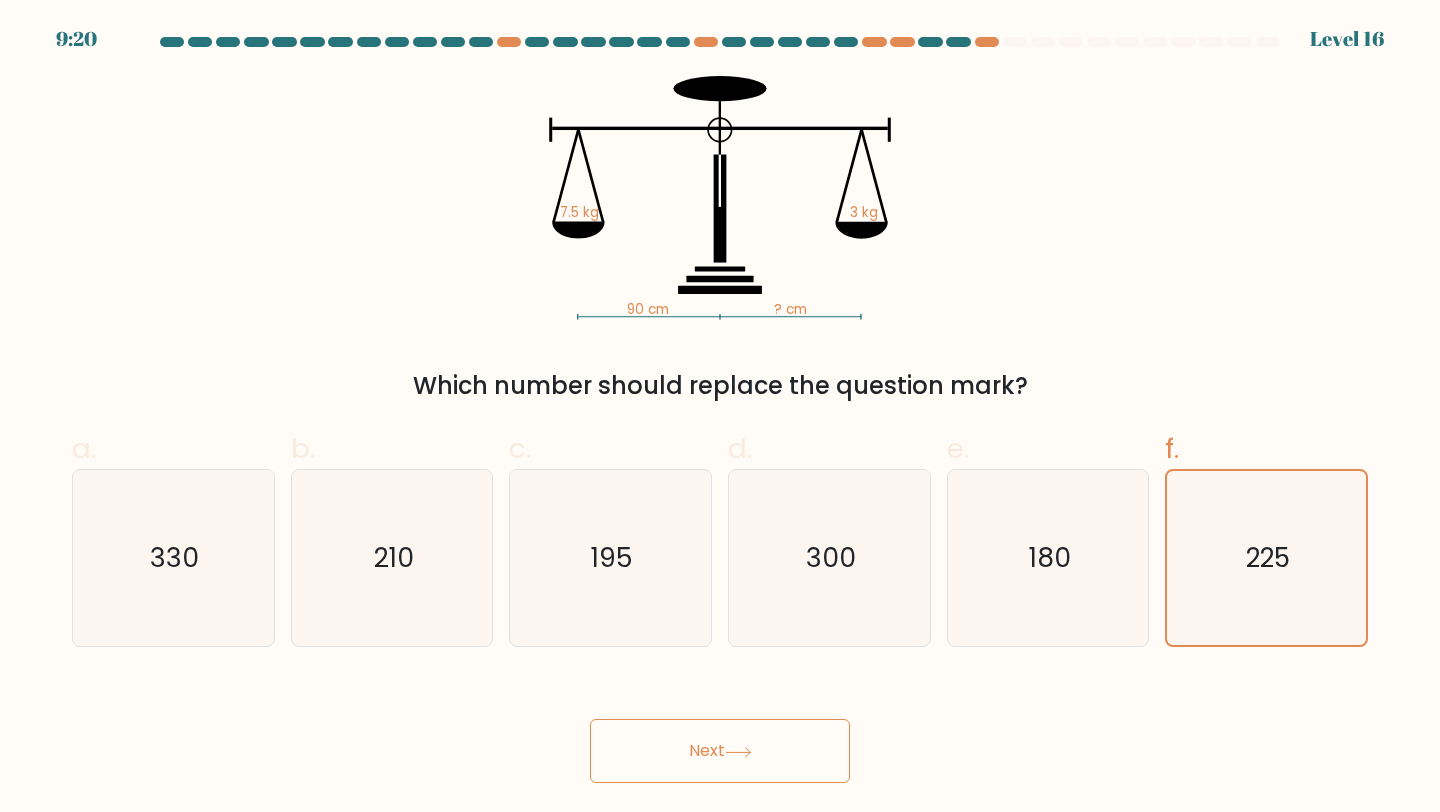 click on "Next" at bounding box center [720, 751] 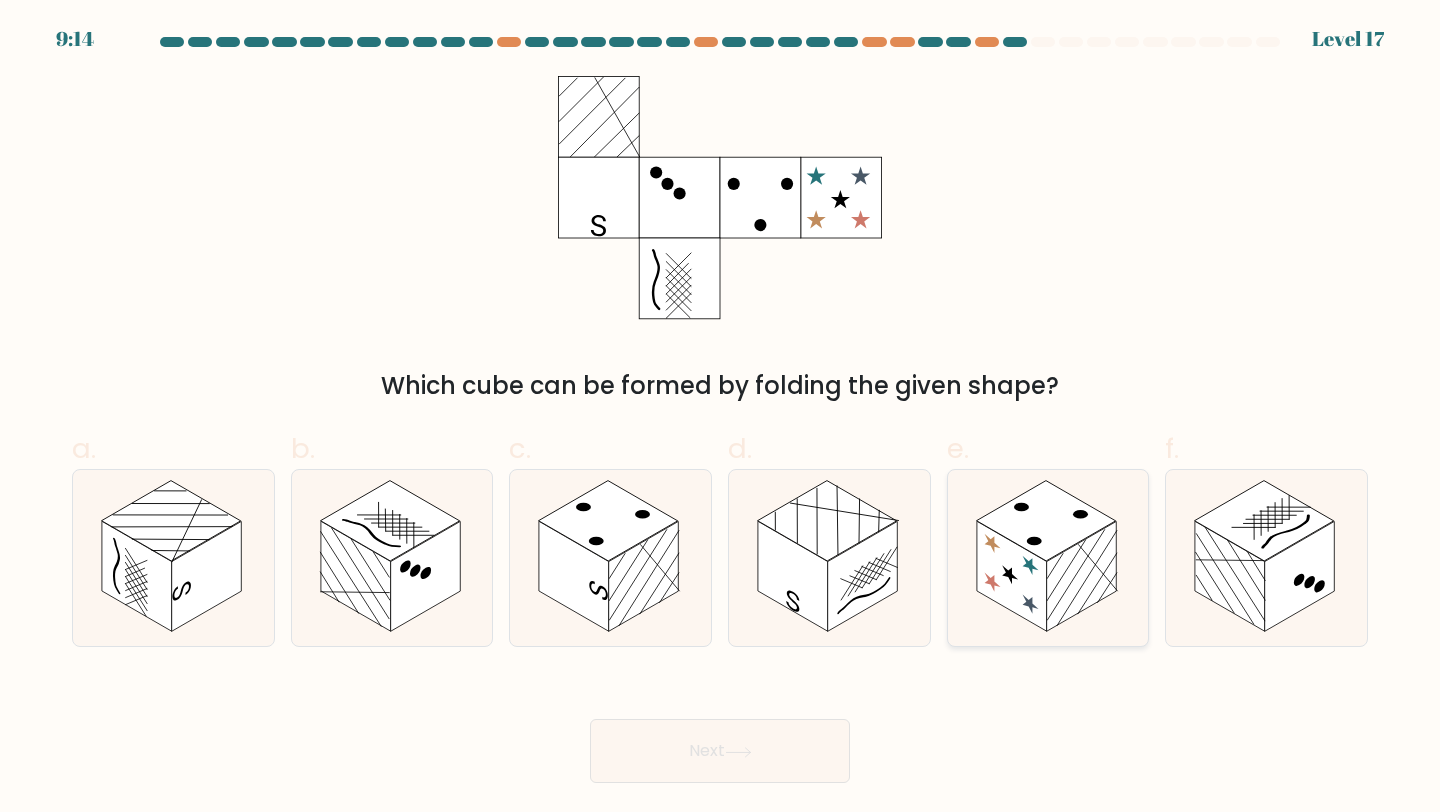 click at bounding box center (1082, 576) 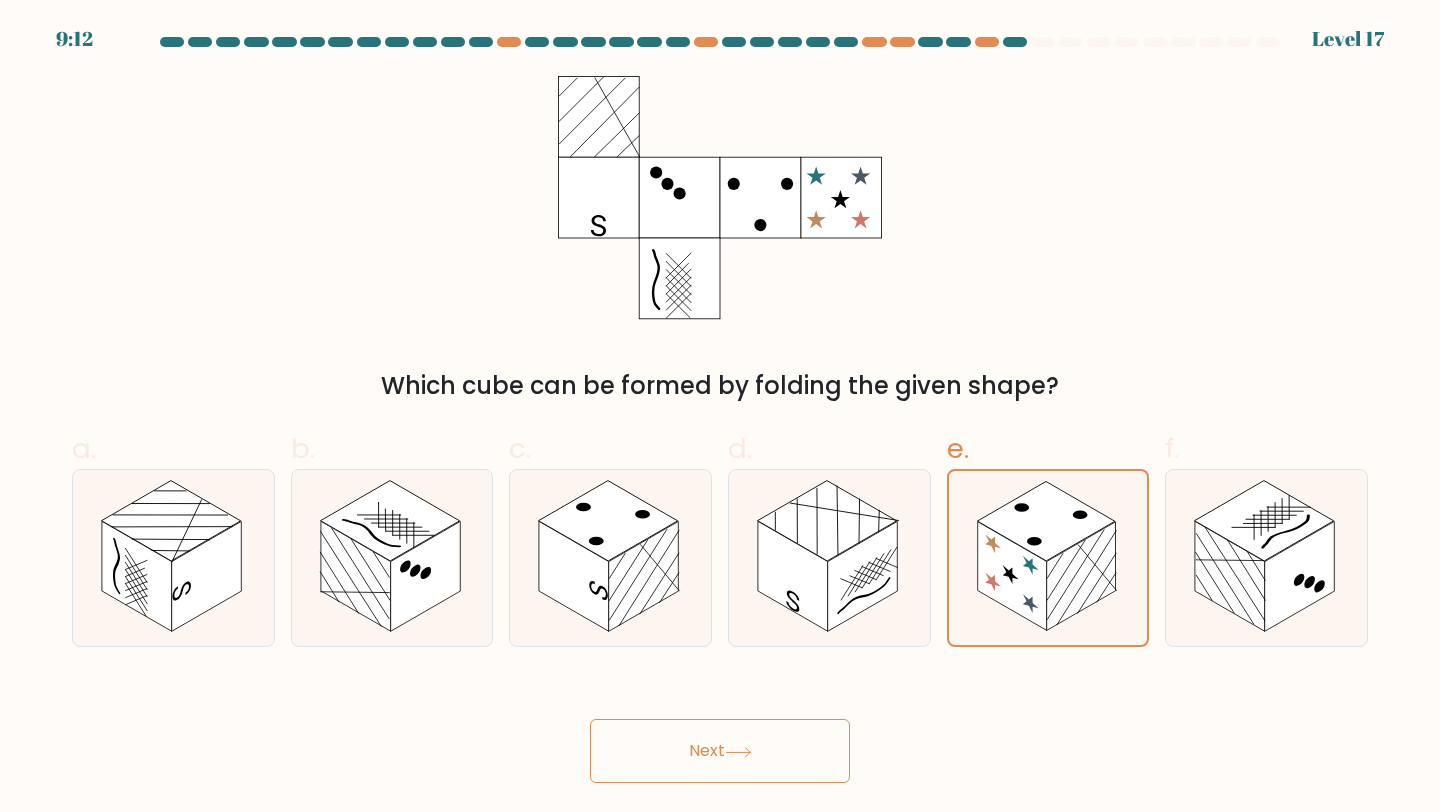click on "Next" at bounding box center (720, 751) 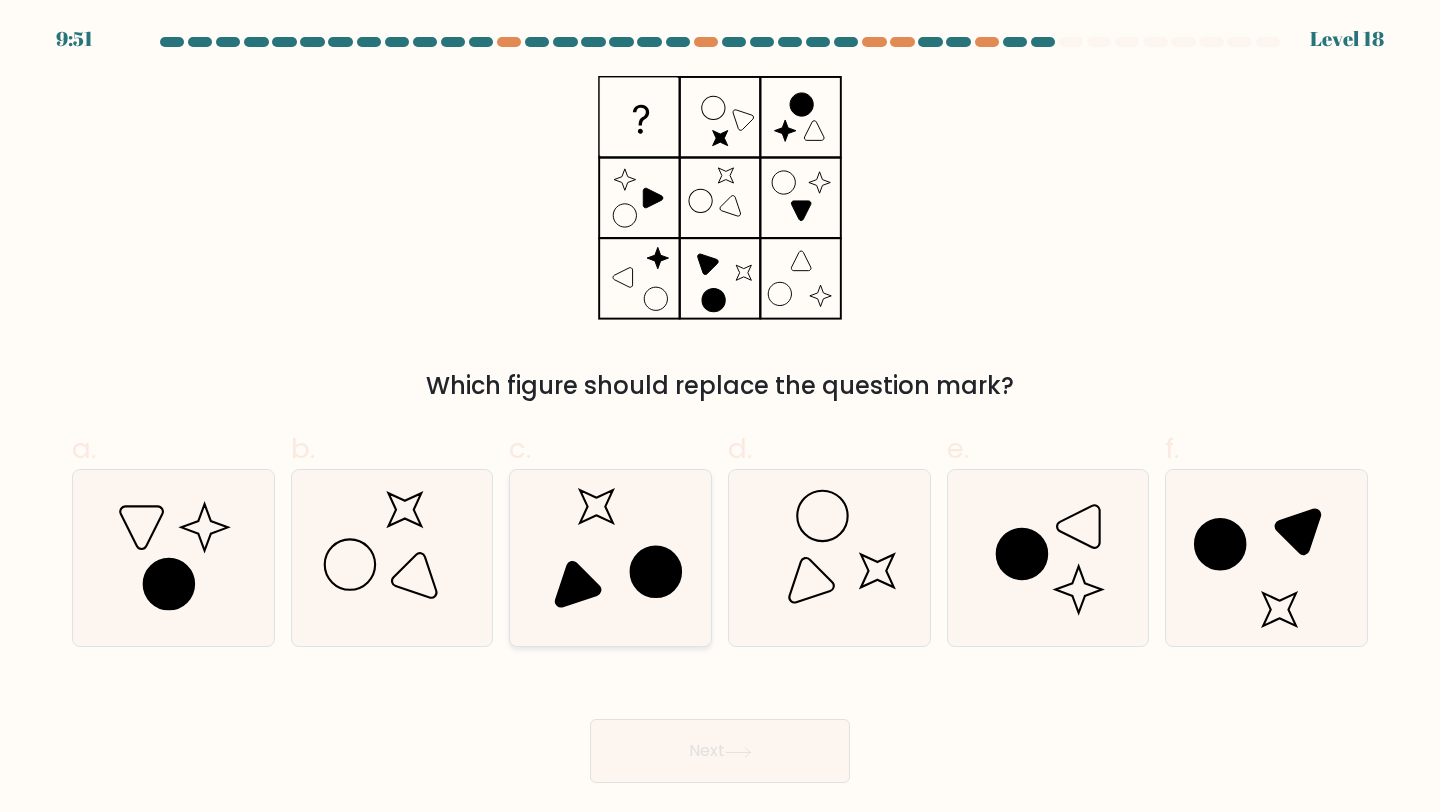 click at bounding box center (656, 571) 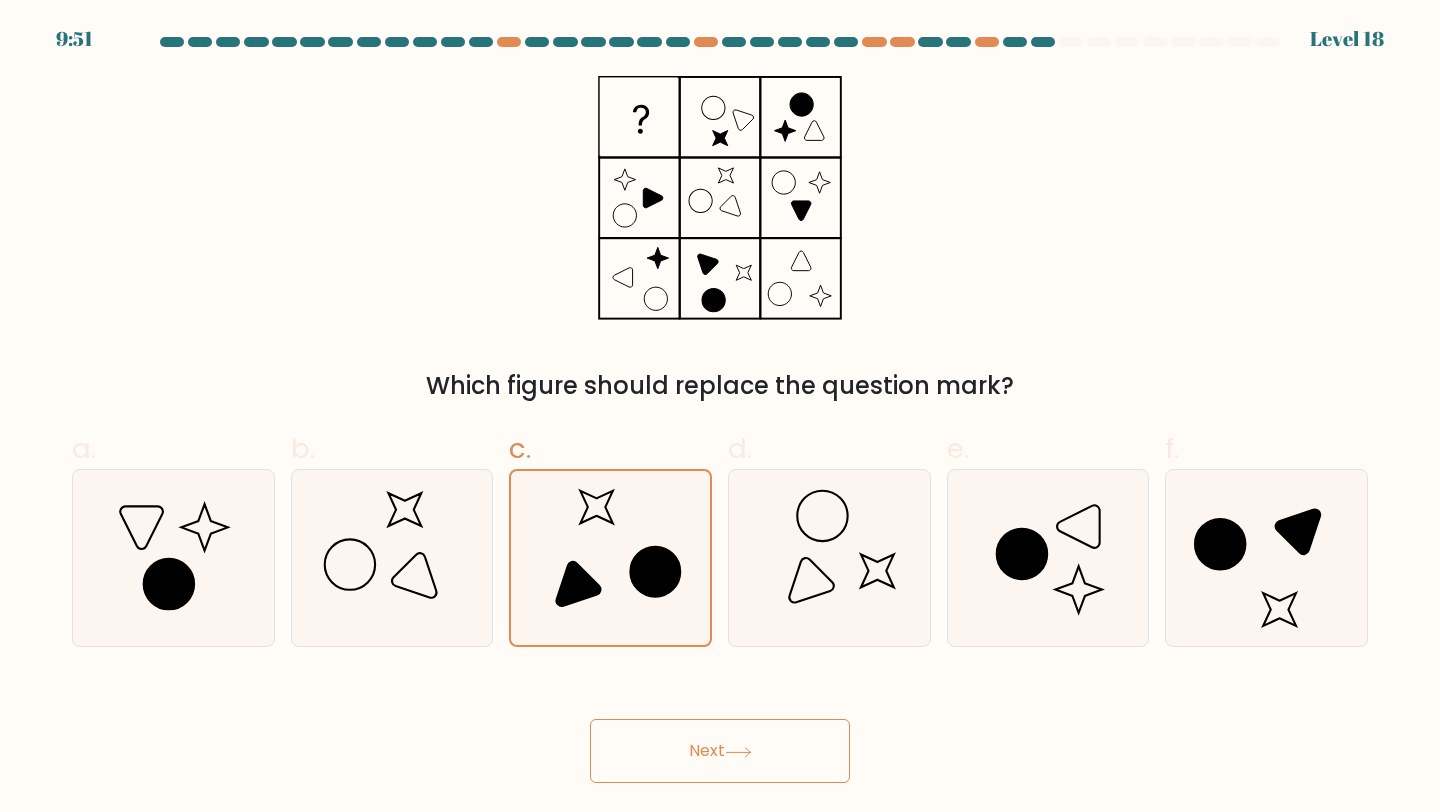 click on "Next" at bounding box center [720, 751] 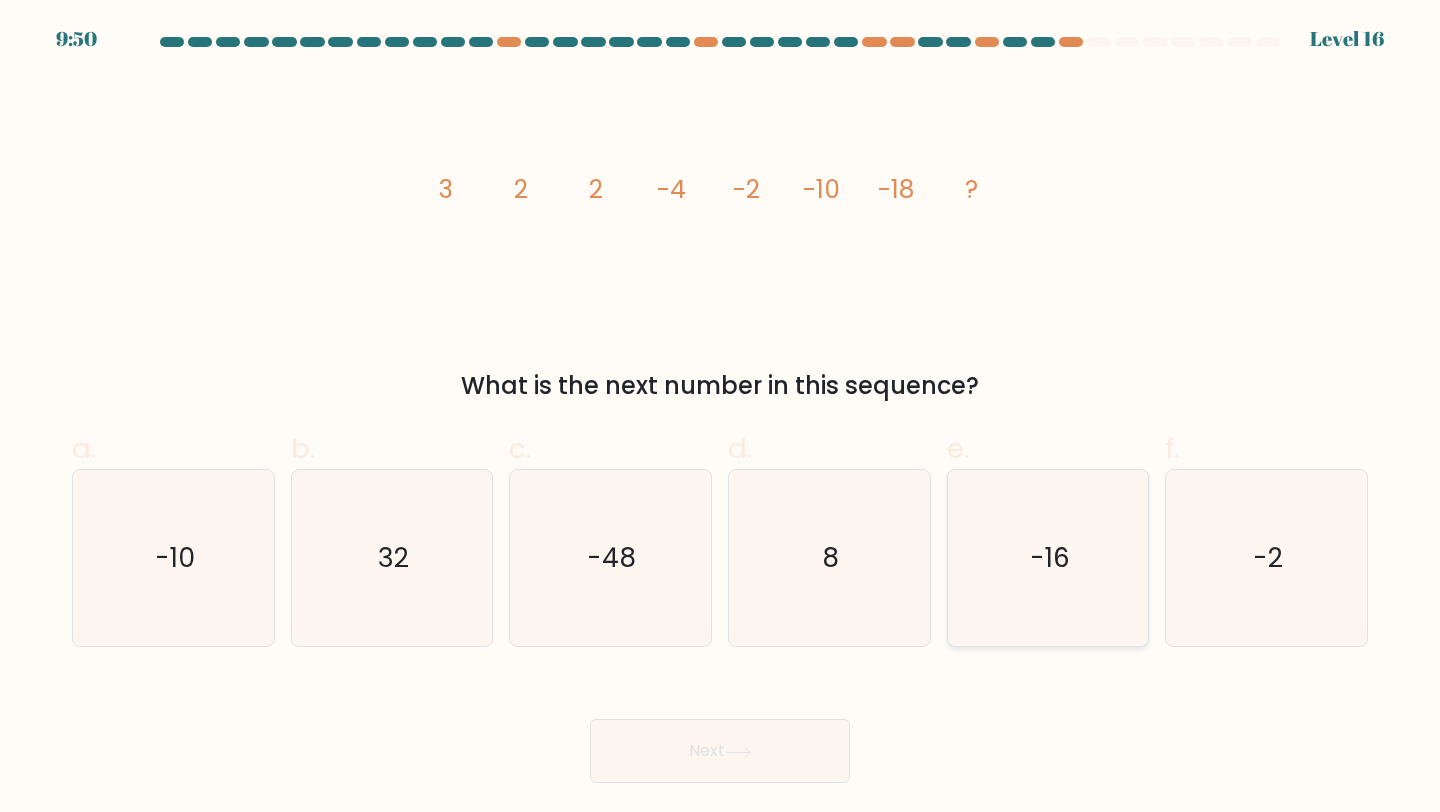 click on "-16" at bounding box center (1048, 558) 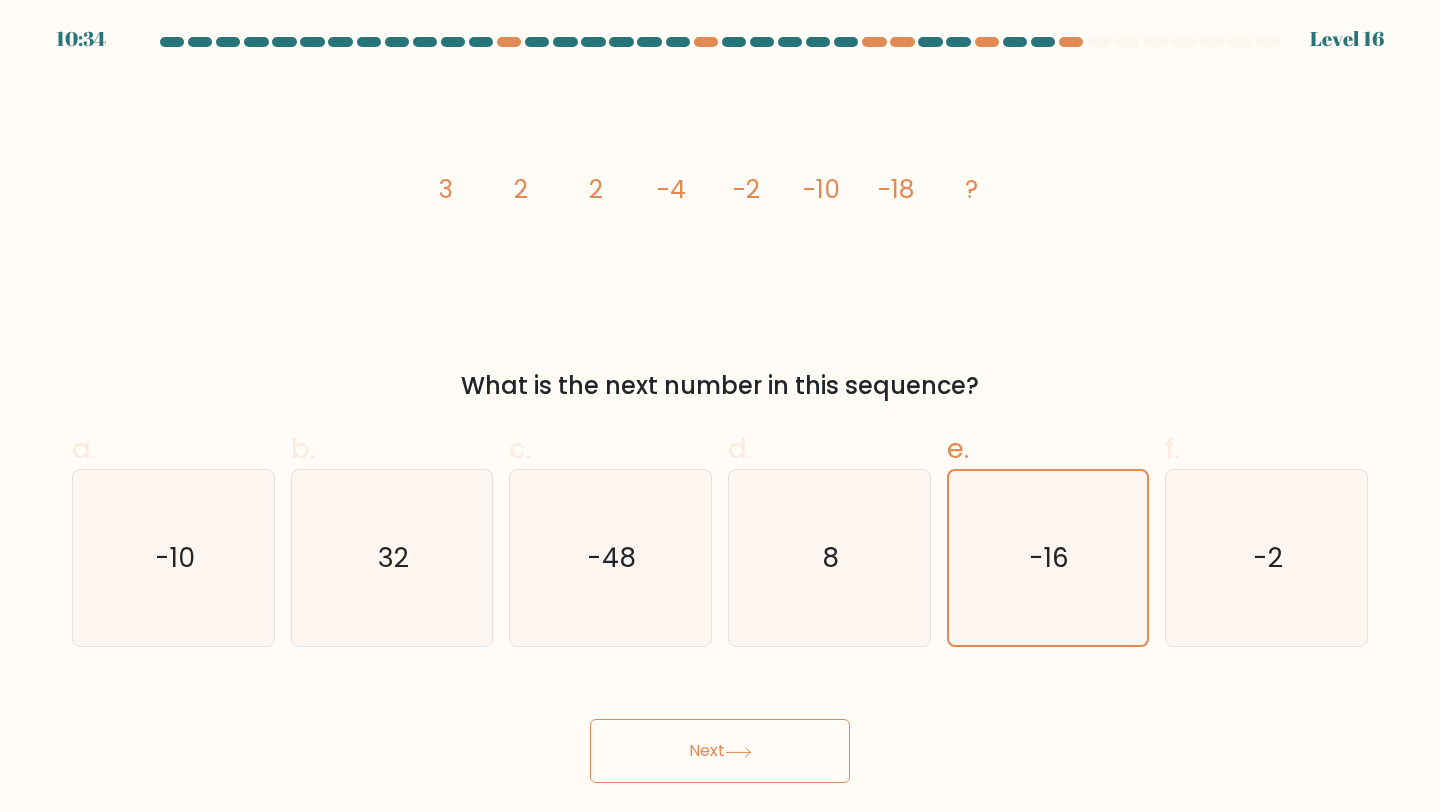click on "Next" at bounding box center (720, 751) 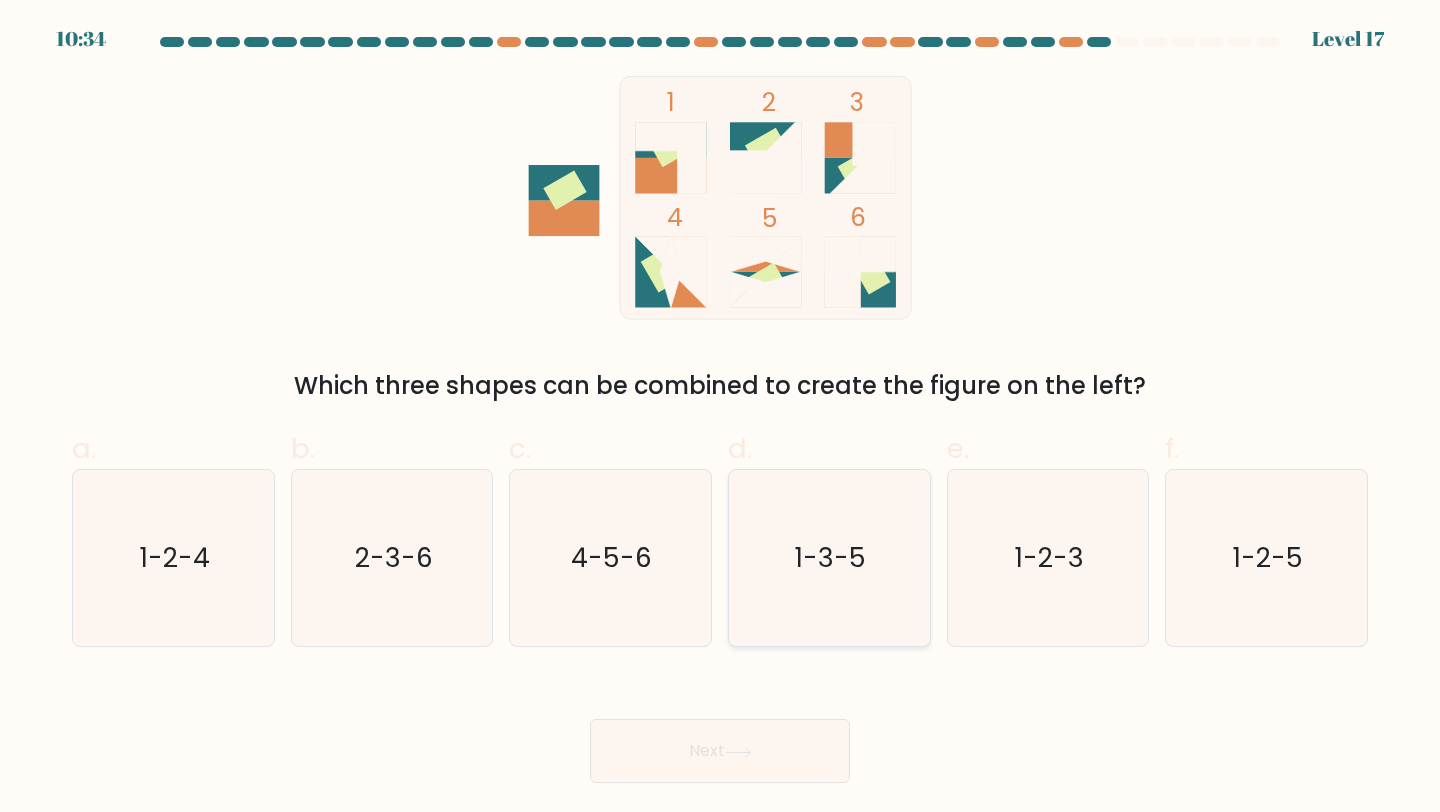 click on "1-3-5" at bounding box center (831, 557) 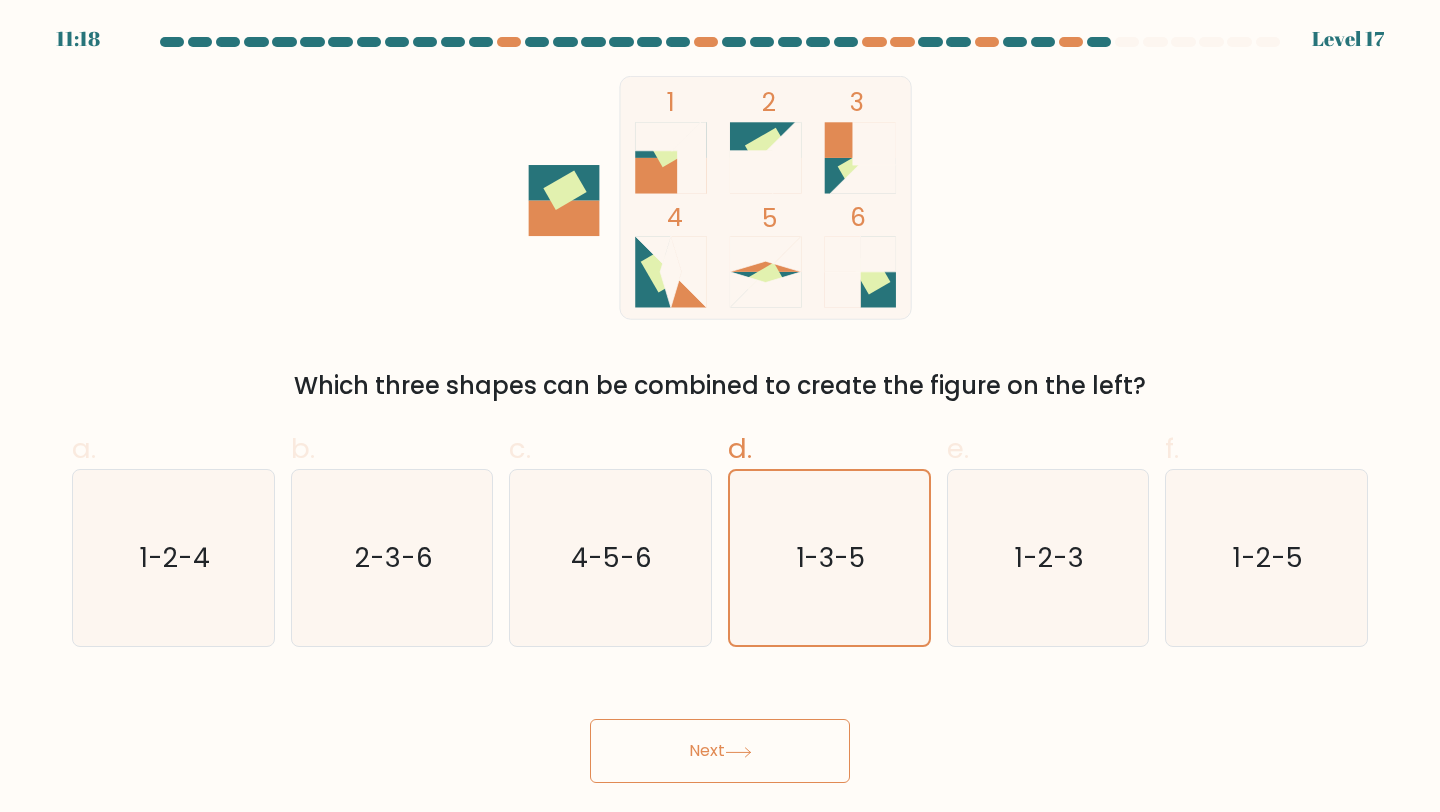click on "Next" at bounding box center [720, 751] 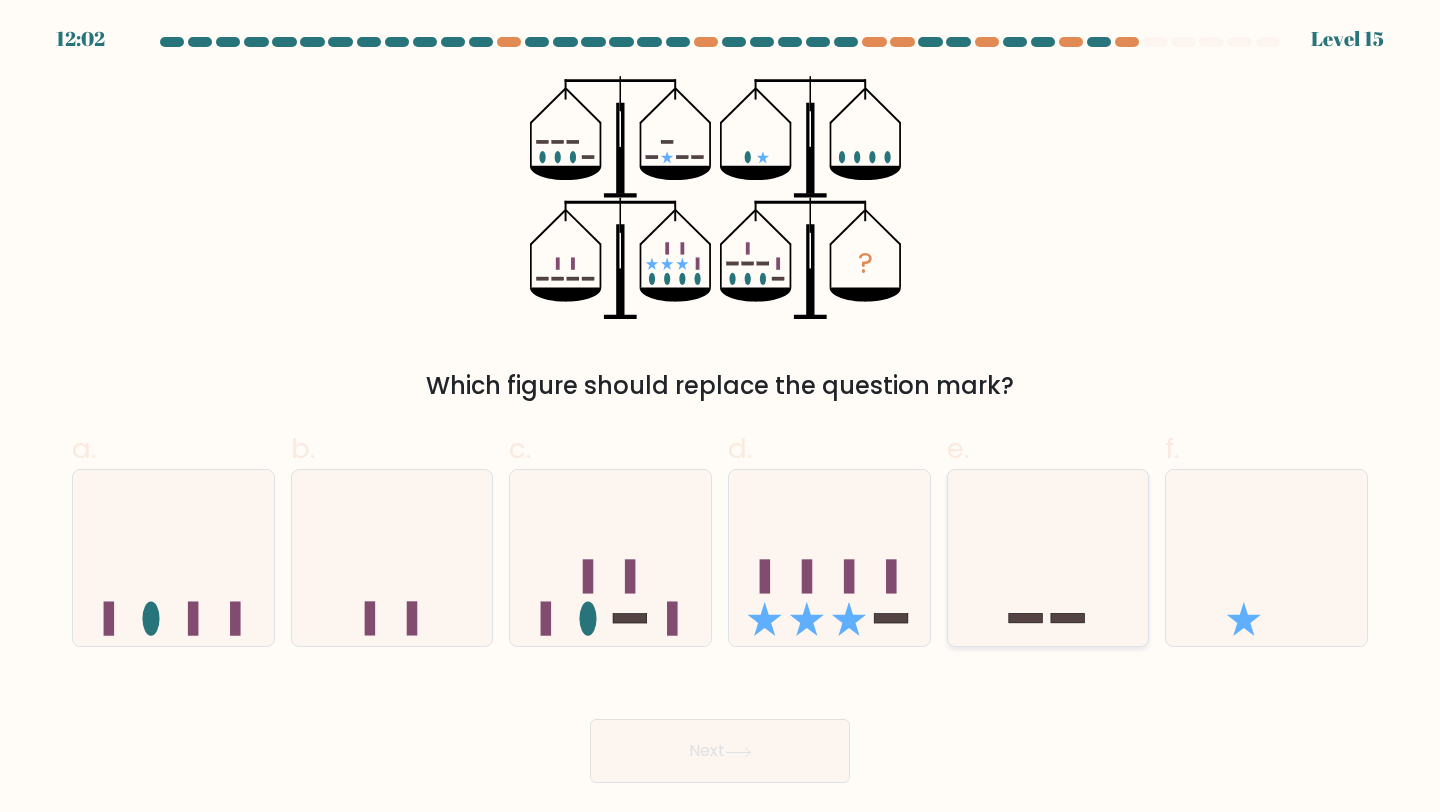click at bounding box center [1048, 558] 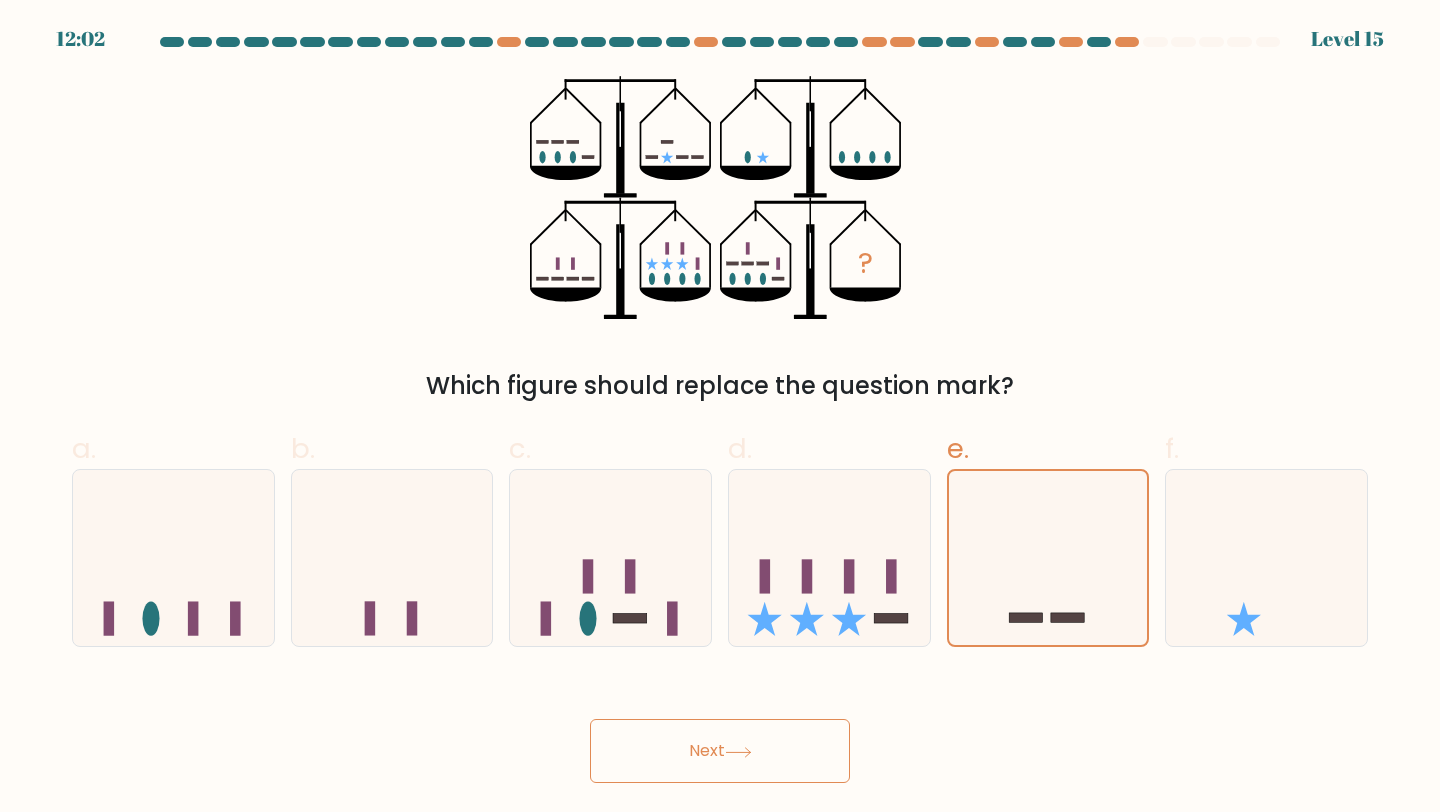 click on "Next" at bounding box center [720, 751] 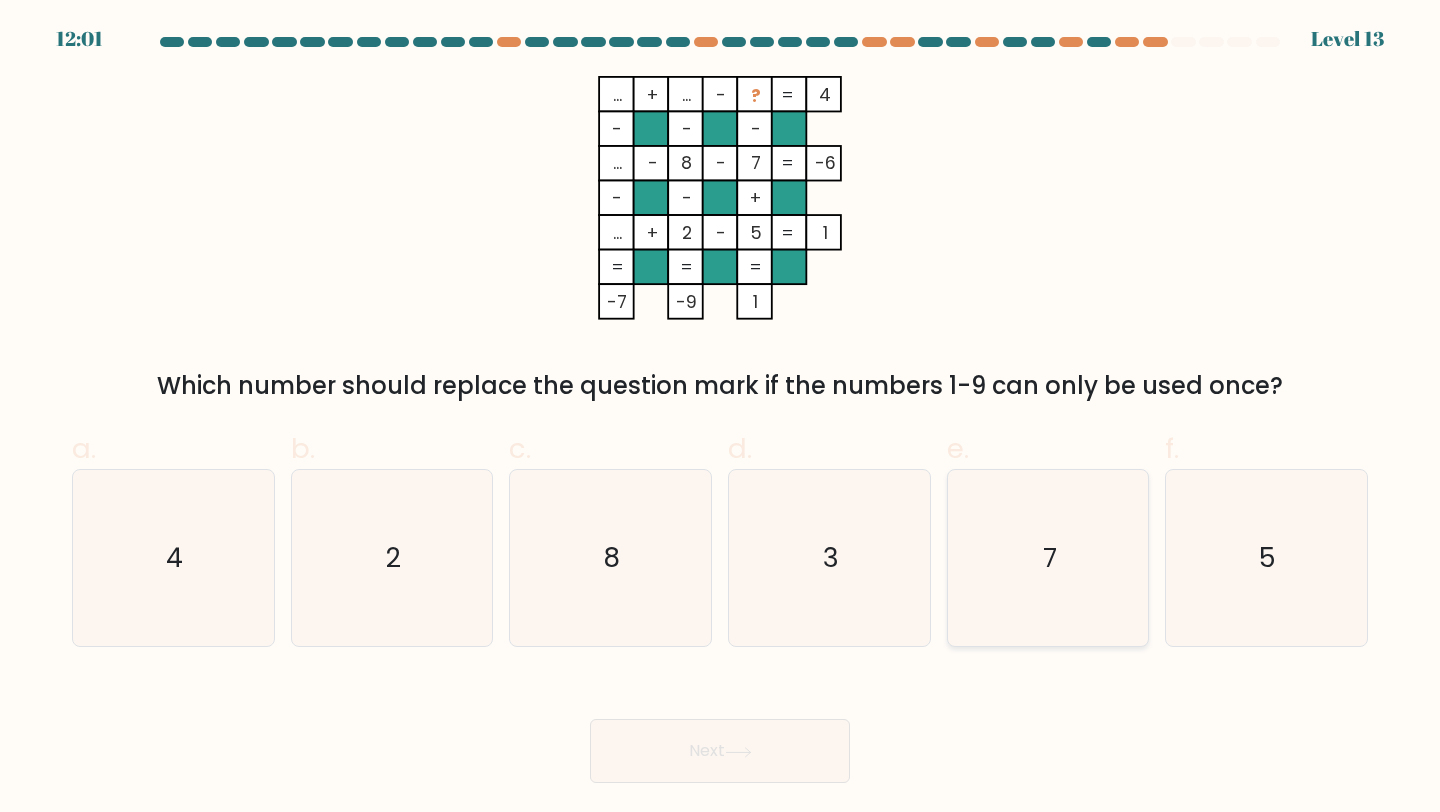 click on "7" at bounding box center (1048, 558) 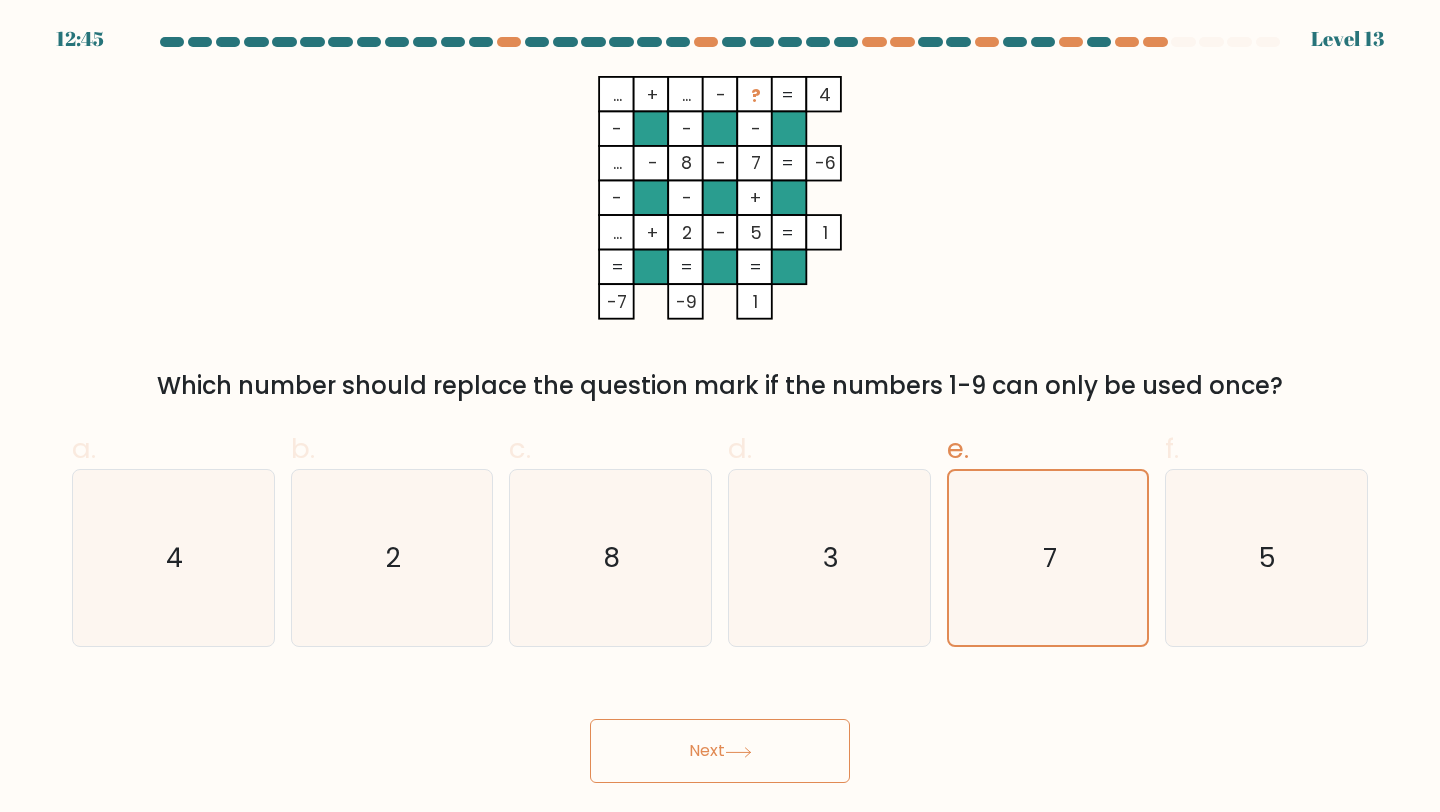 click on "Next" at bounding box center (720, 751) 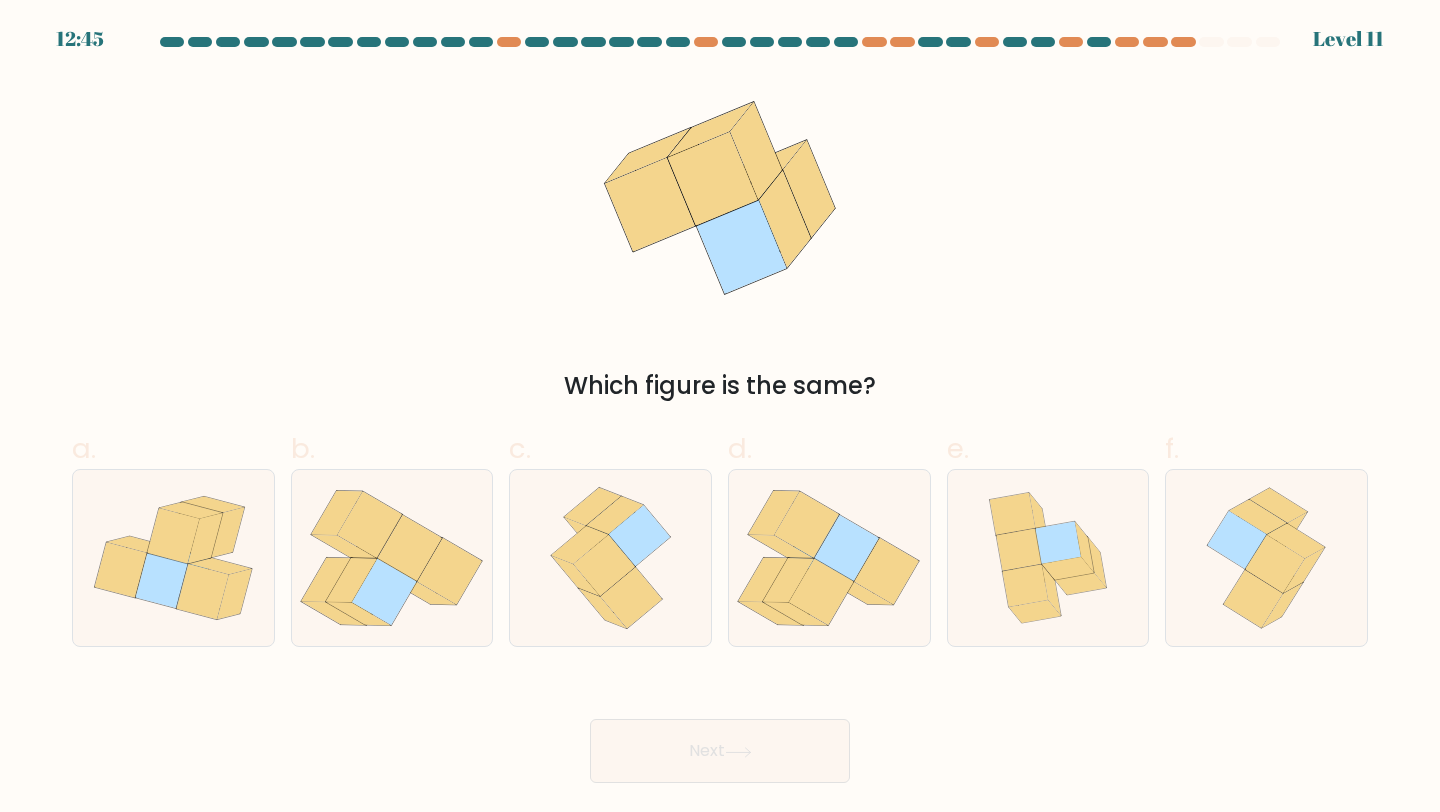 click on "Next" at bounding box center [720, 751] 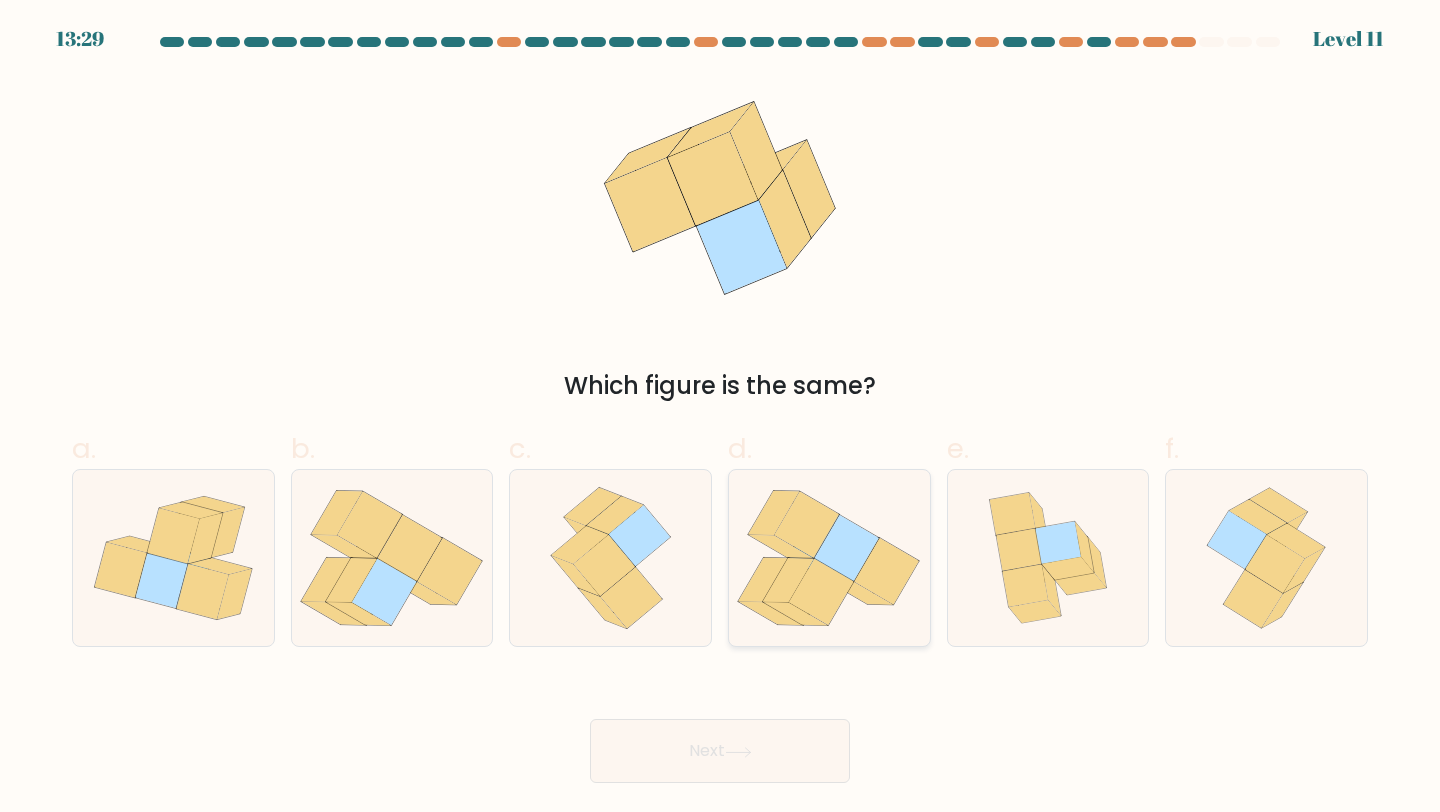 click at bounding box center (822, 592) 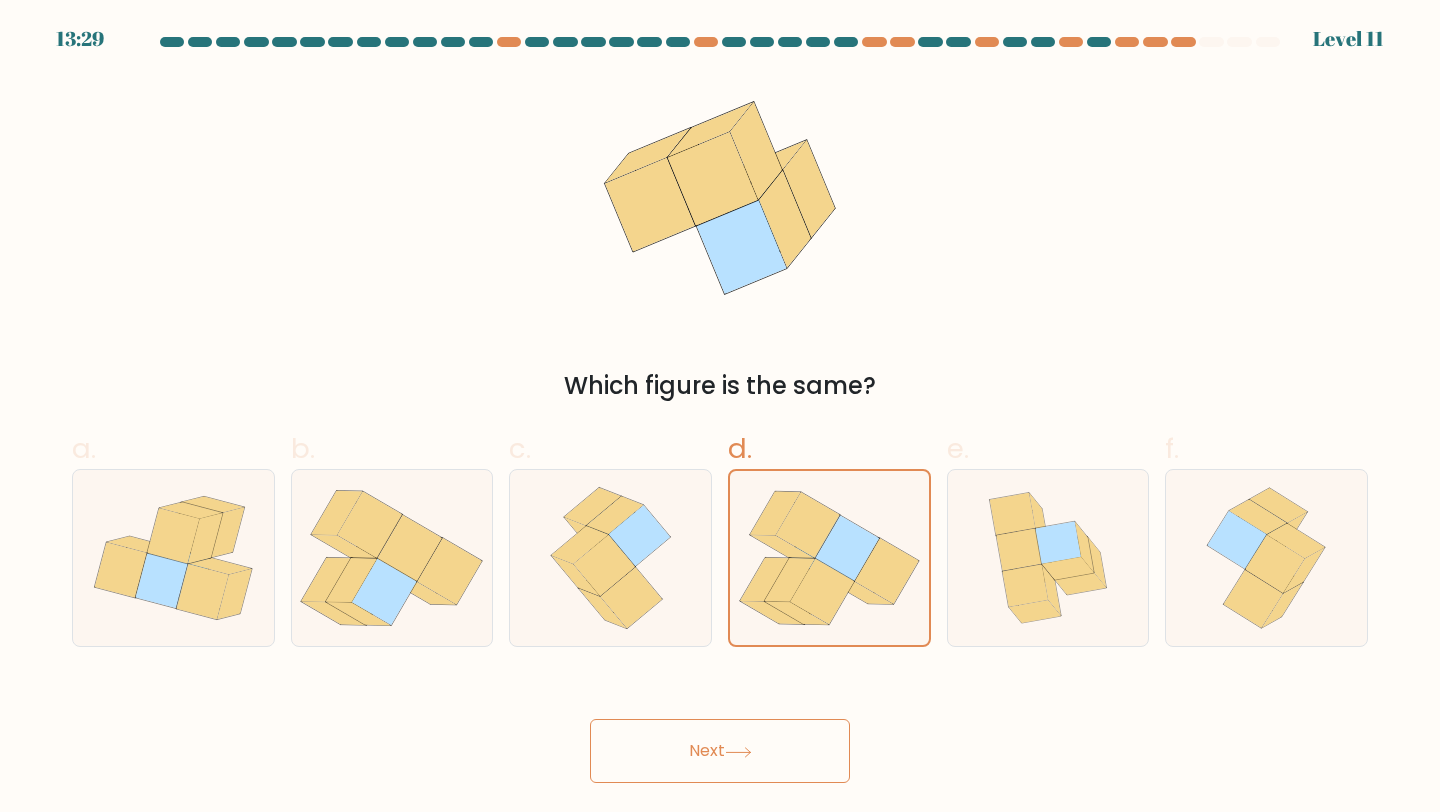 click on "Next" at bounding box center [720, 751] 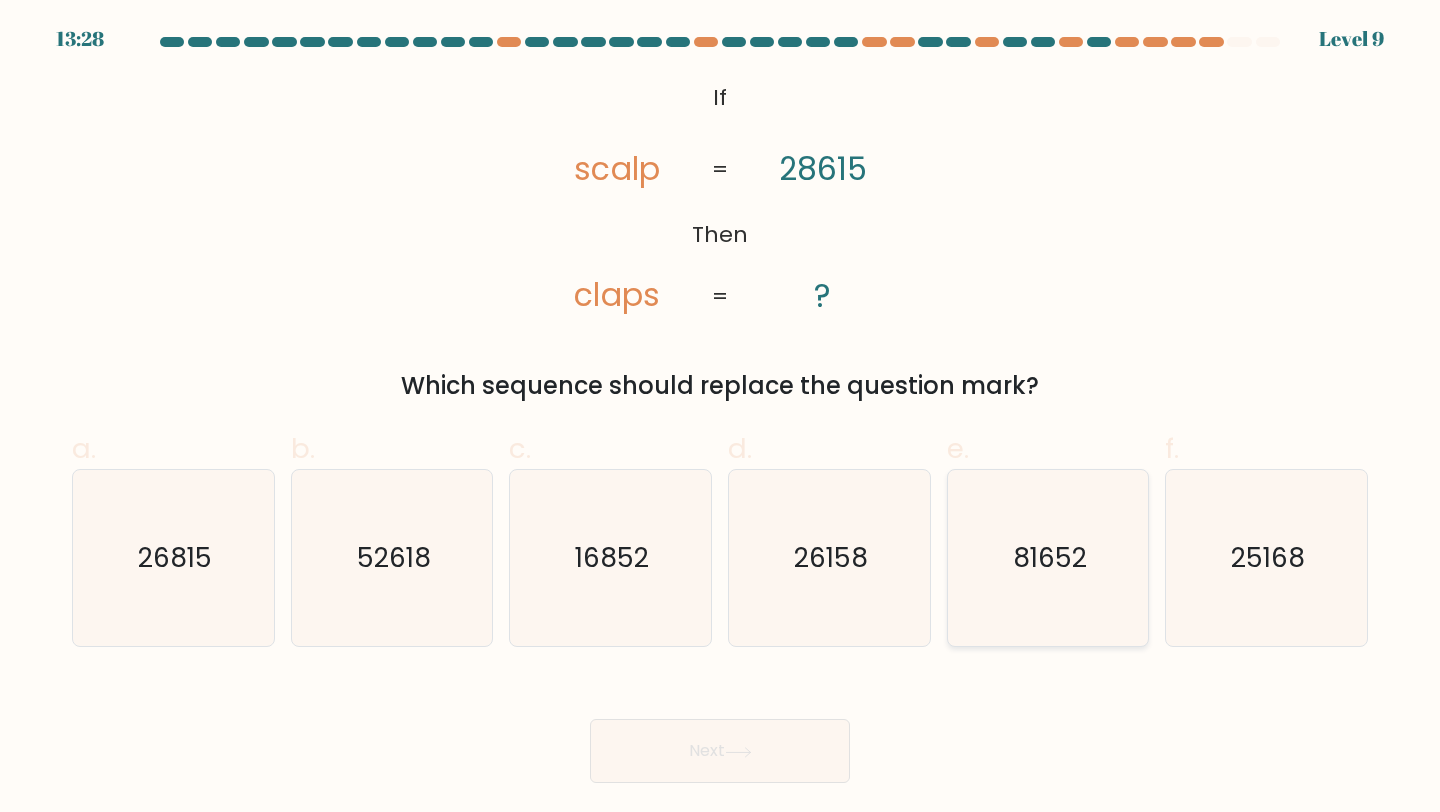 click on "81652" at bounding box center (1050, 557) 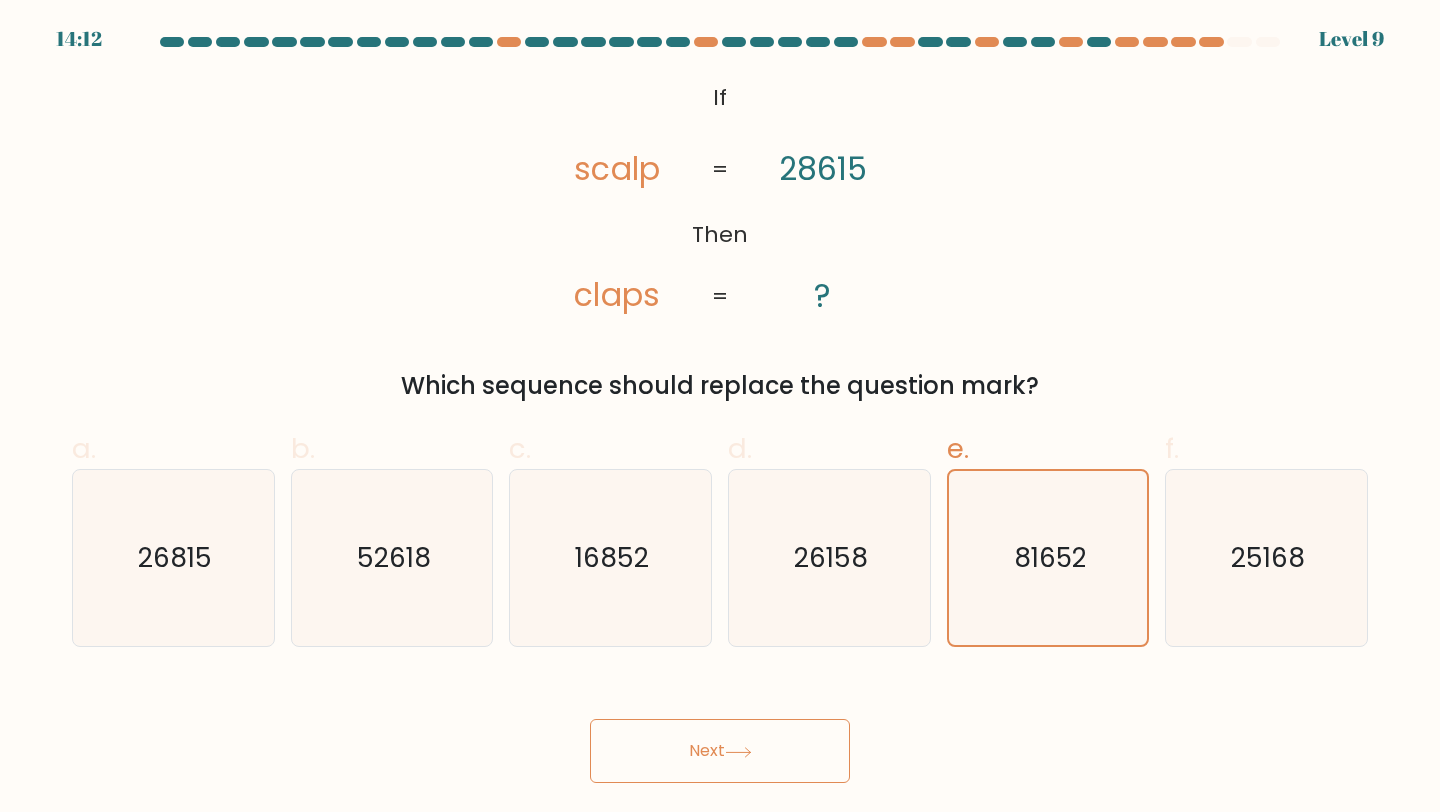 click on "Next" at bounding box center (720, 751) 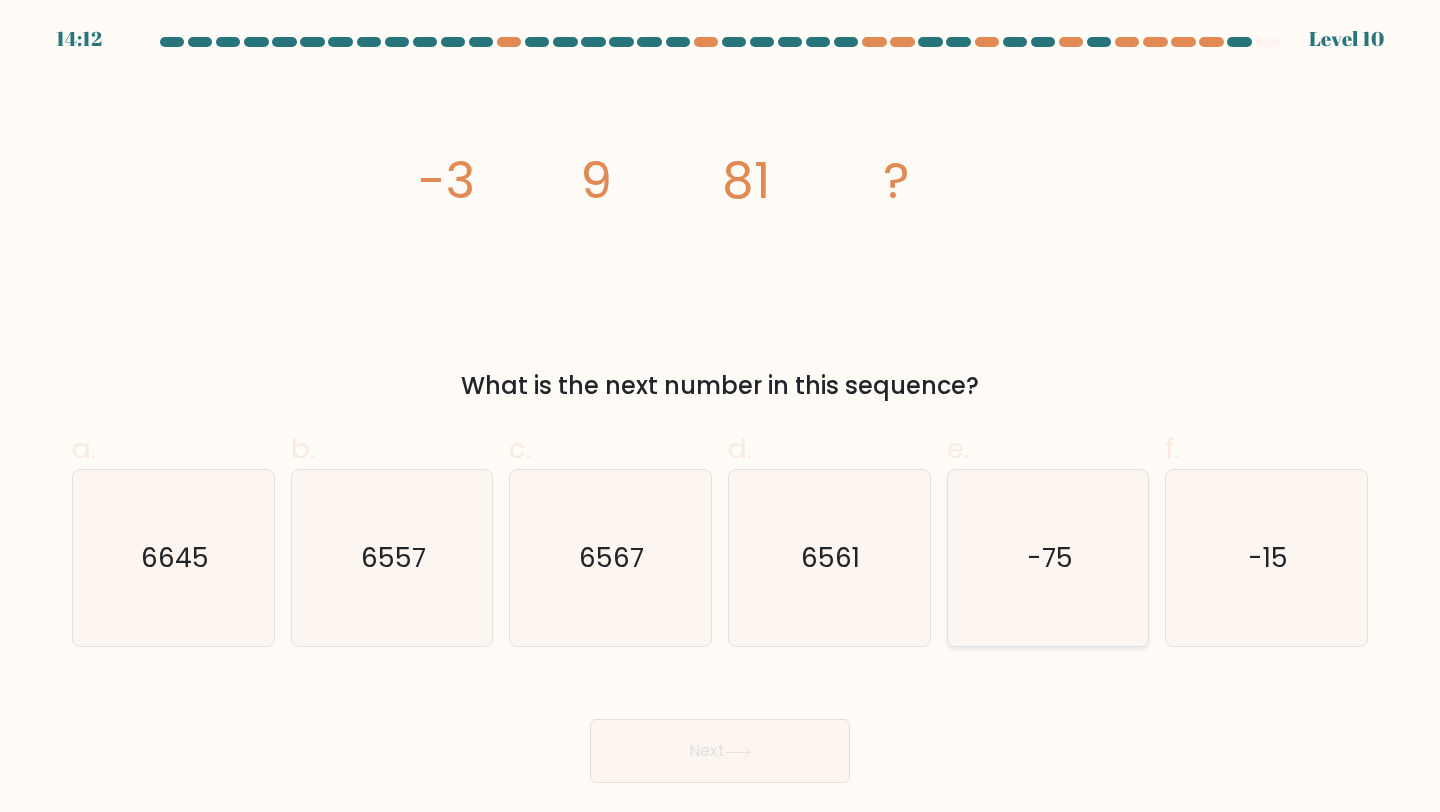 click on "-75" at bounding box center [1048, 558] 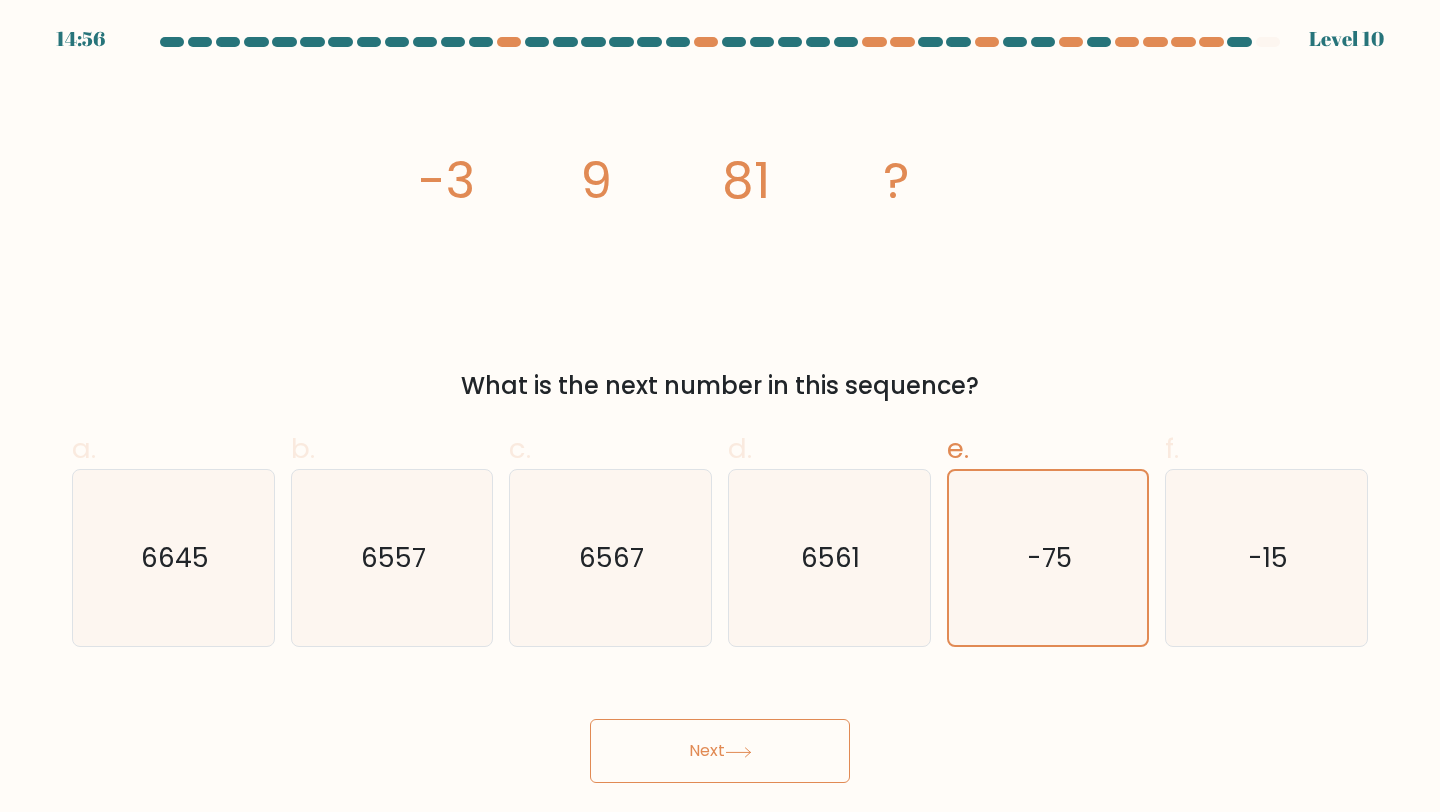 click on "Next" at bounding box center [720, 751] 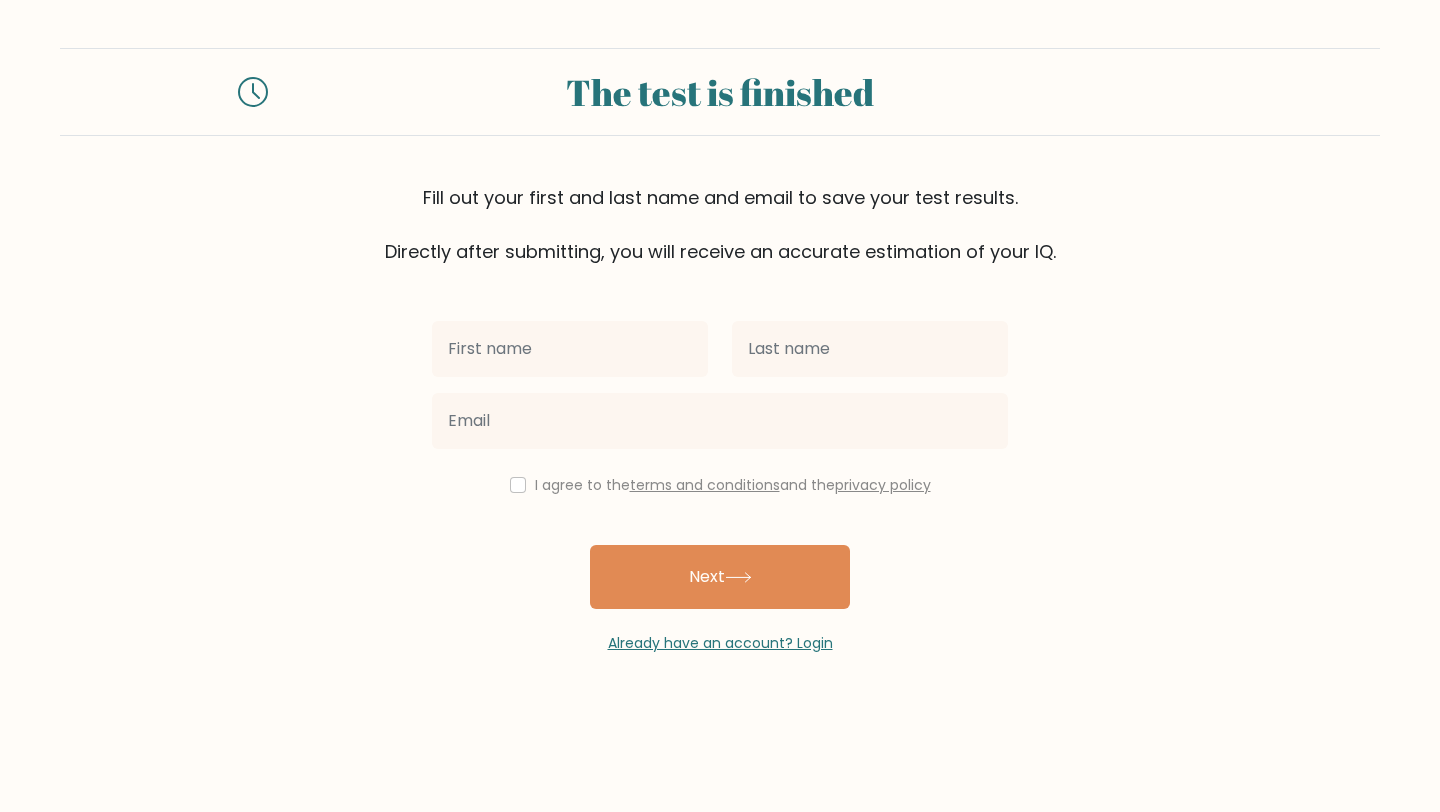 scroll, scrollTop: 0, scrollLeft: 0, axis: both 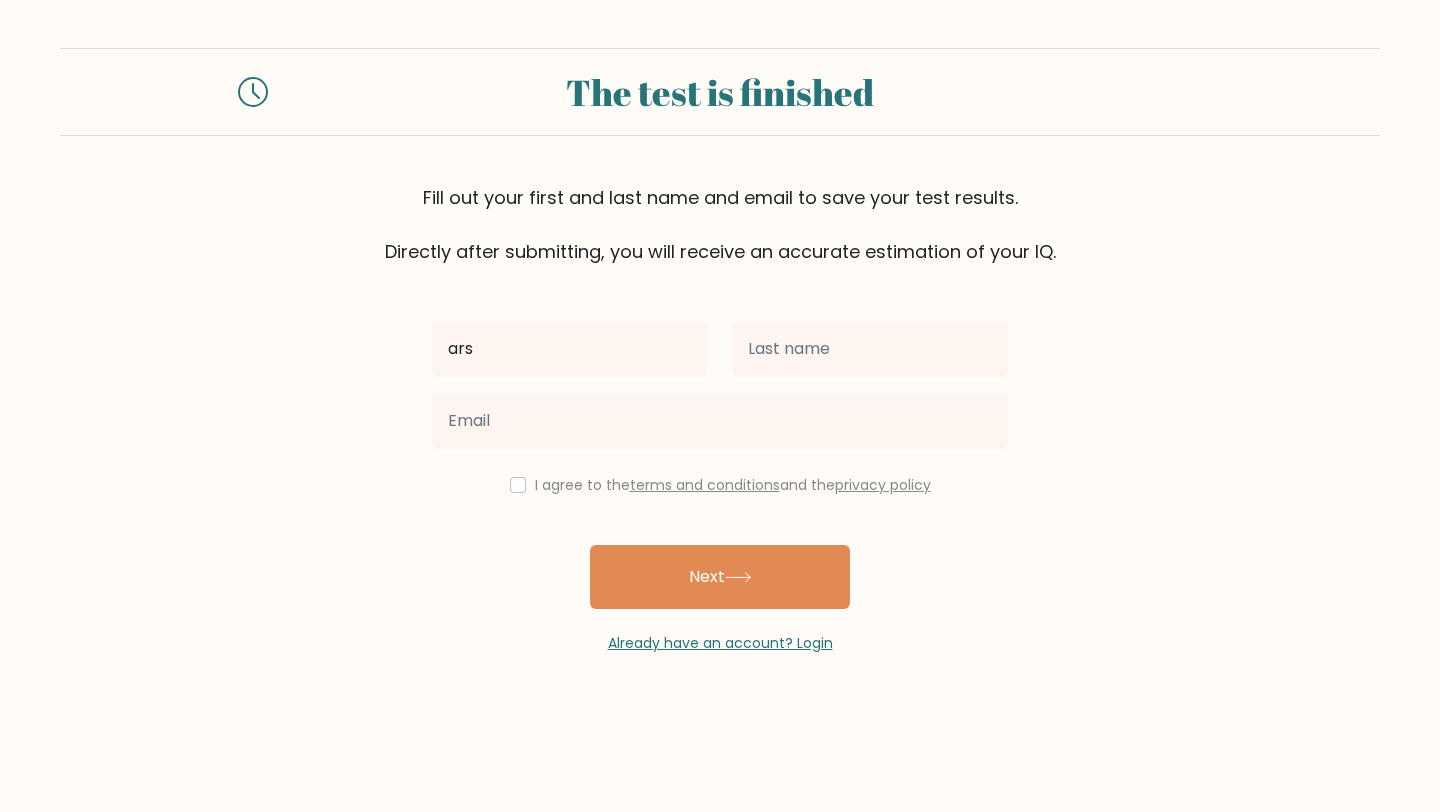 type on "ars" 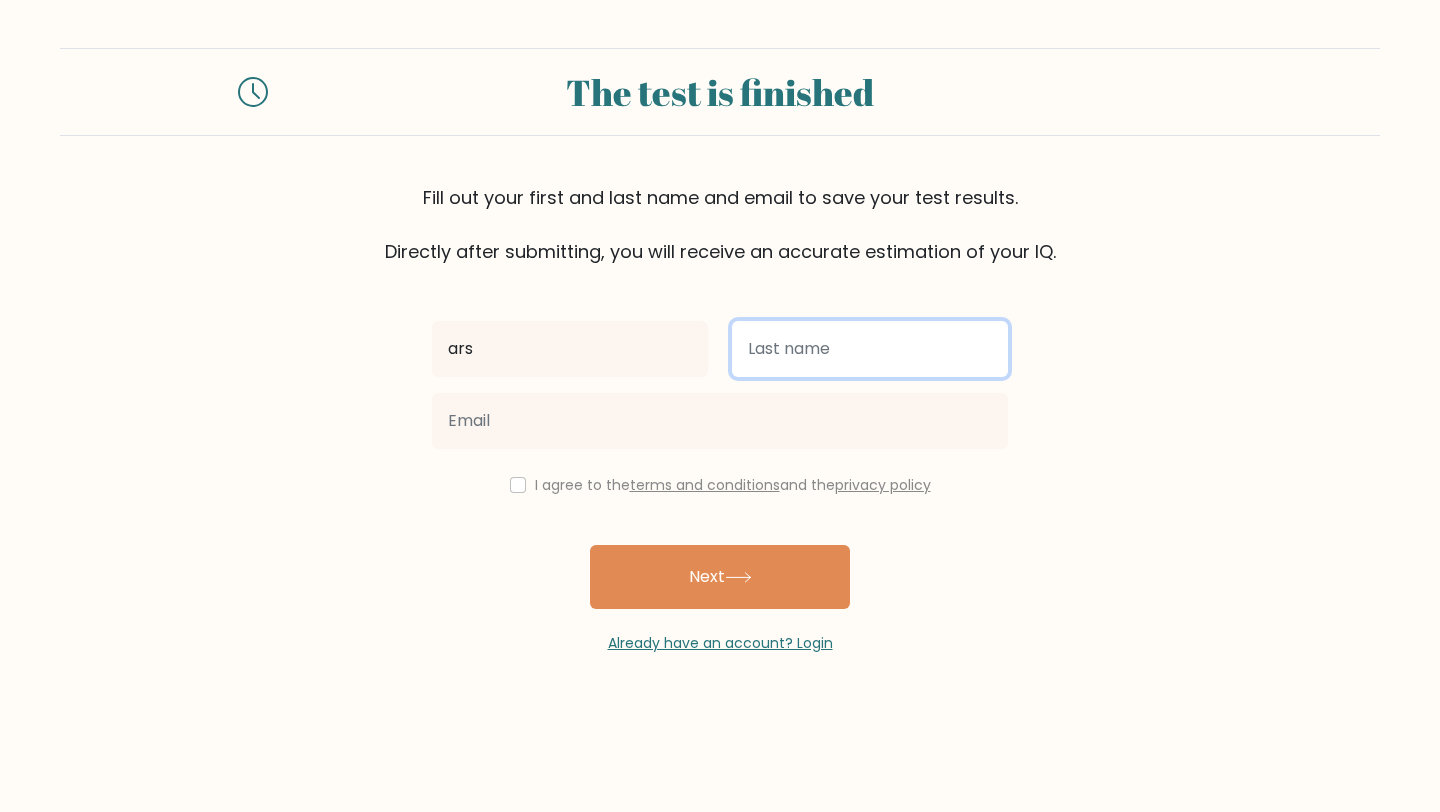 click at bounding box center [870, 349] 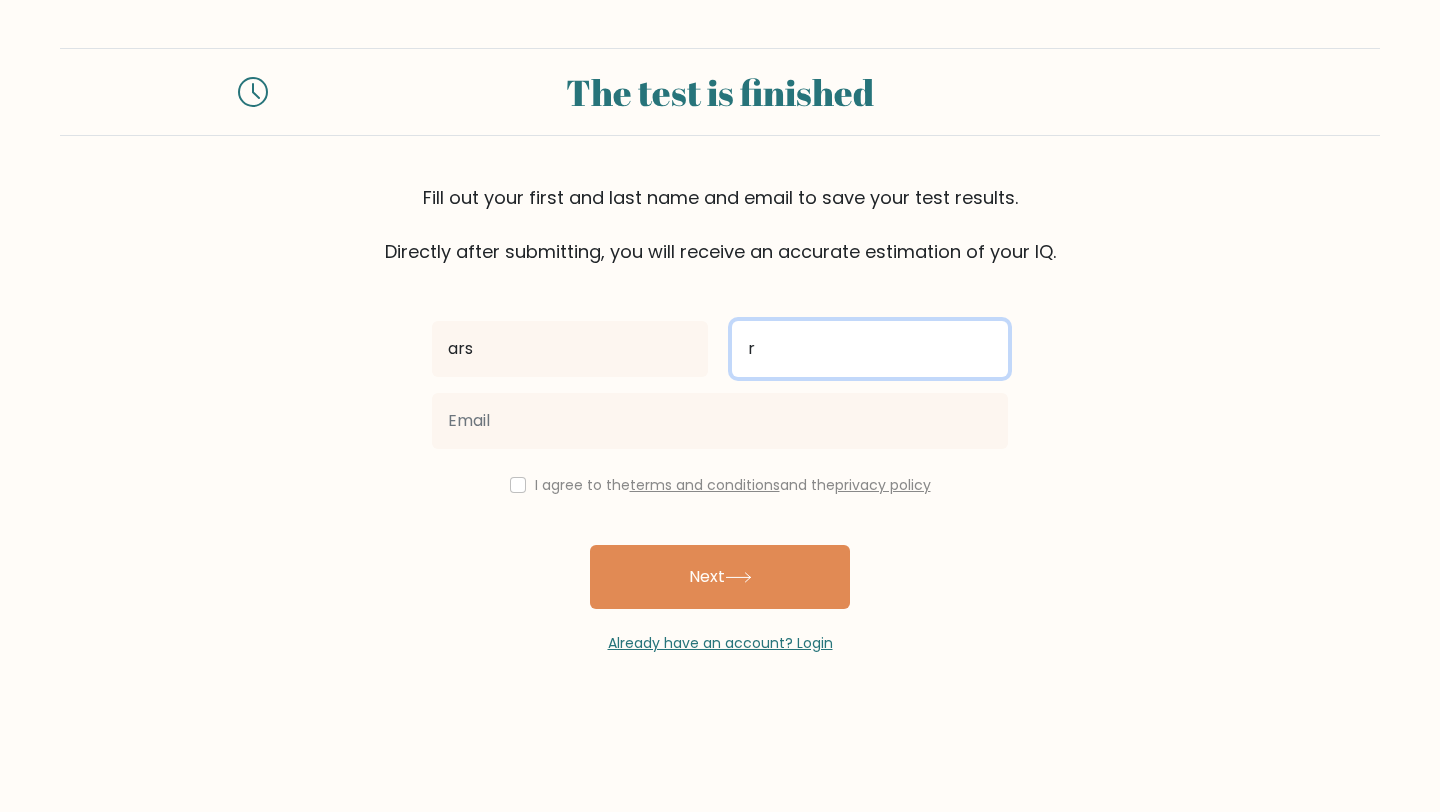 type on "r" 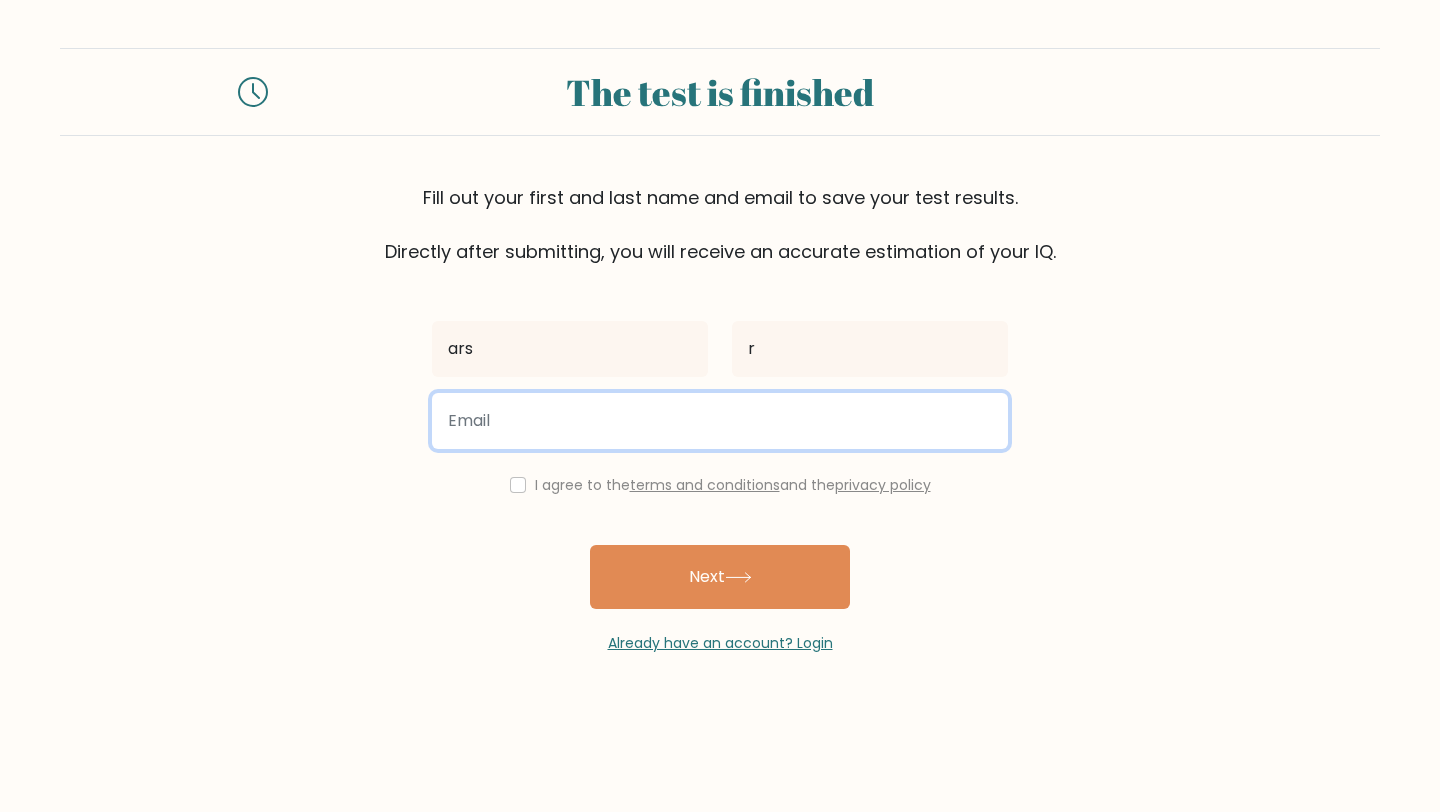 click at bounding box center (720, 421) 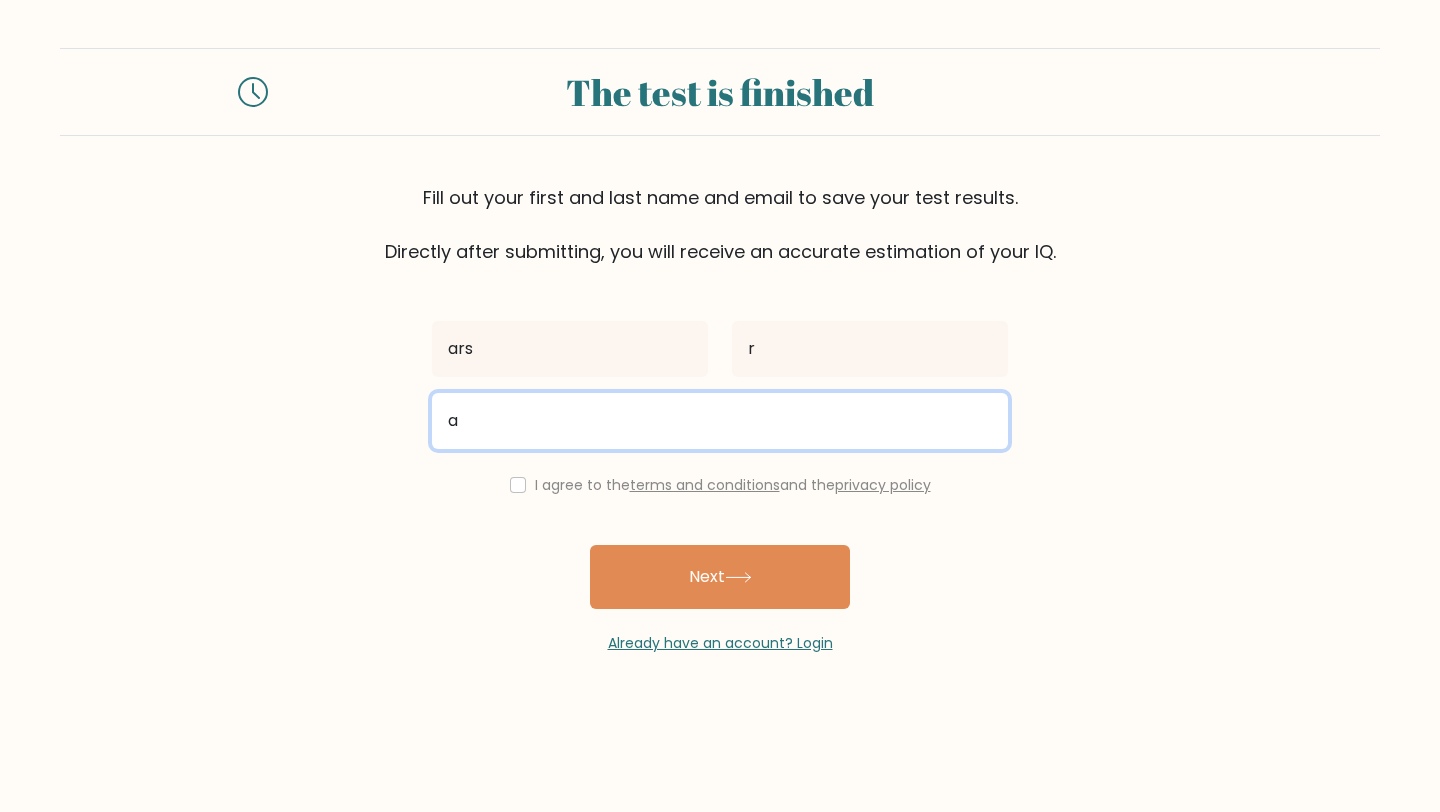 type on "arshia1rasiwala@gmail.com" 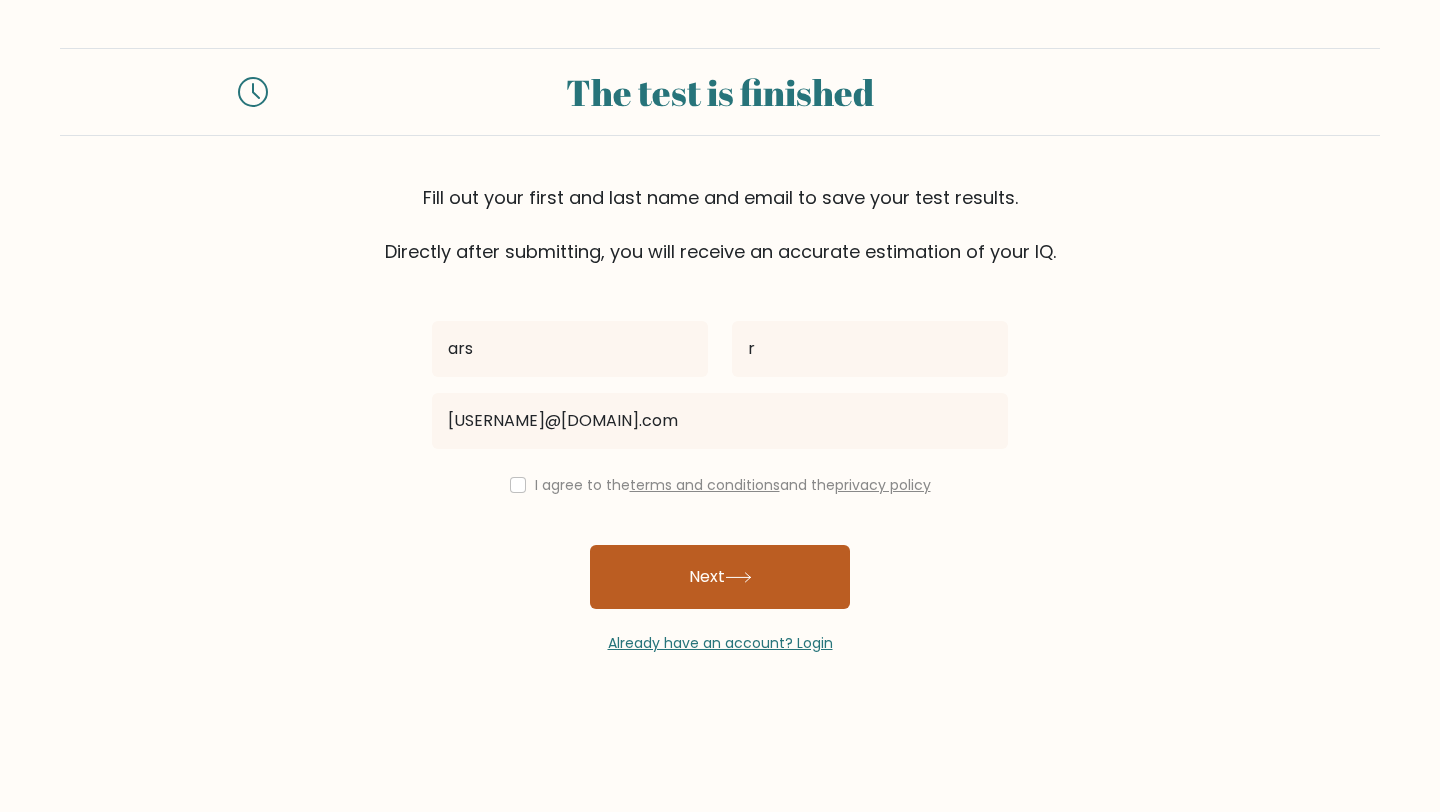 click on "Next" at bounding box center [720, 577] 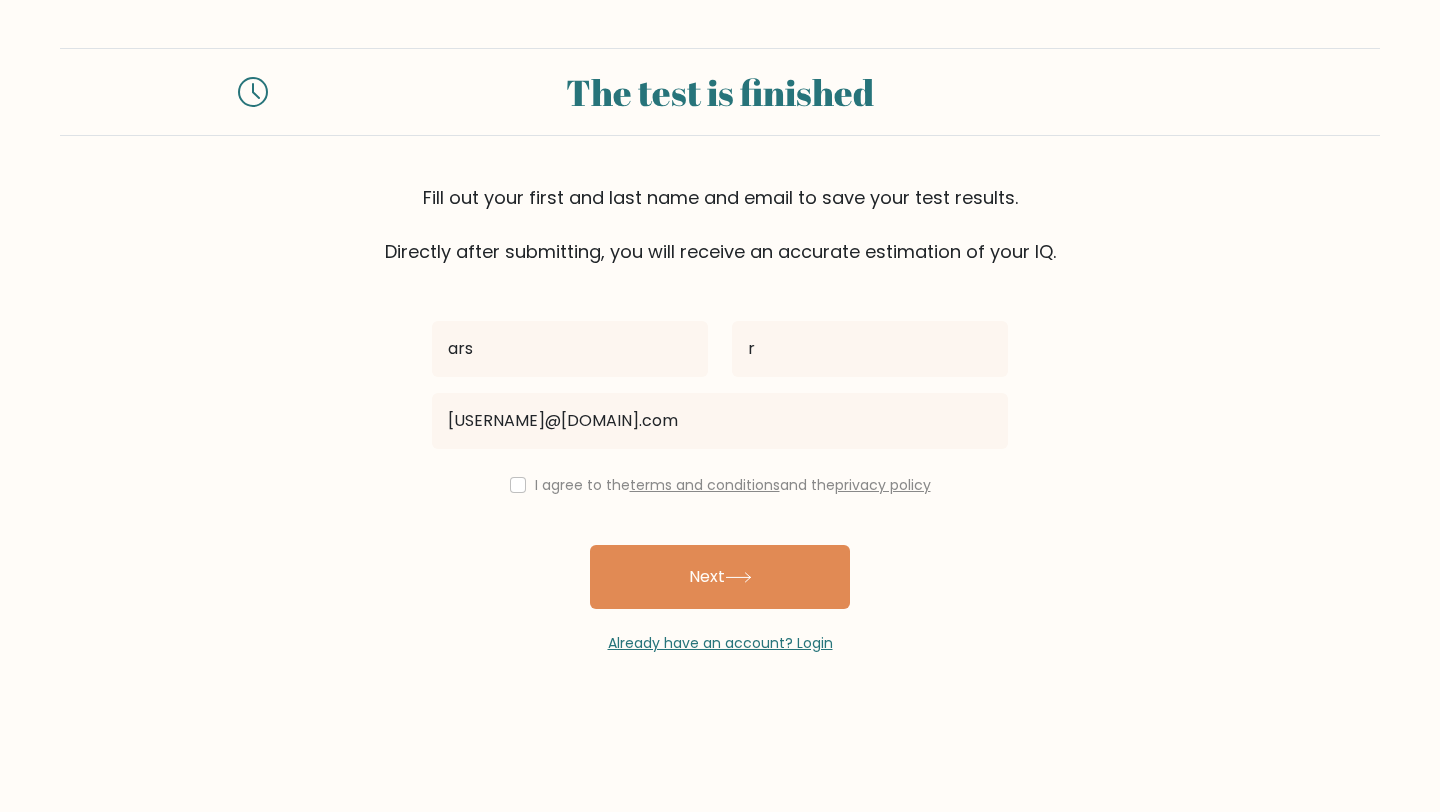 click on "I agree to the  terms and conditions  and the  privacy policy" at bounding box center [720, 485] 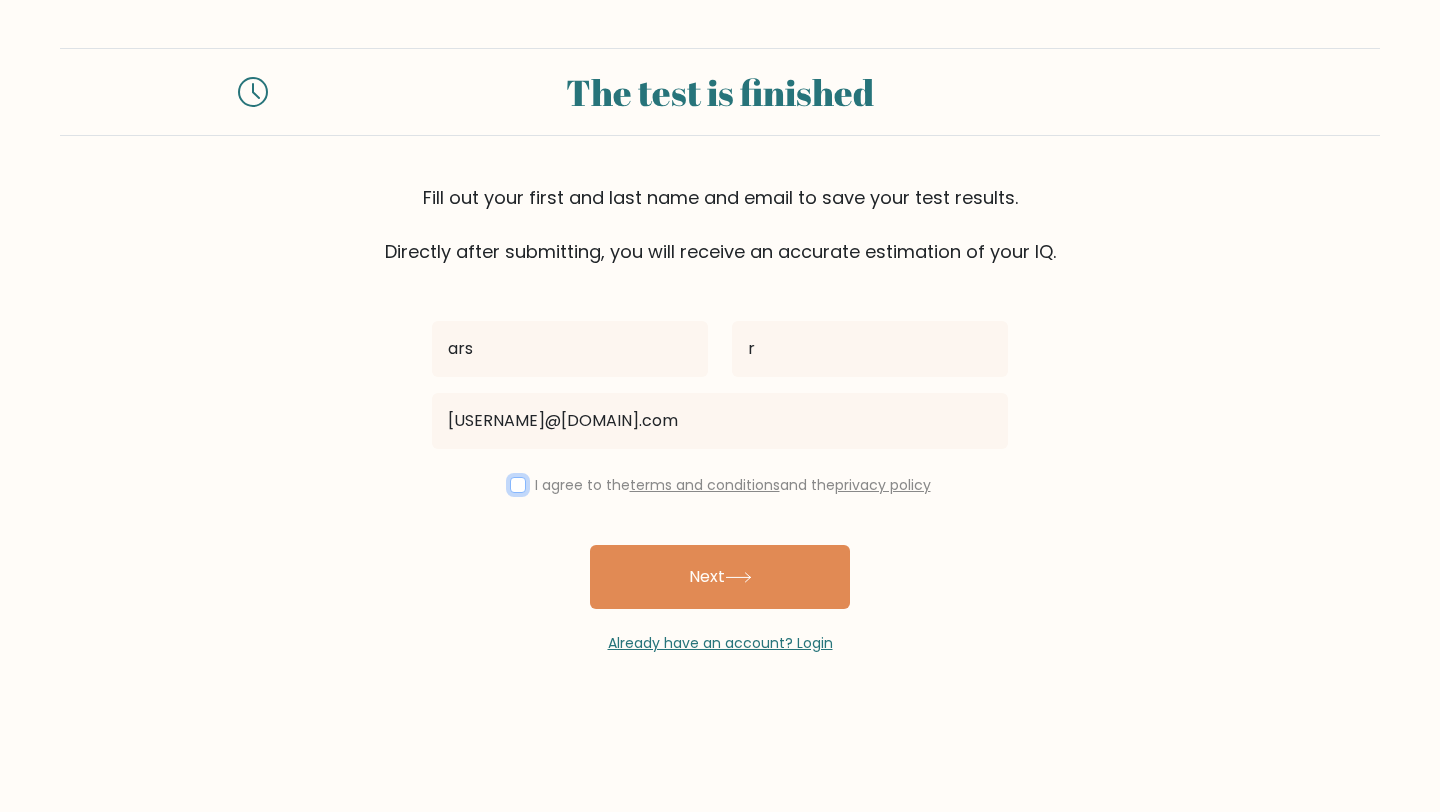 click at bounding box center (518, 485) 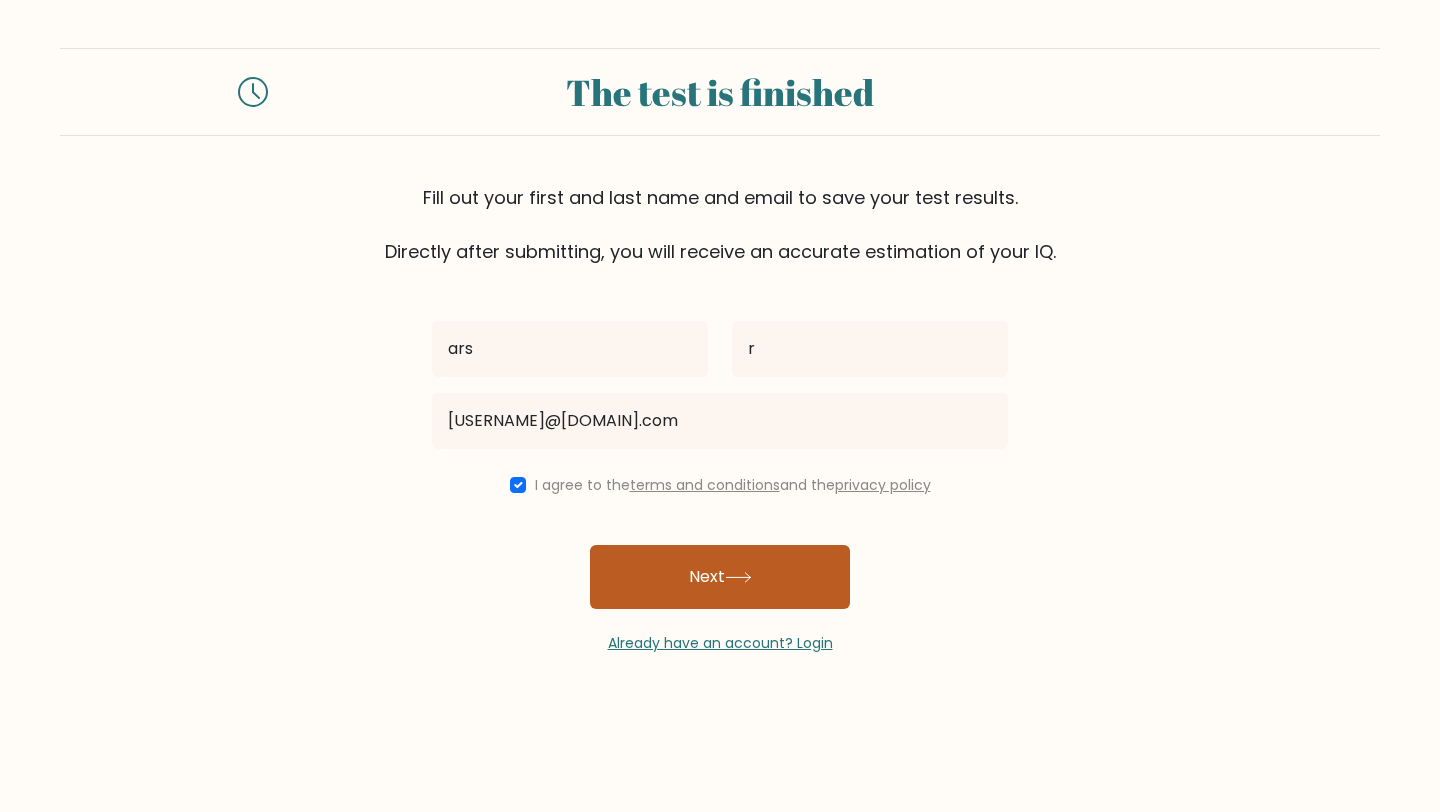 click on "Next" at bounding box center [720, 577] 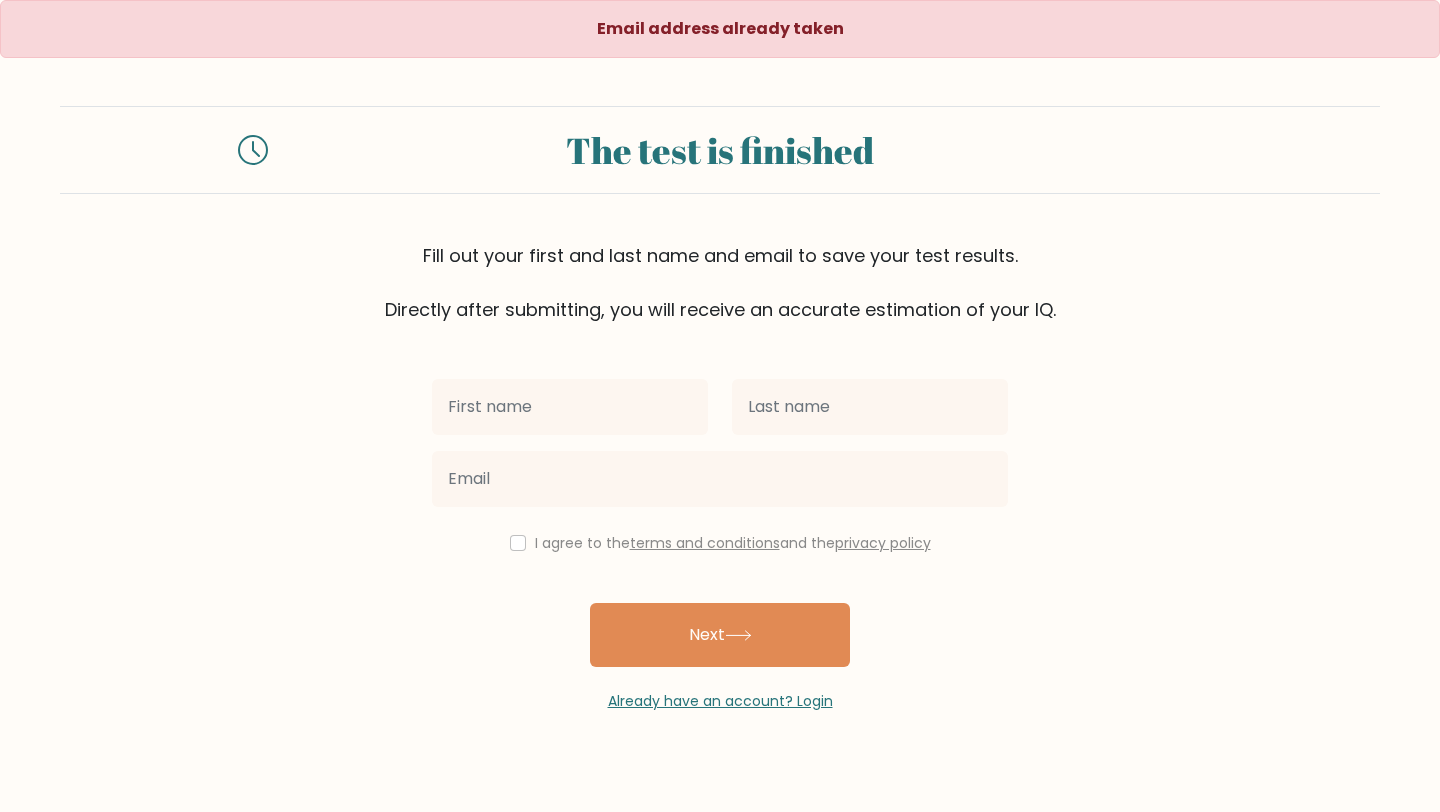scroll, scrollTop: 0, scrollLeft: 0, axis: both 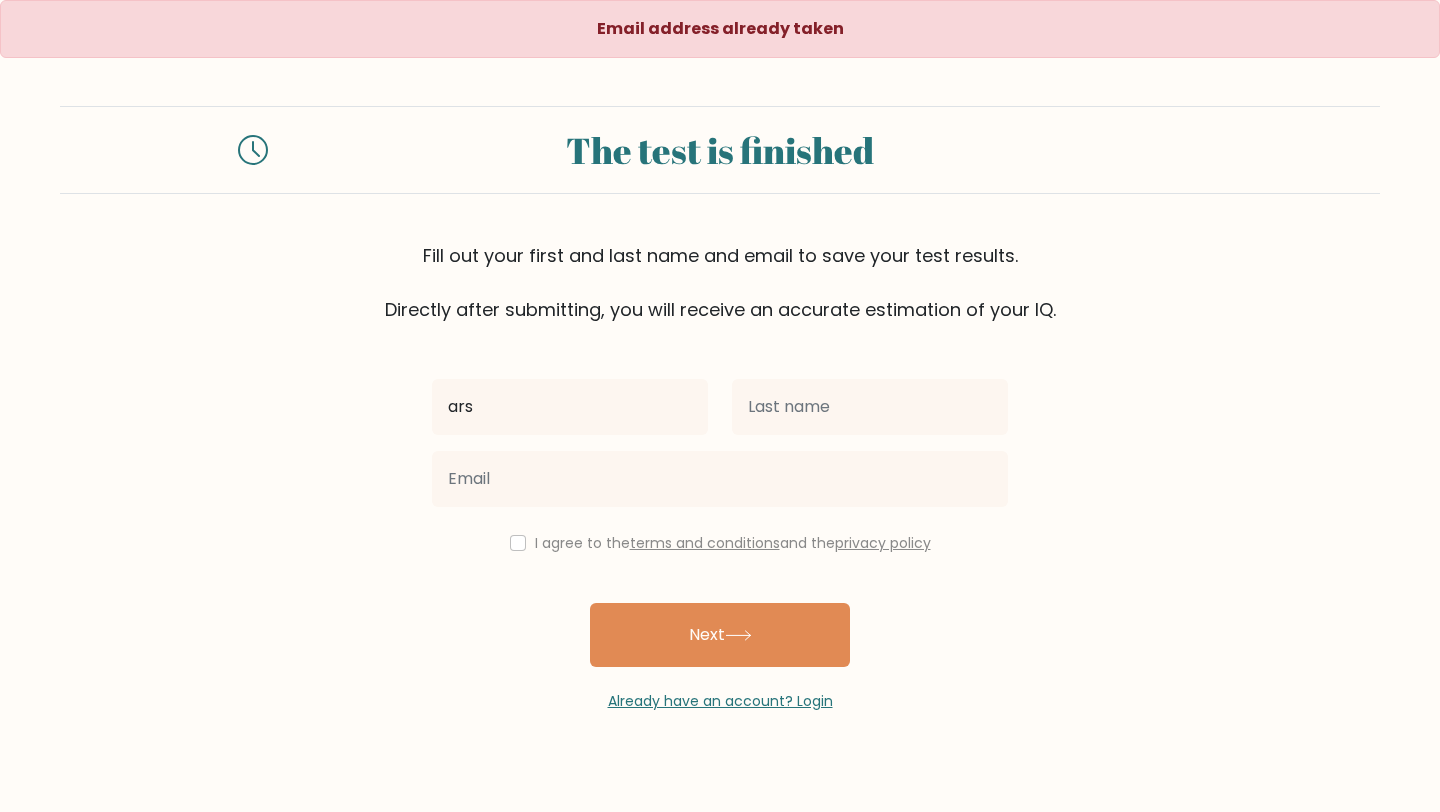 type on "ars" 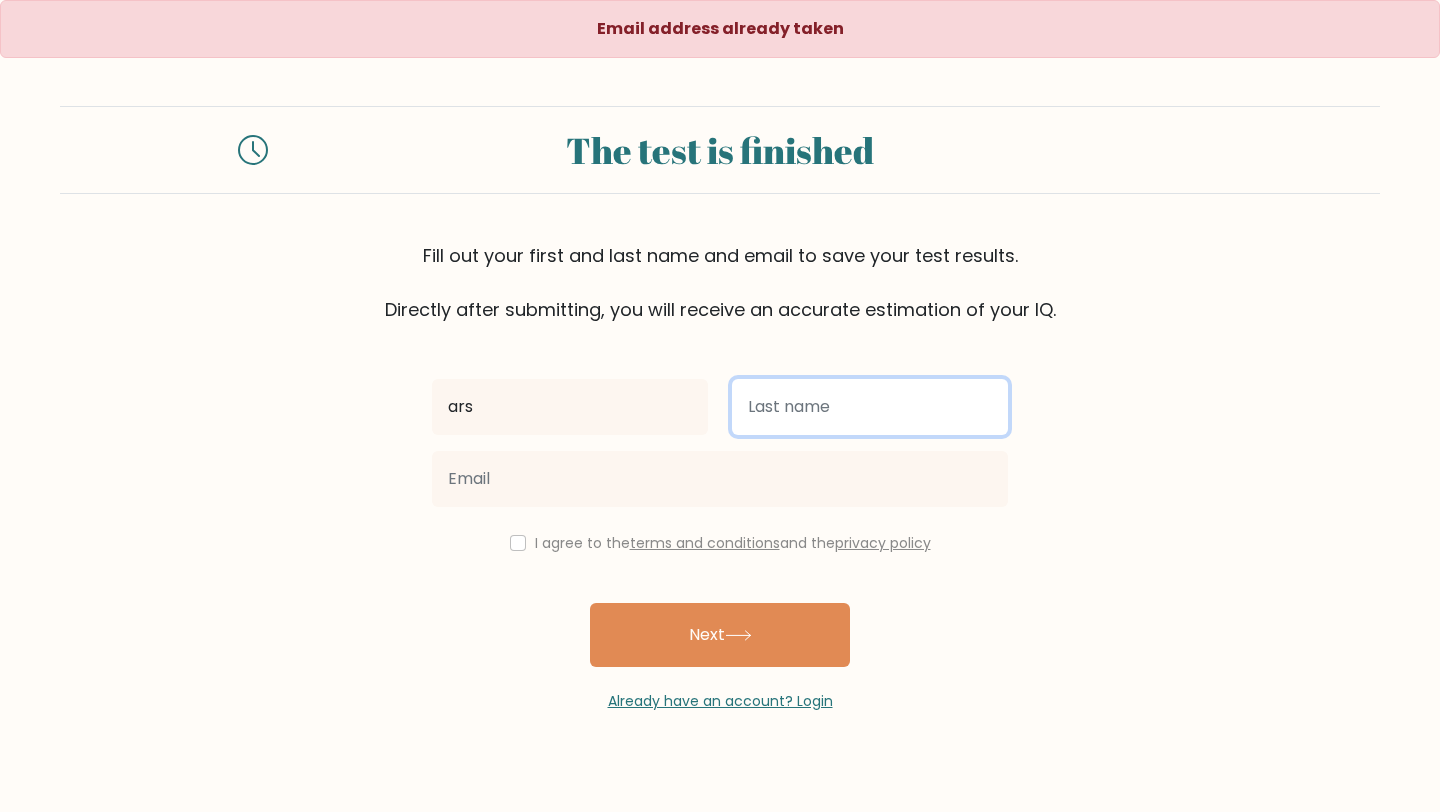 click at bounding box center [870, 407] 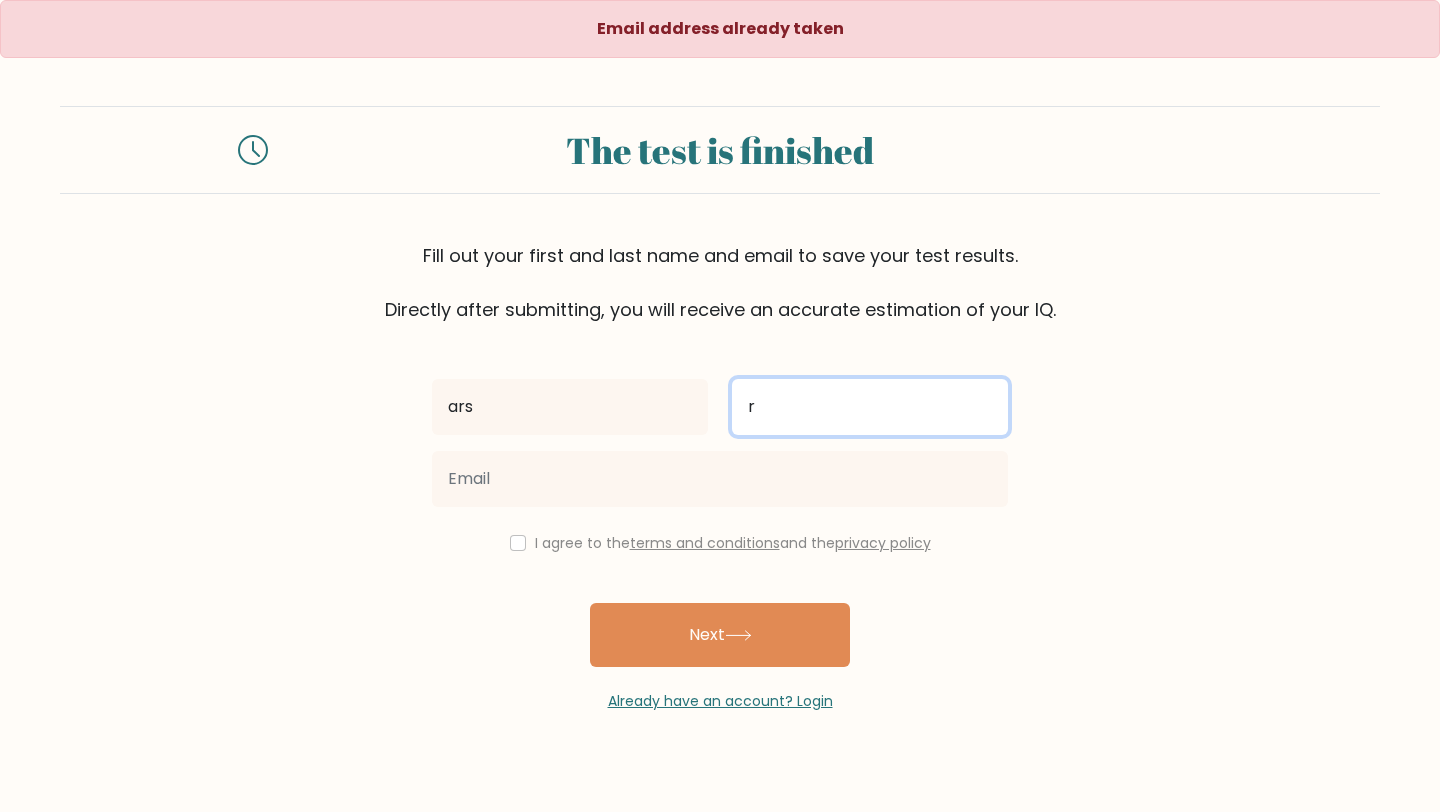 type on "r" 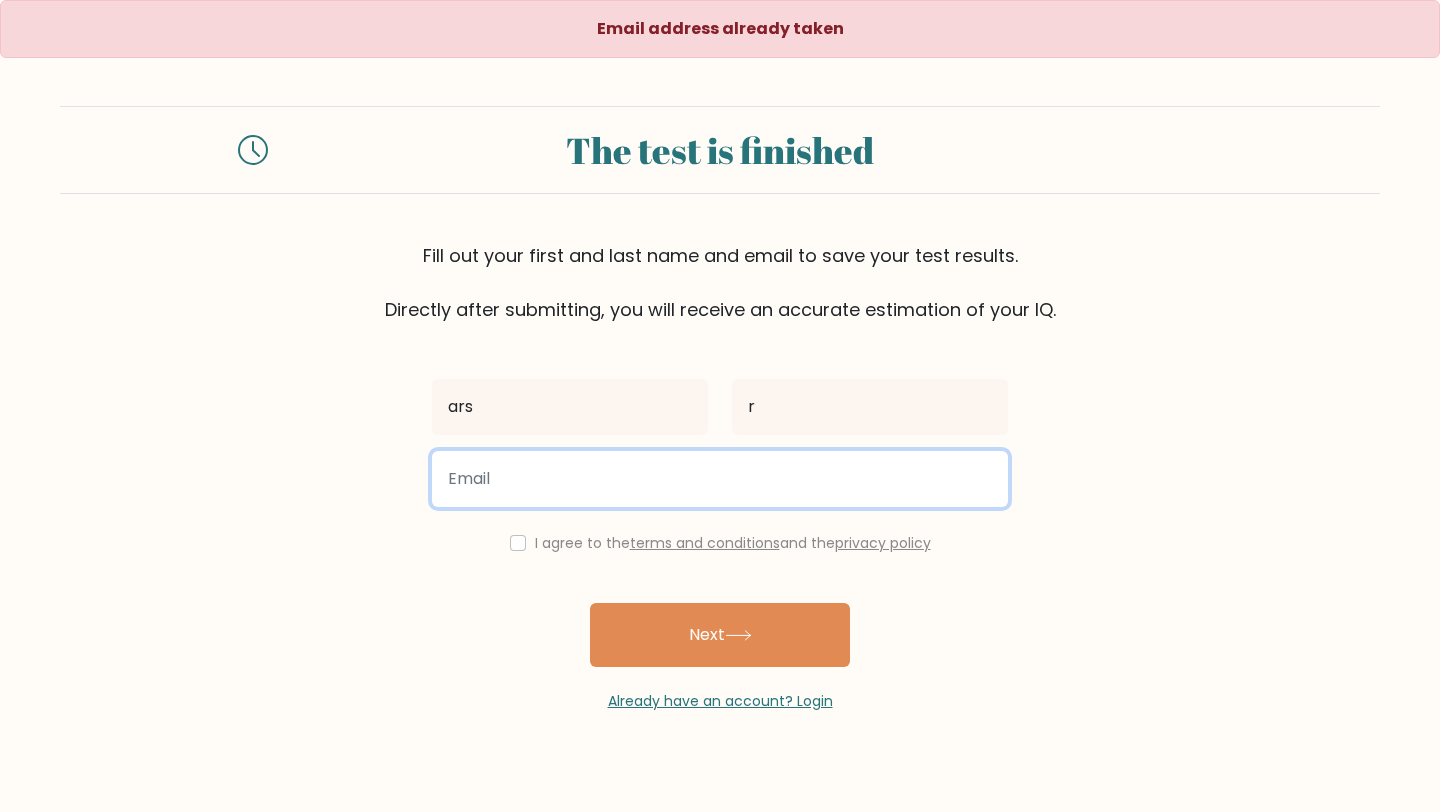click at bounding box center (720, 479) 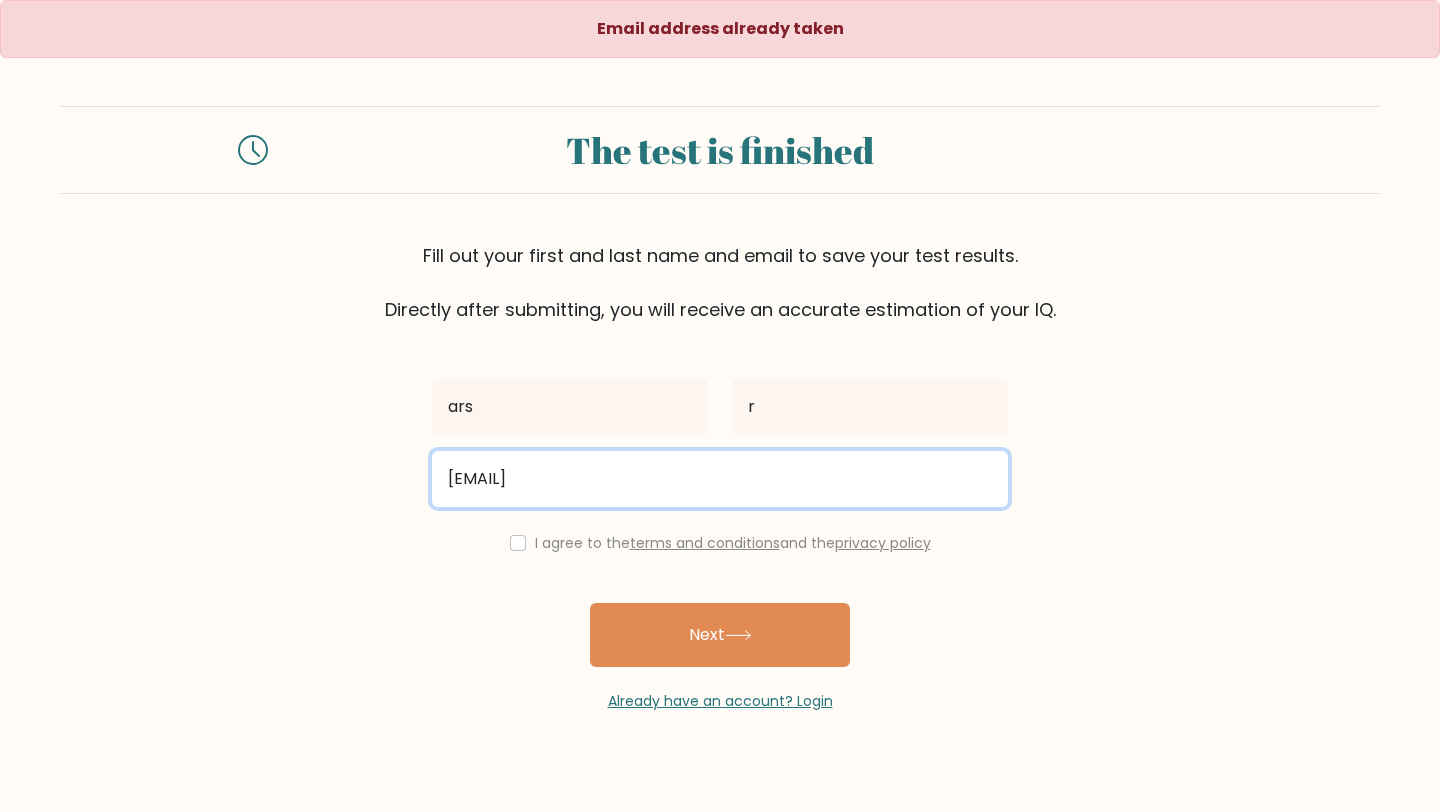type on "arshiarasiwala@gmail.com" 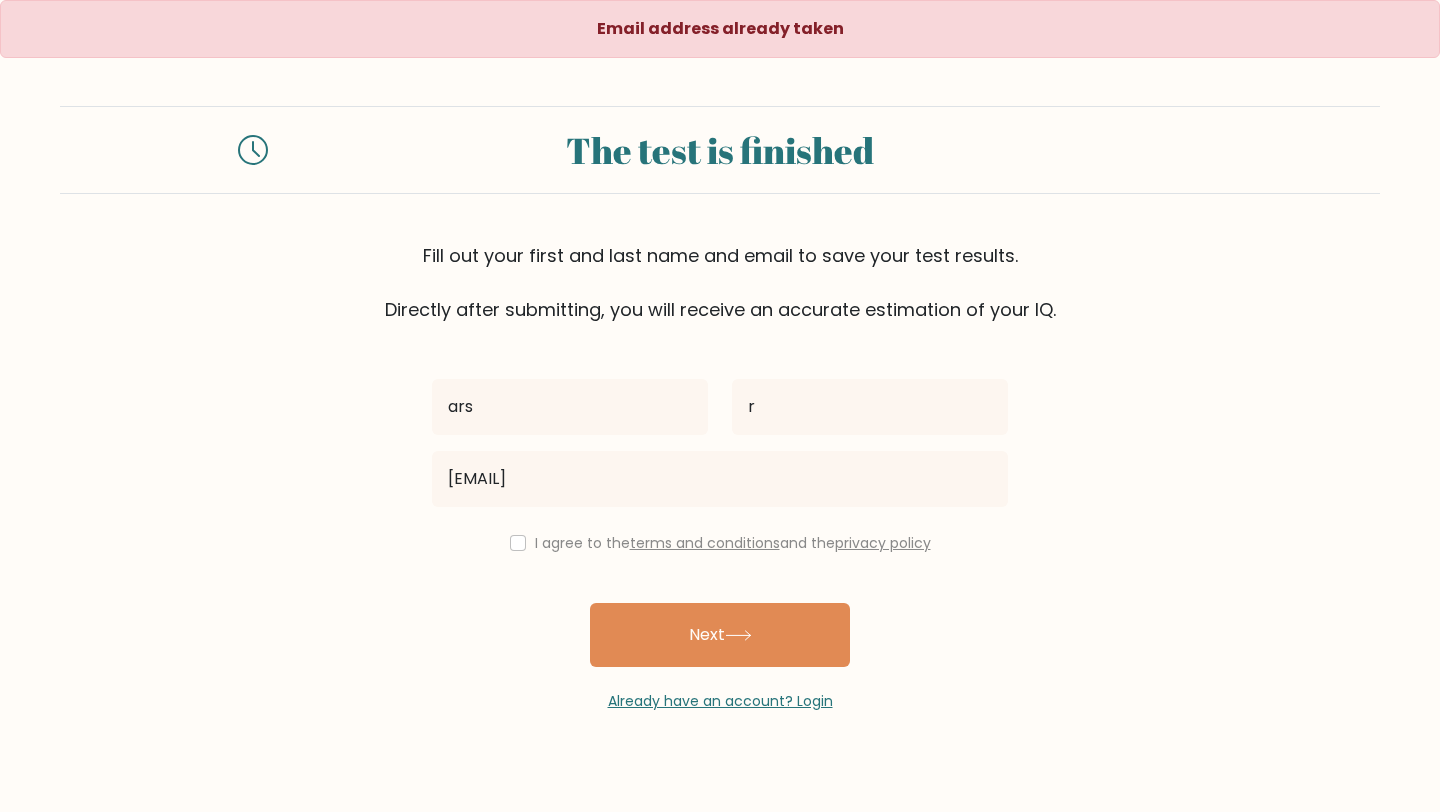 click on "I agree to the  terms and conditions  and the  privacy policy" at bounding box center [733, 543] 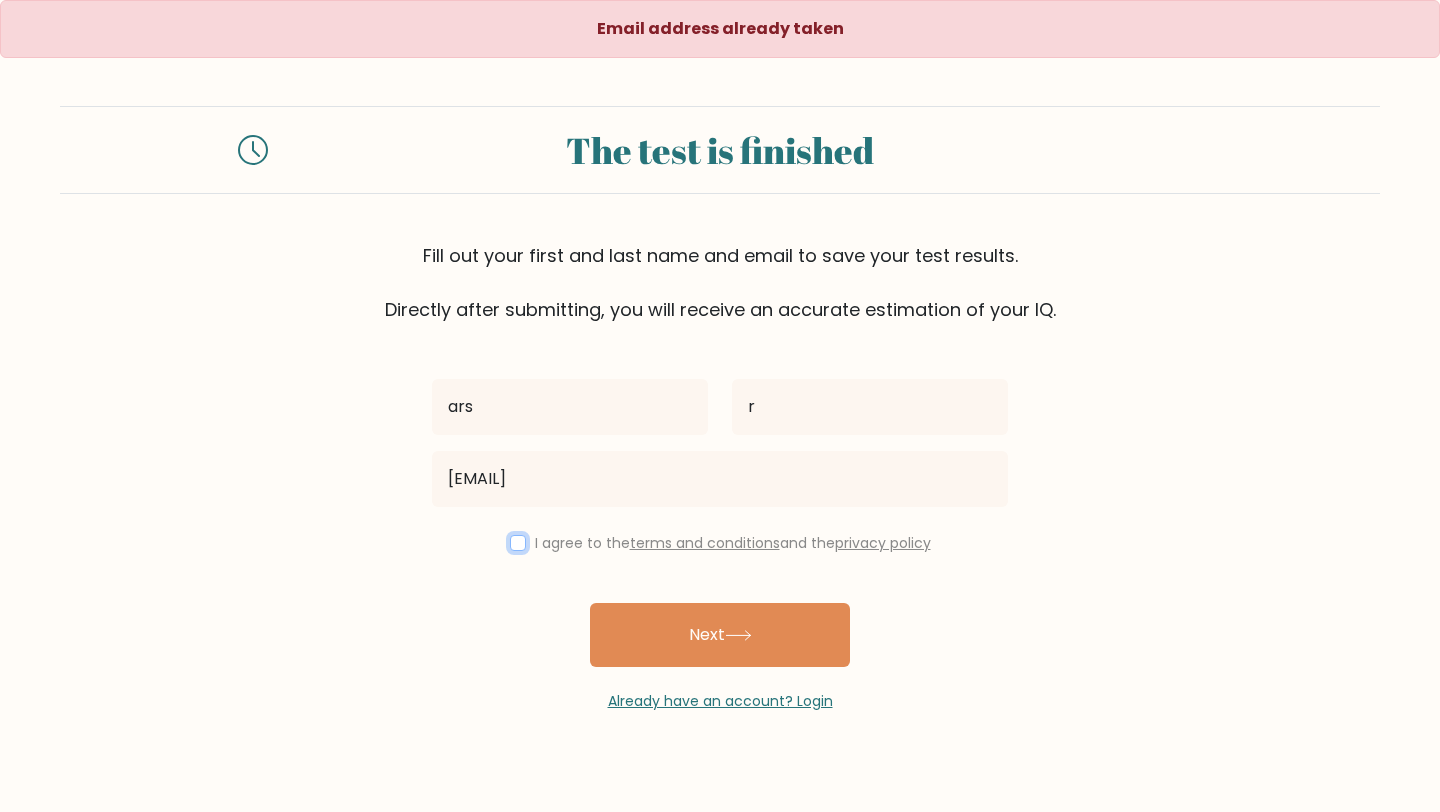 click at bounding box center [518, 543] 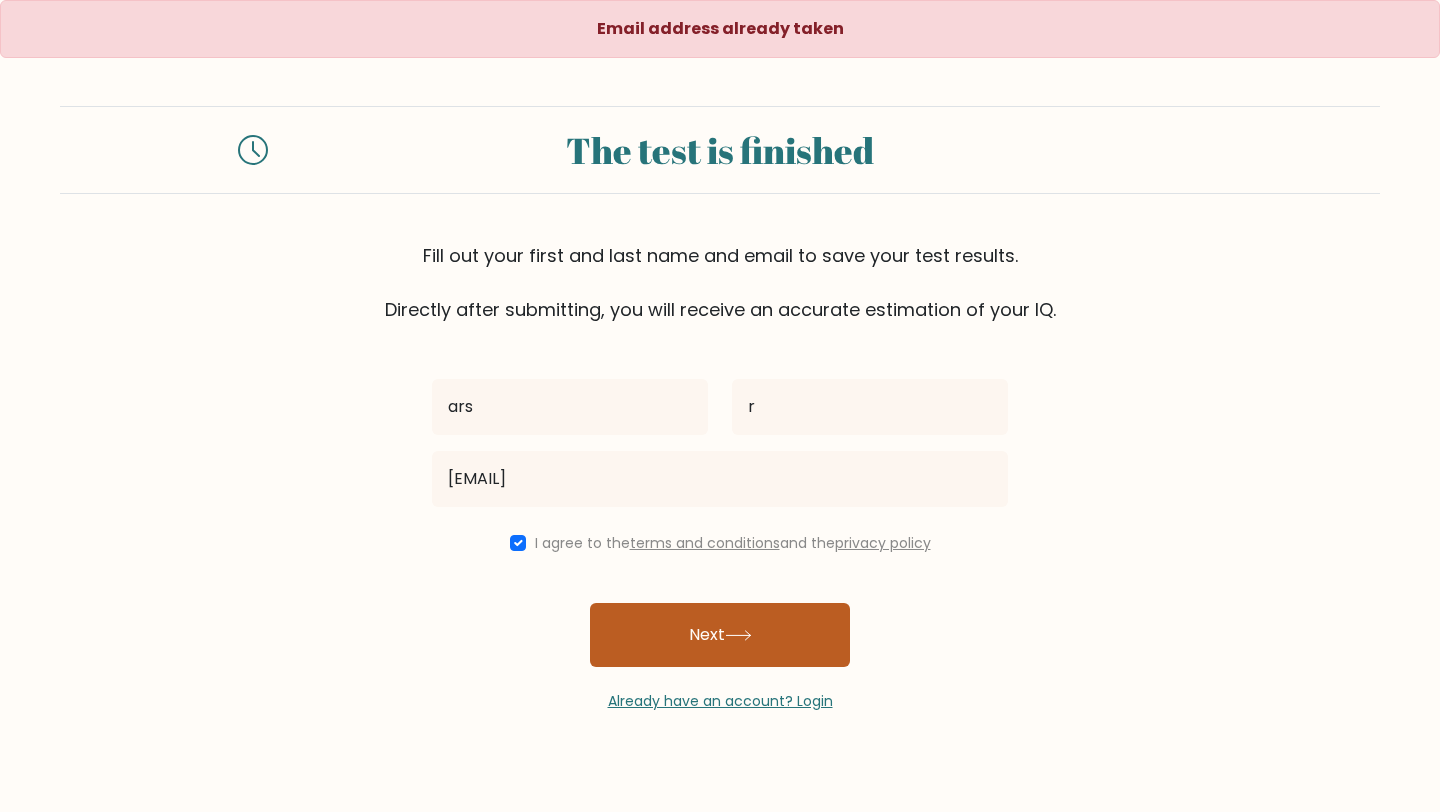 click on "Next" at bounding box center (720, 635) 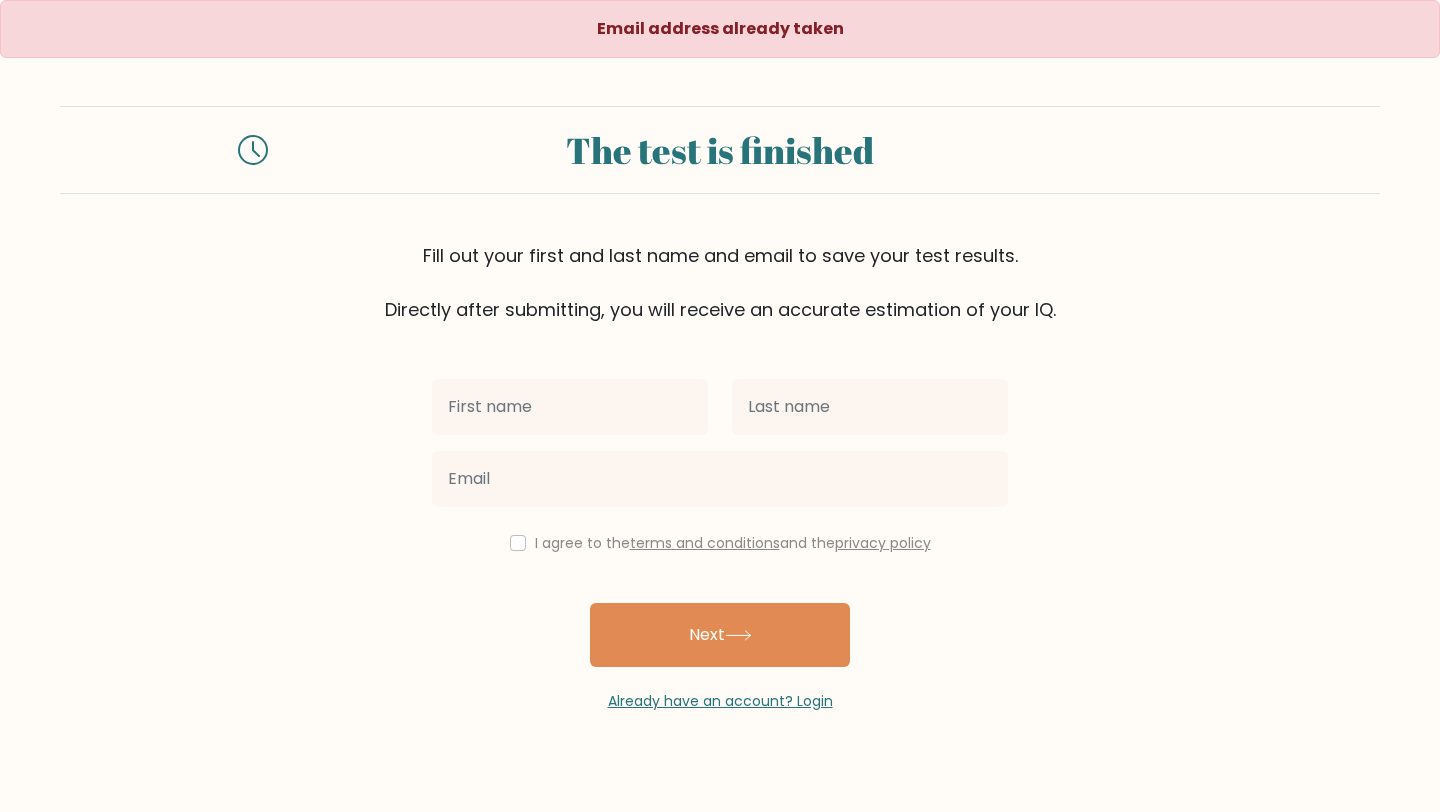 scroll, scrollTop: 0, scrollLeft: 0, axis: both 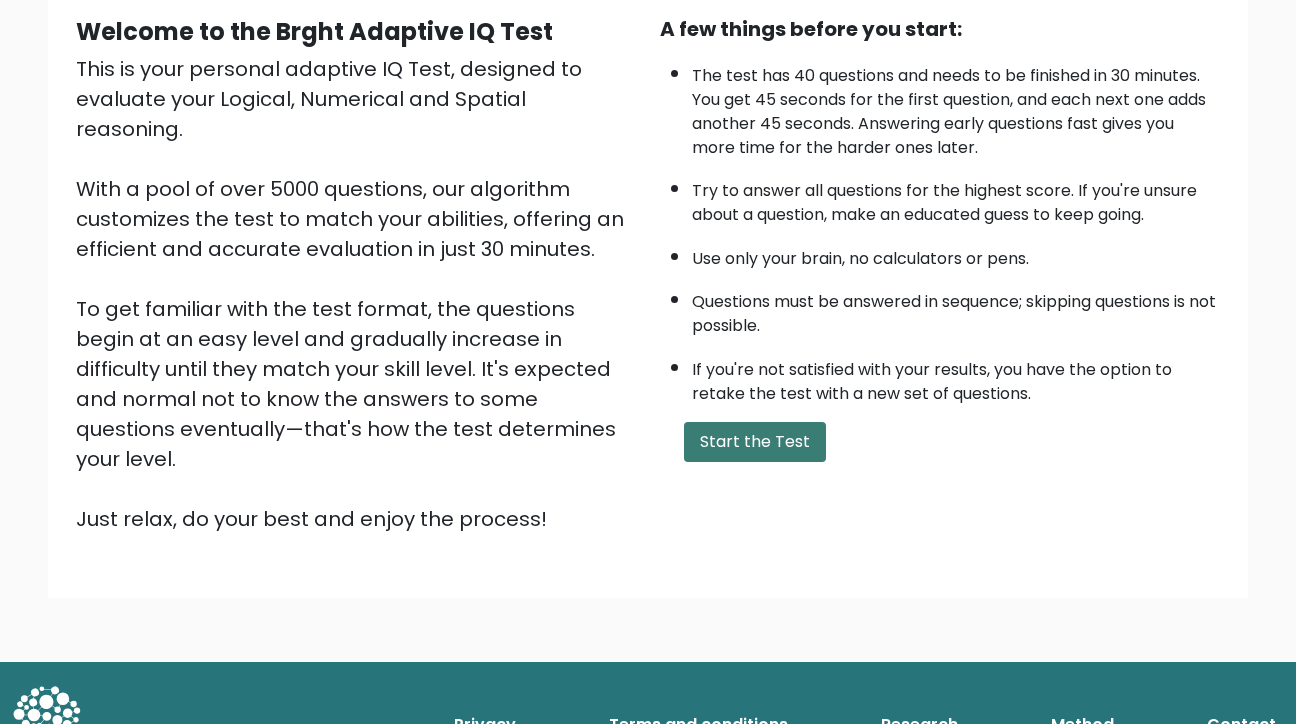 click on "Start the Test" at bounding box center (755, 442) 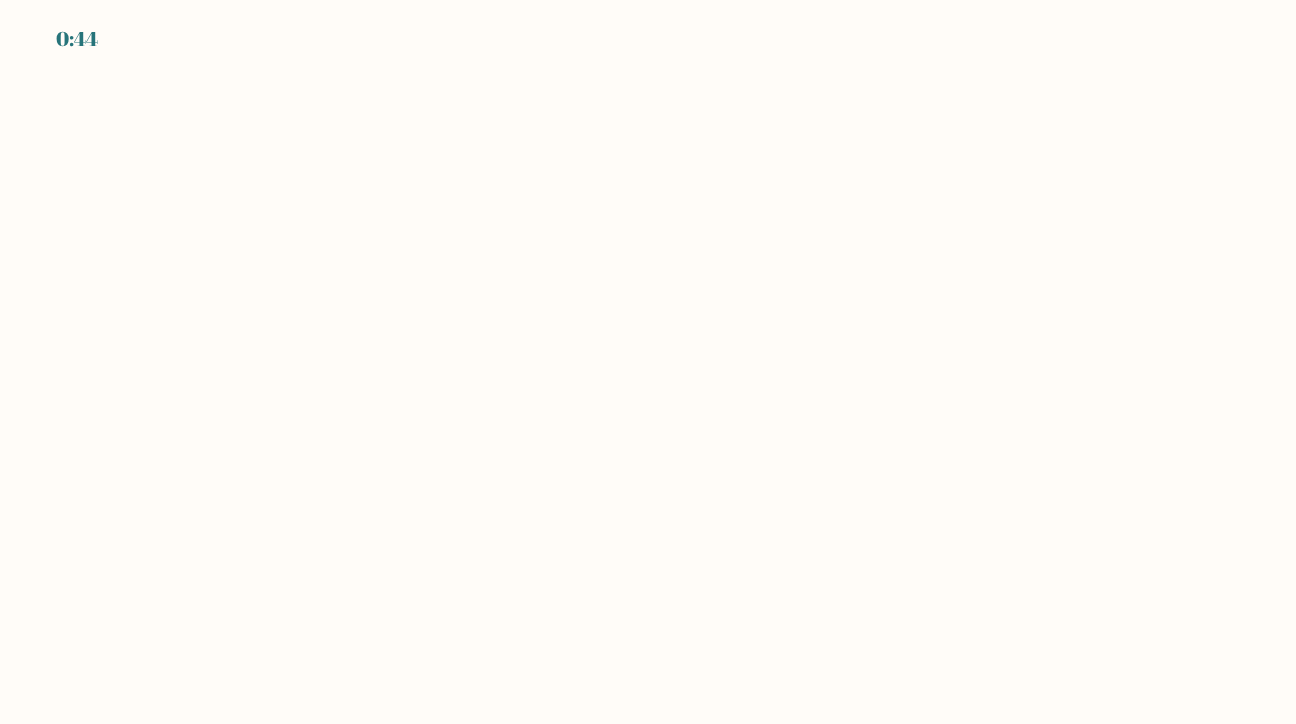 scroll, scrollTop: 0, scrollLeft: 0, axis: both 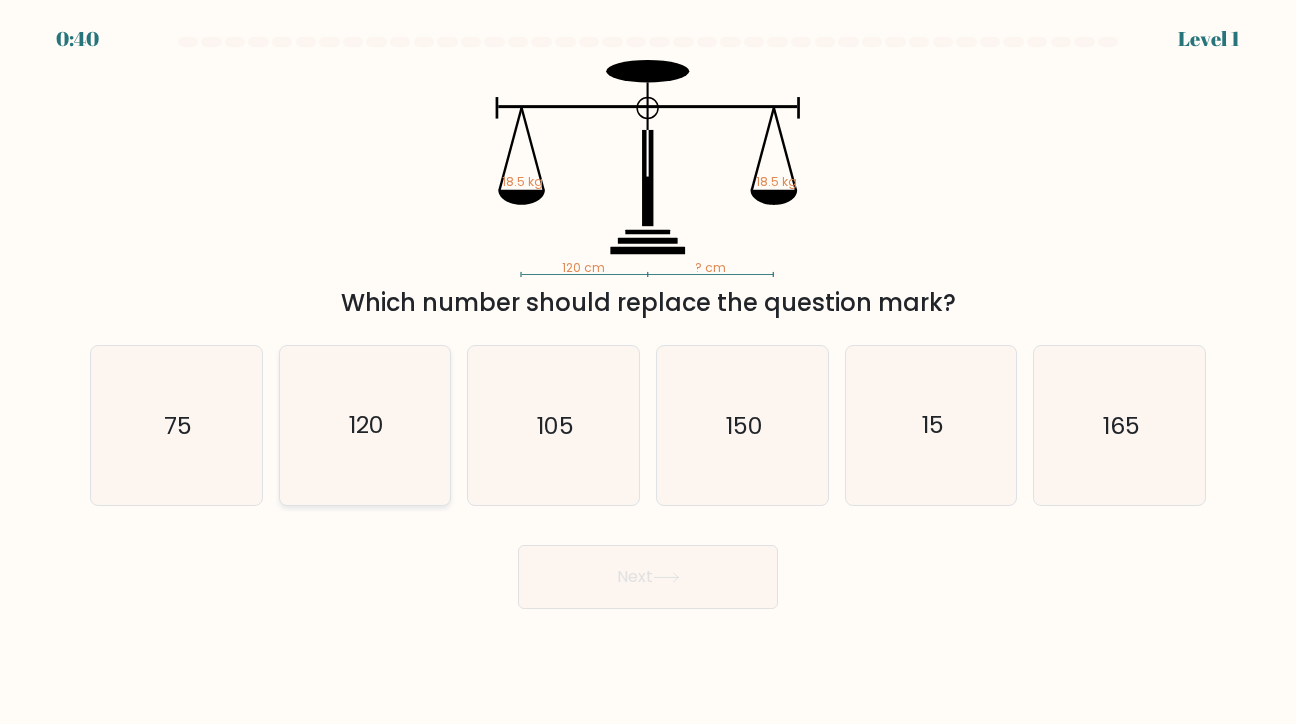 click on "120" at bounding box center [365, 425] 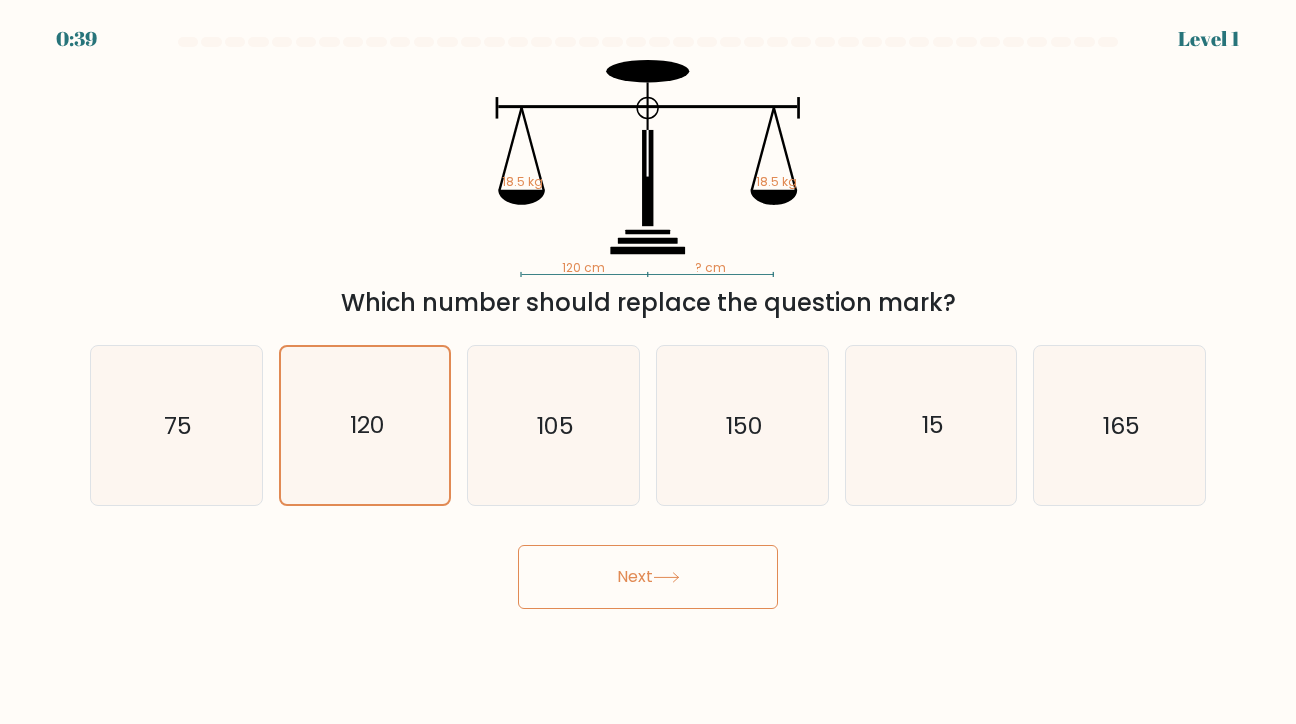 click on "Next" at bounding box center [648, 577] 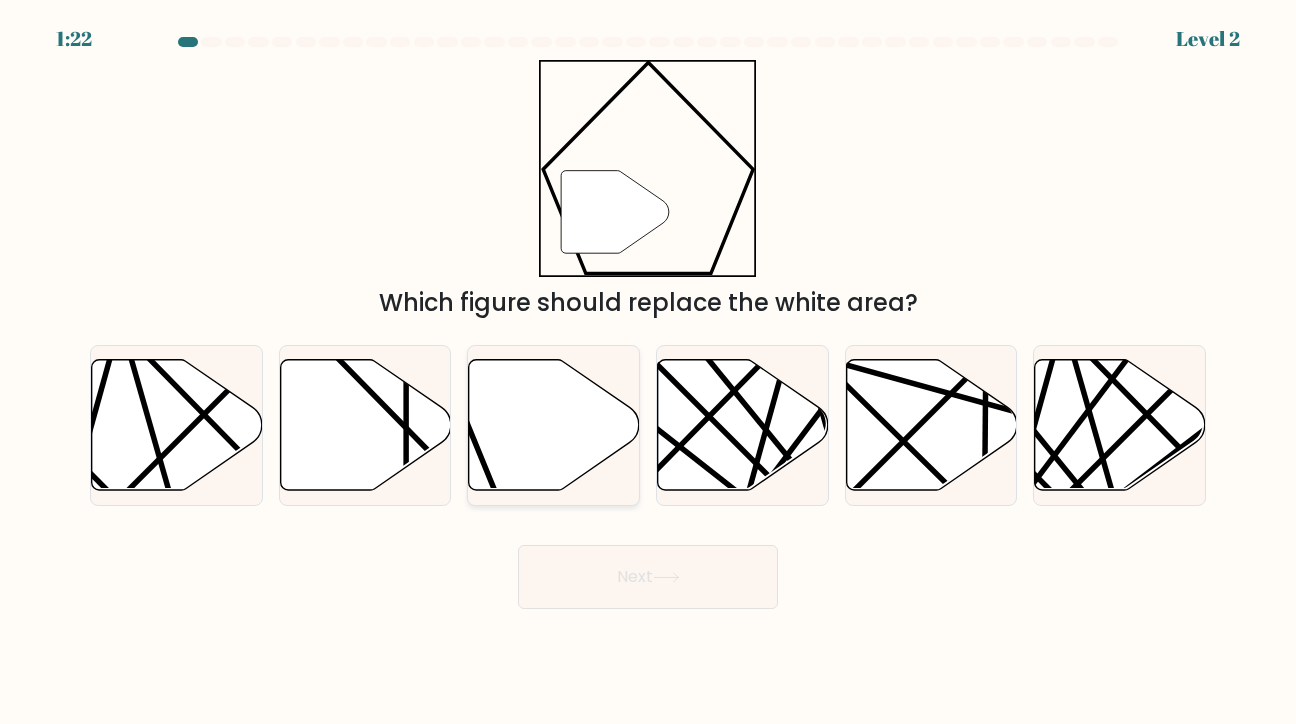 click at bounding box center [554, 424] 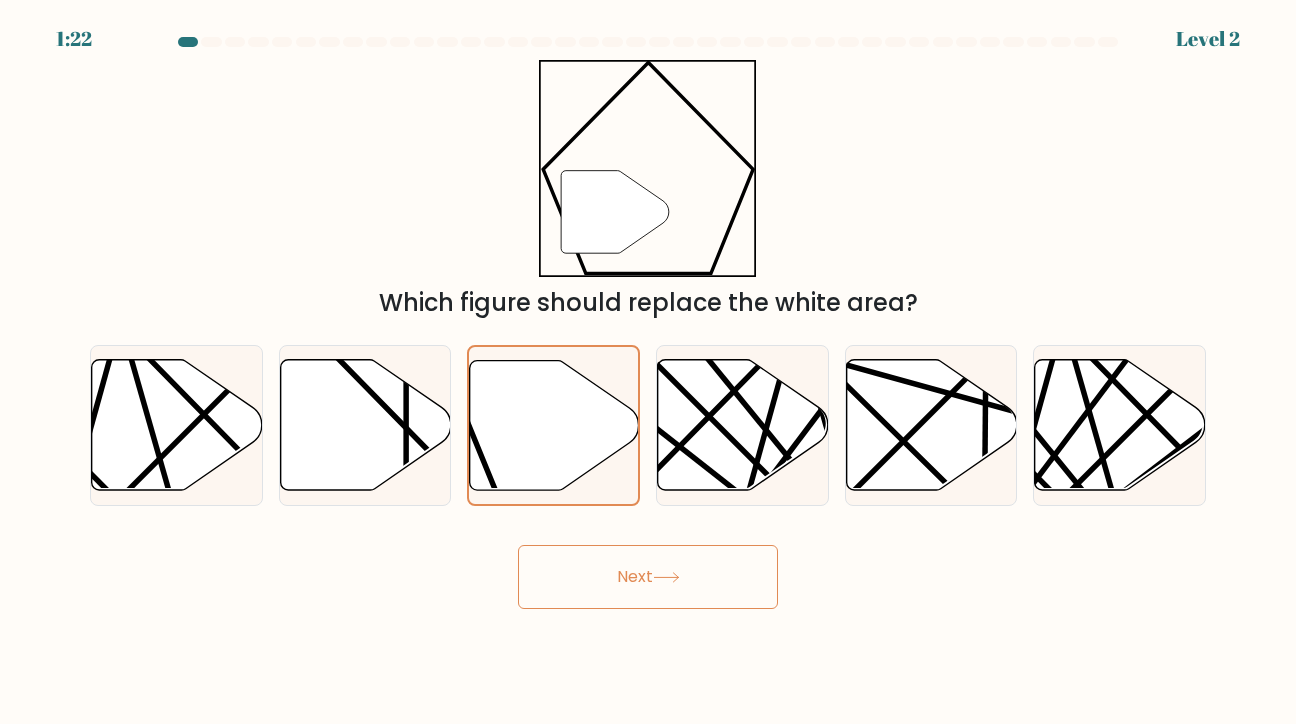click on "Next" at bounding box center (648, 577) 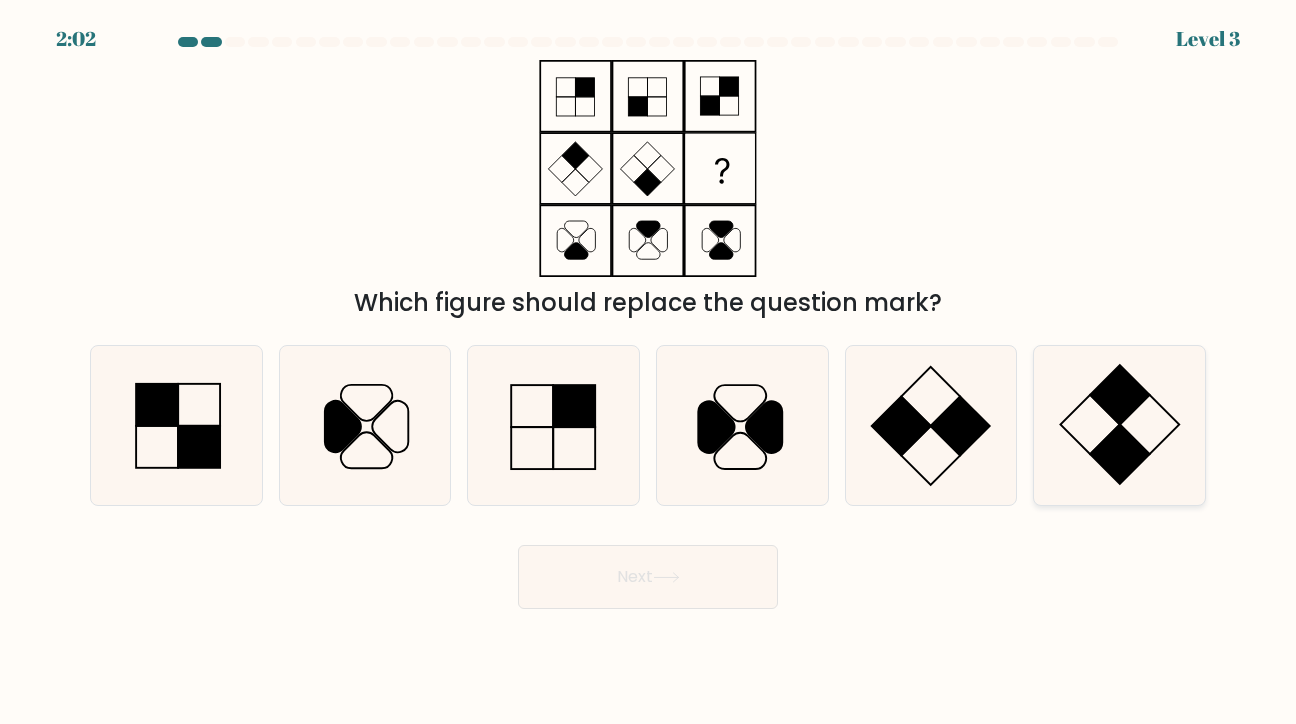click at bounding box center [1119, 425] 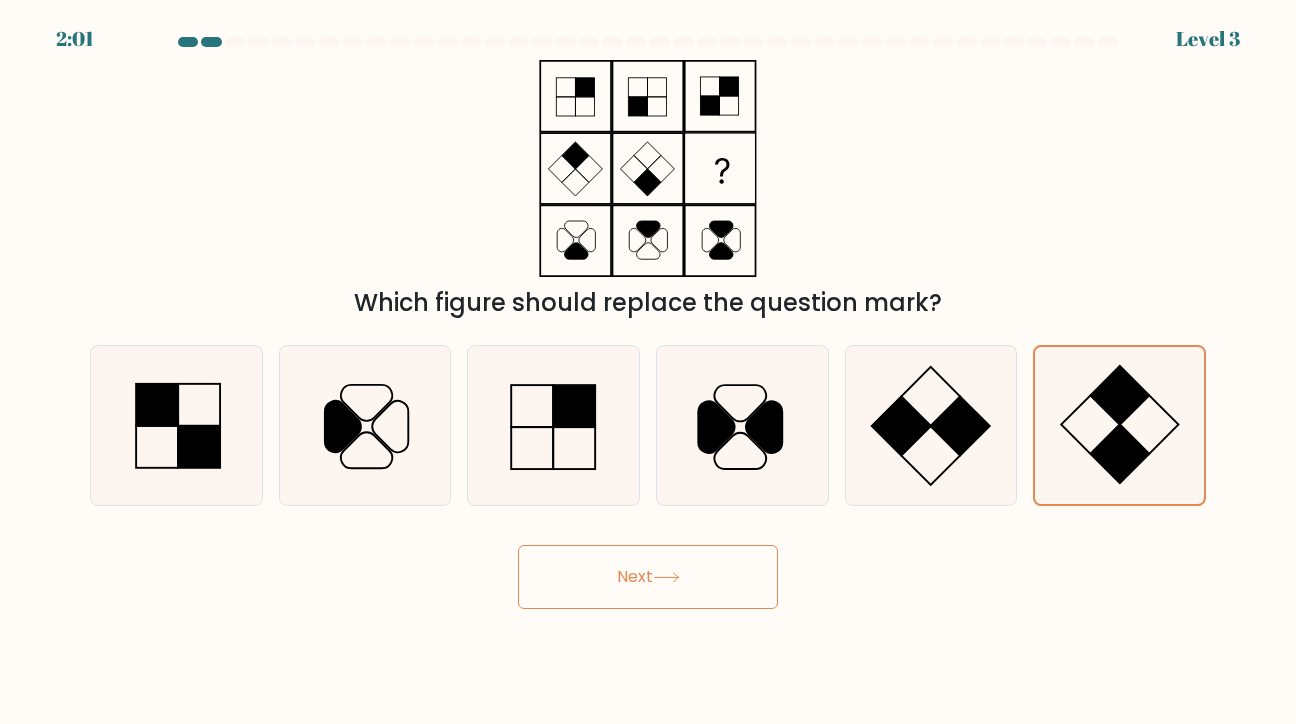 click on "Next" at bounding box center (648, 577) 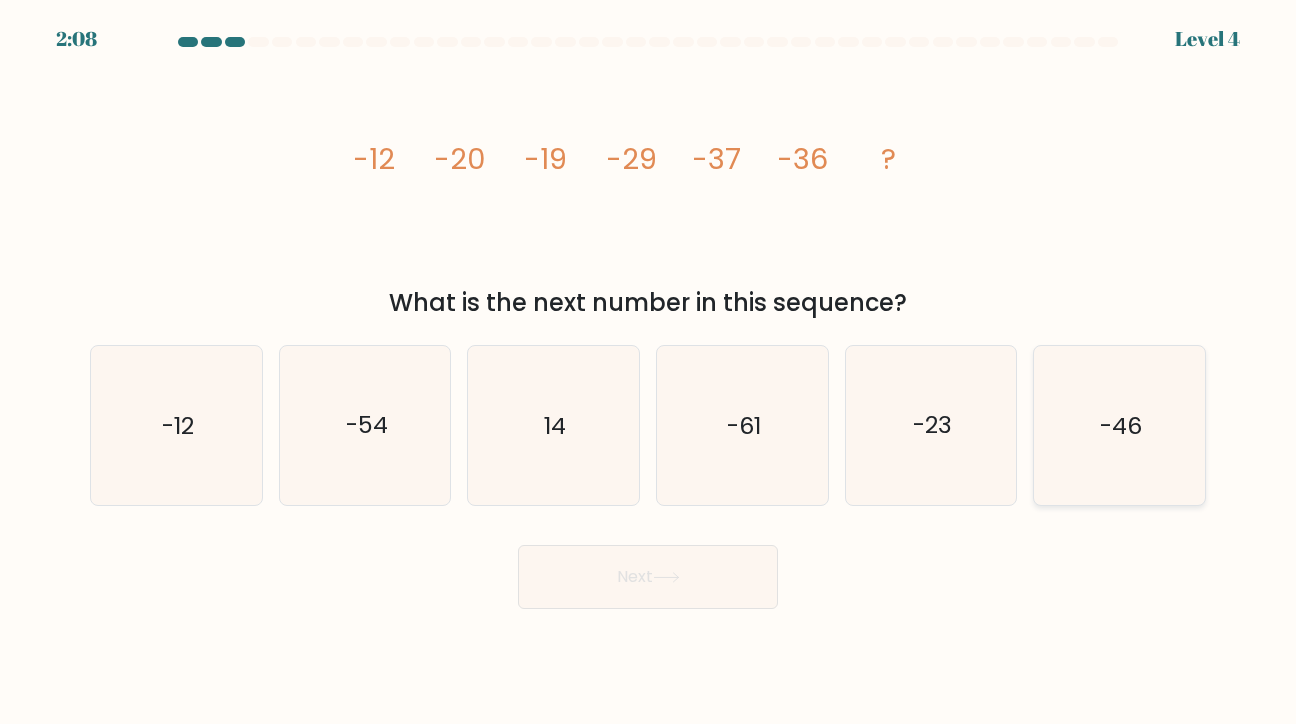 click on "-46" at bounding box center [1121, 425] 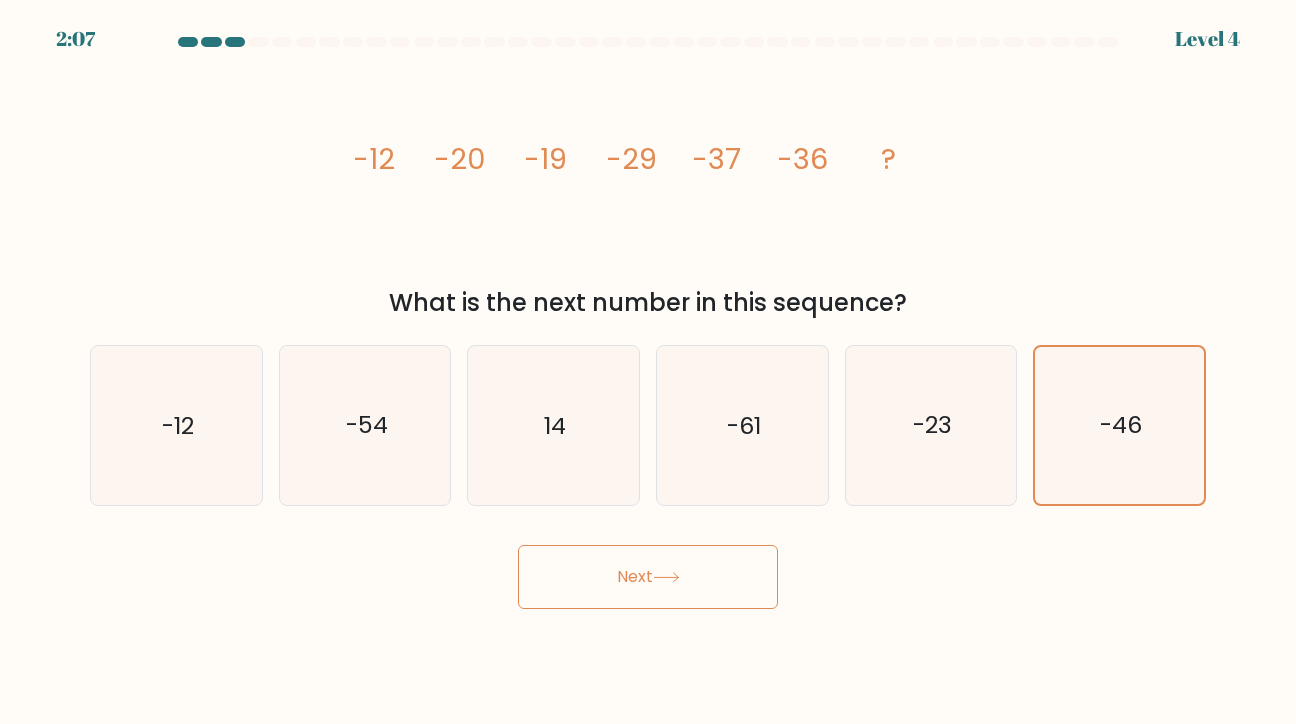 click on "Next" at bounding box center [648, 577] 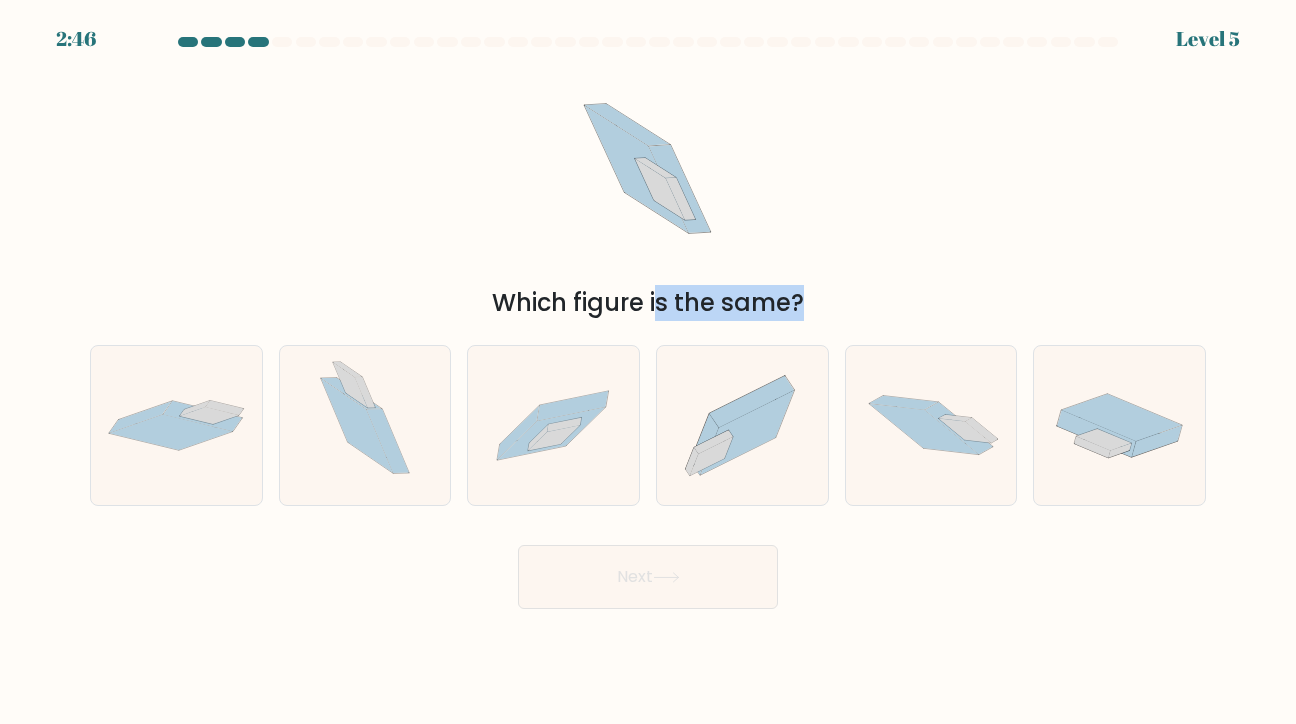 drag, startPoint x: 1134, startPoint y: 455, endPoint x: 1200, endPoint y: 238, distance: 226.8149 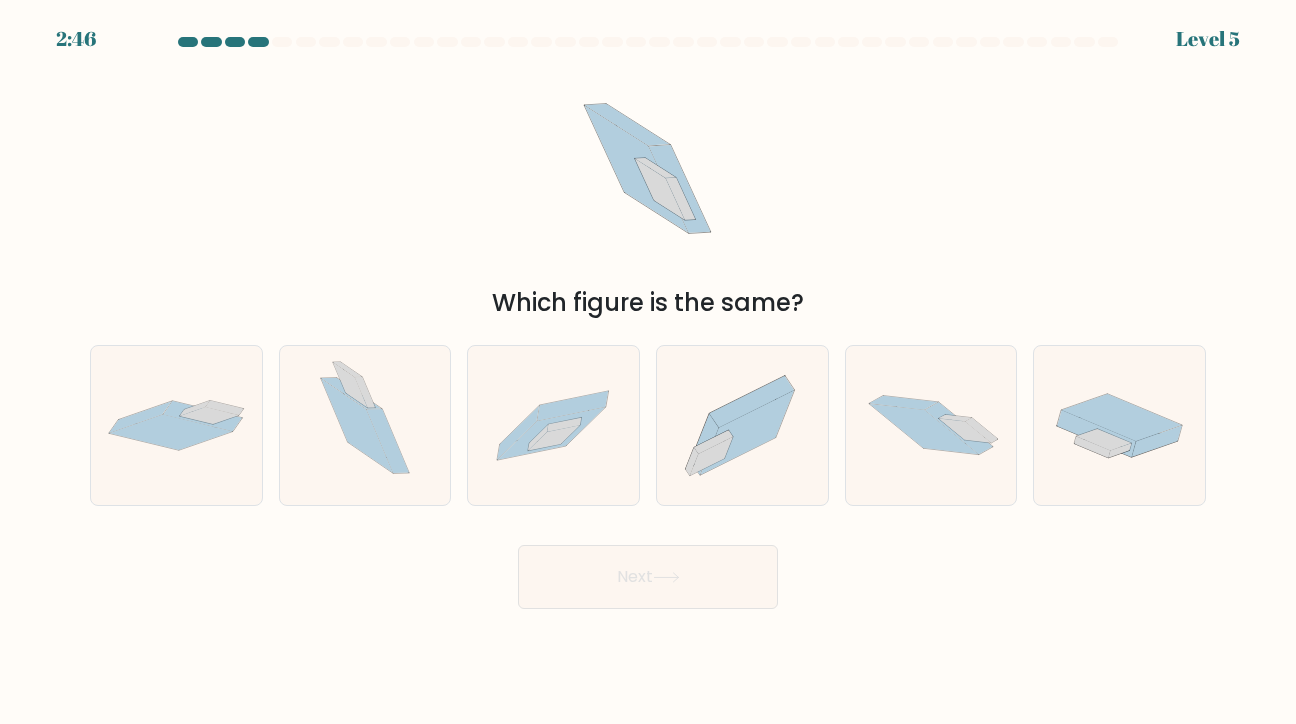 click on "Which figure is the same?" at bounding box center (648, 190) 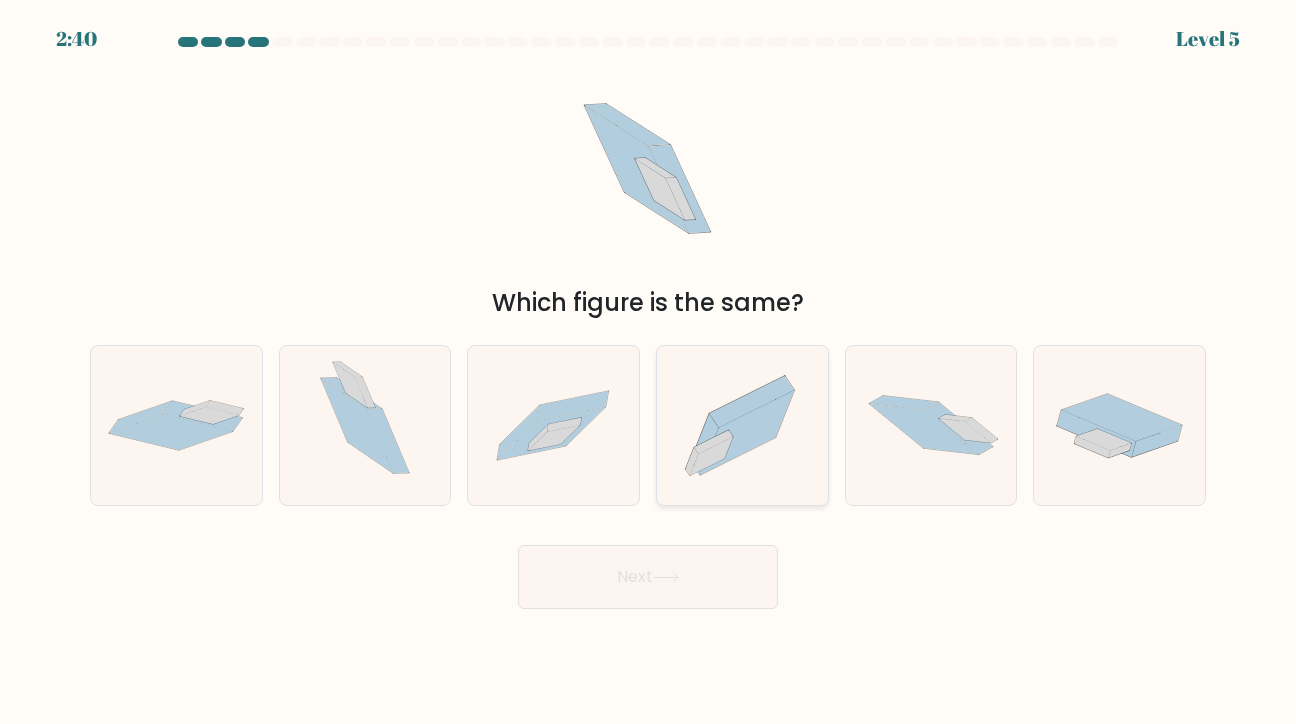 click at bounding box center (742, 425) 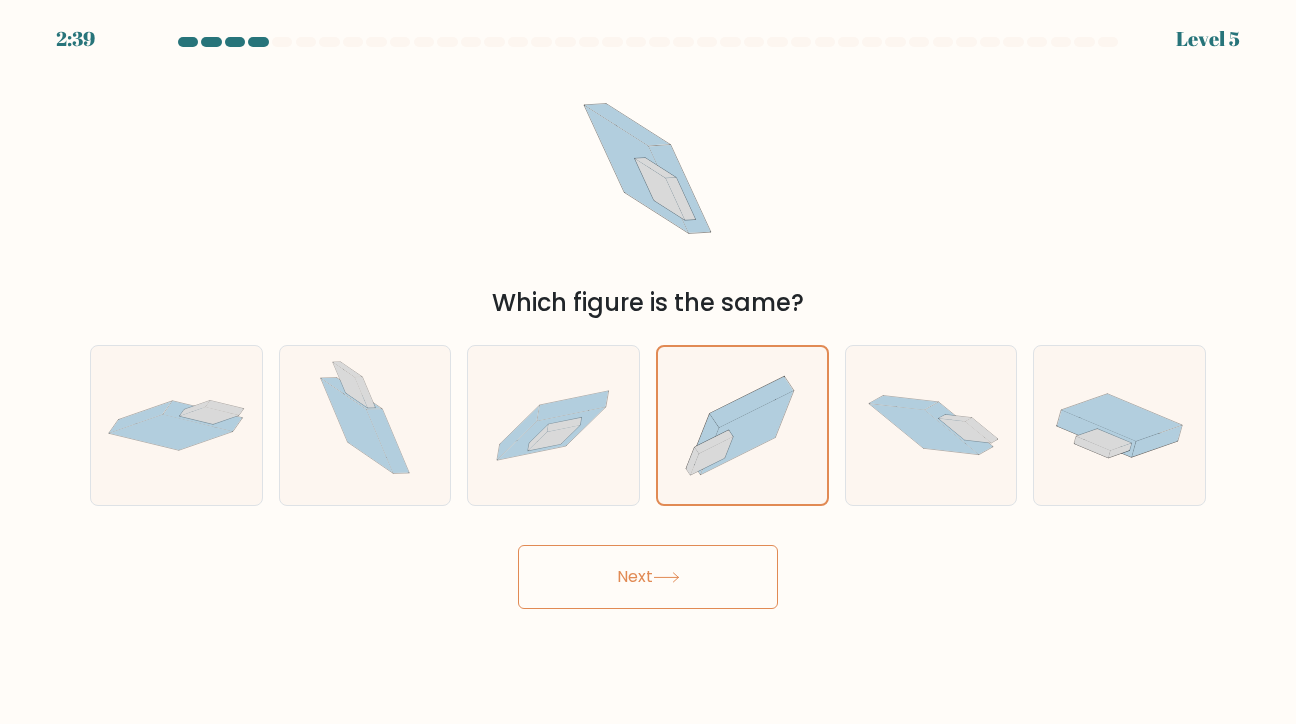 click on "Next" at bounding box center [648, 577] 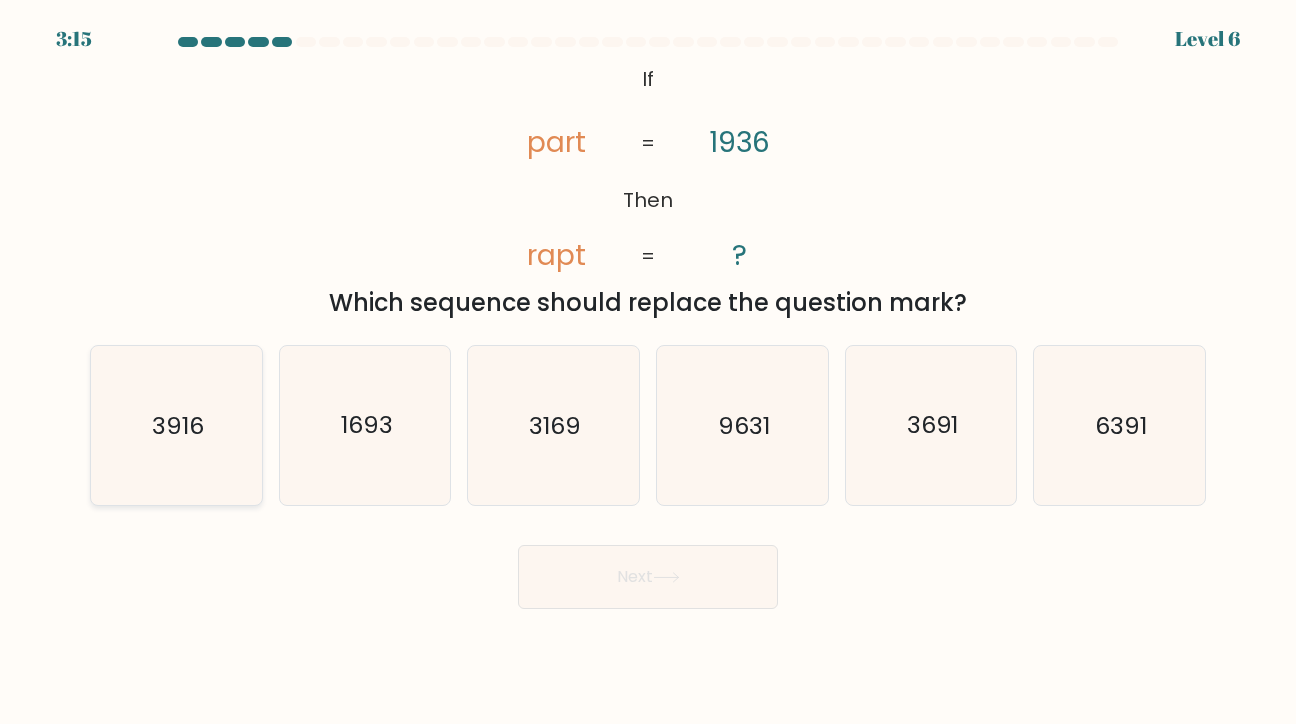 click on "3916" at bounding box center [178, 425] 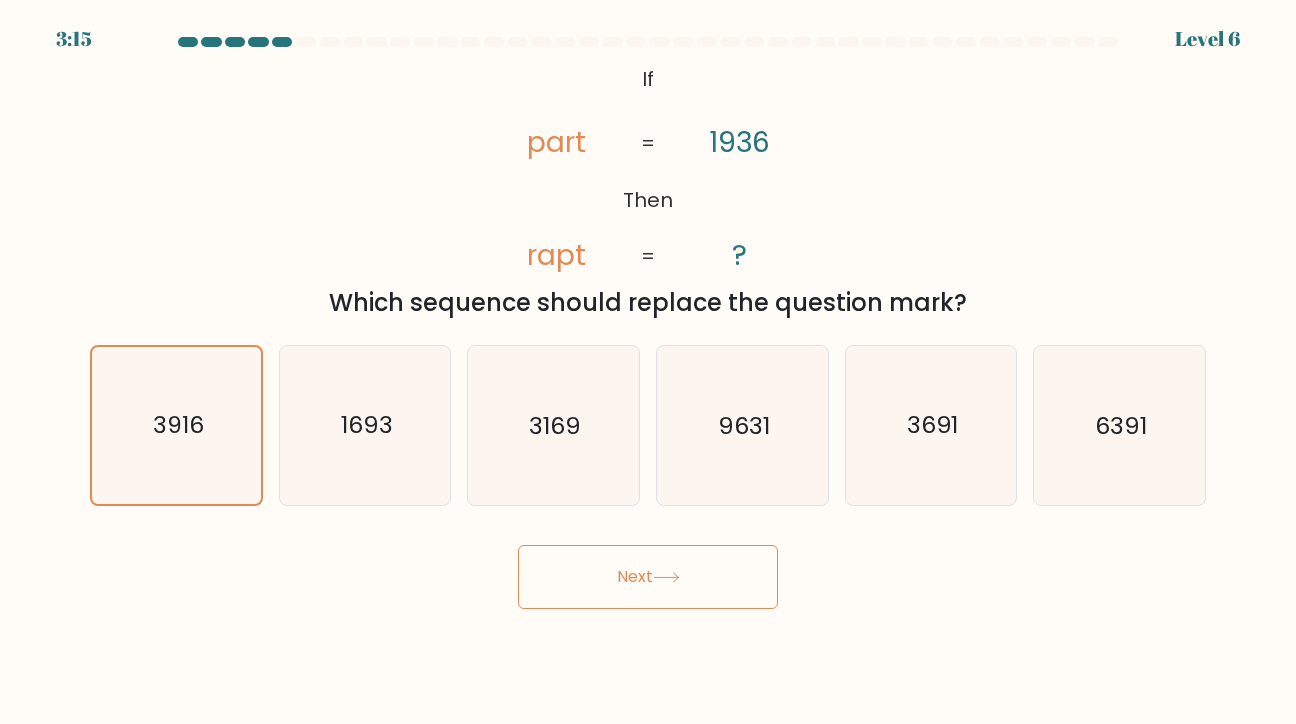 click on "Next" at bounding box center (648, 577) 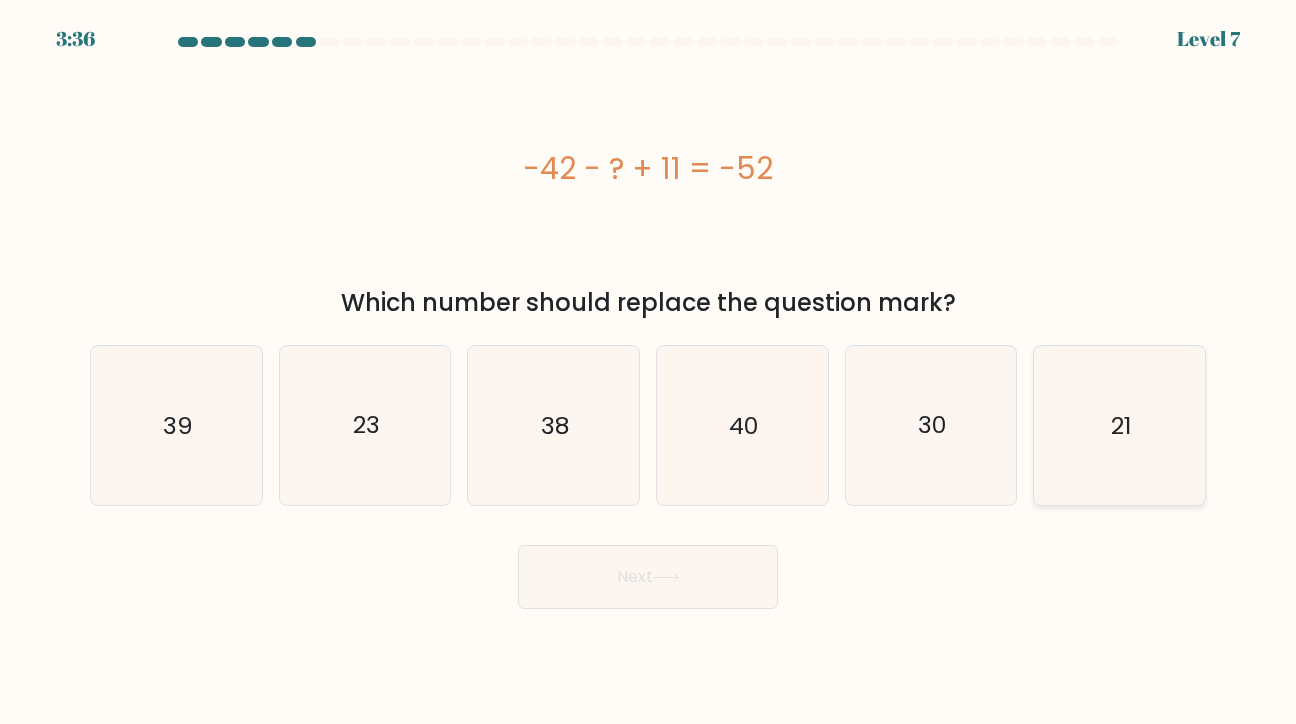click on "21" at bounding box center [1121, 425] 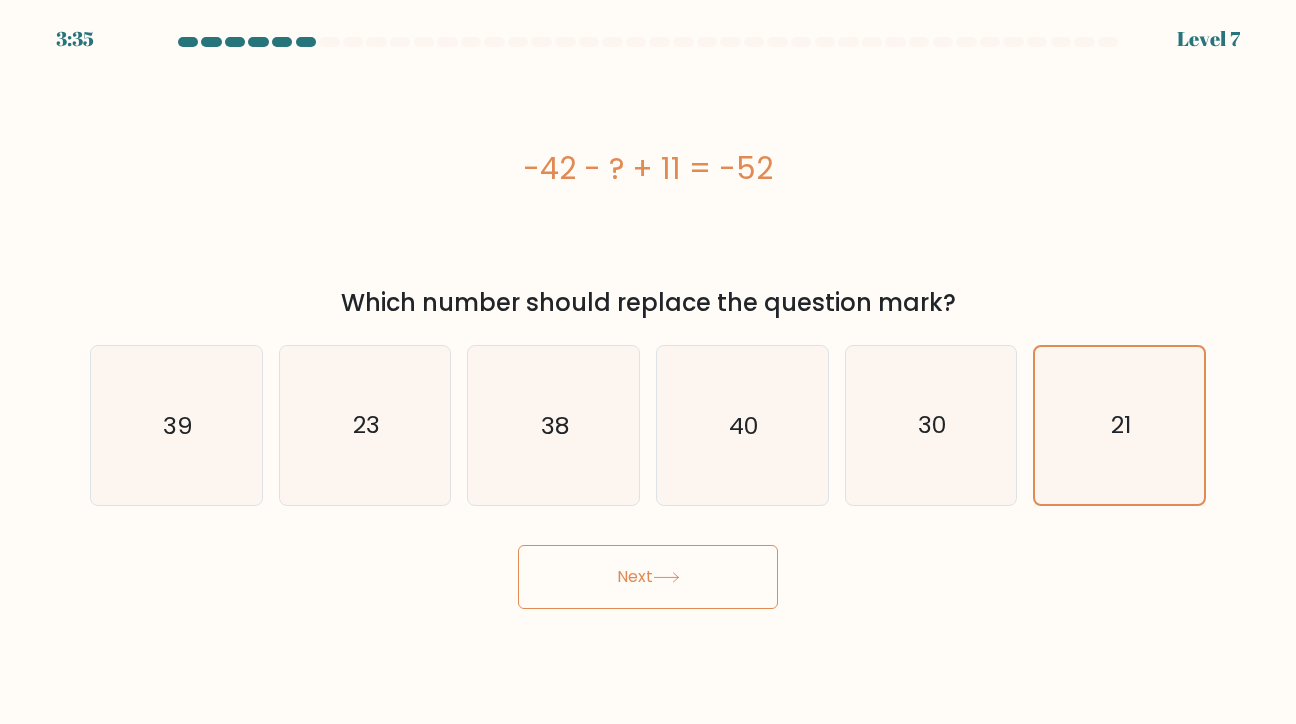 click on "Next" at bounding box center [648, 577] 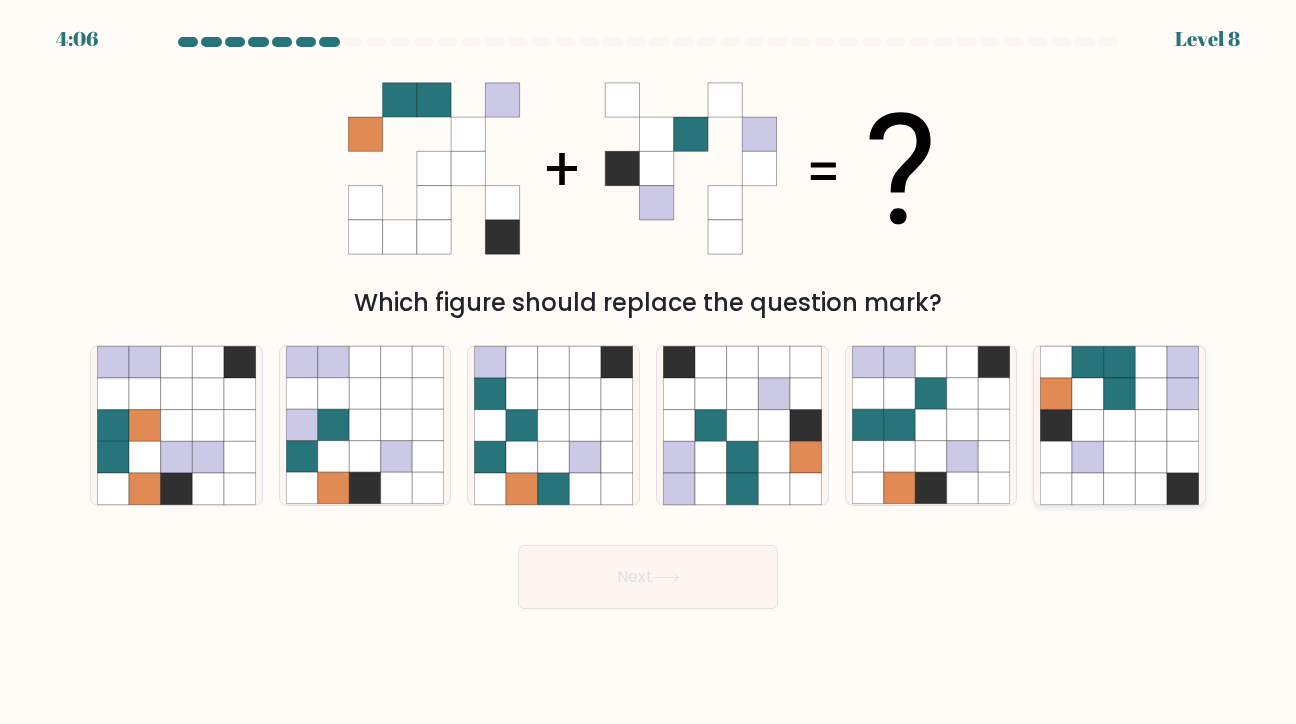 click at bounding box center (1088, 457) 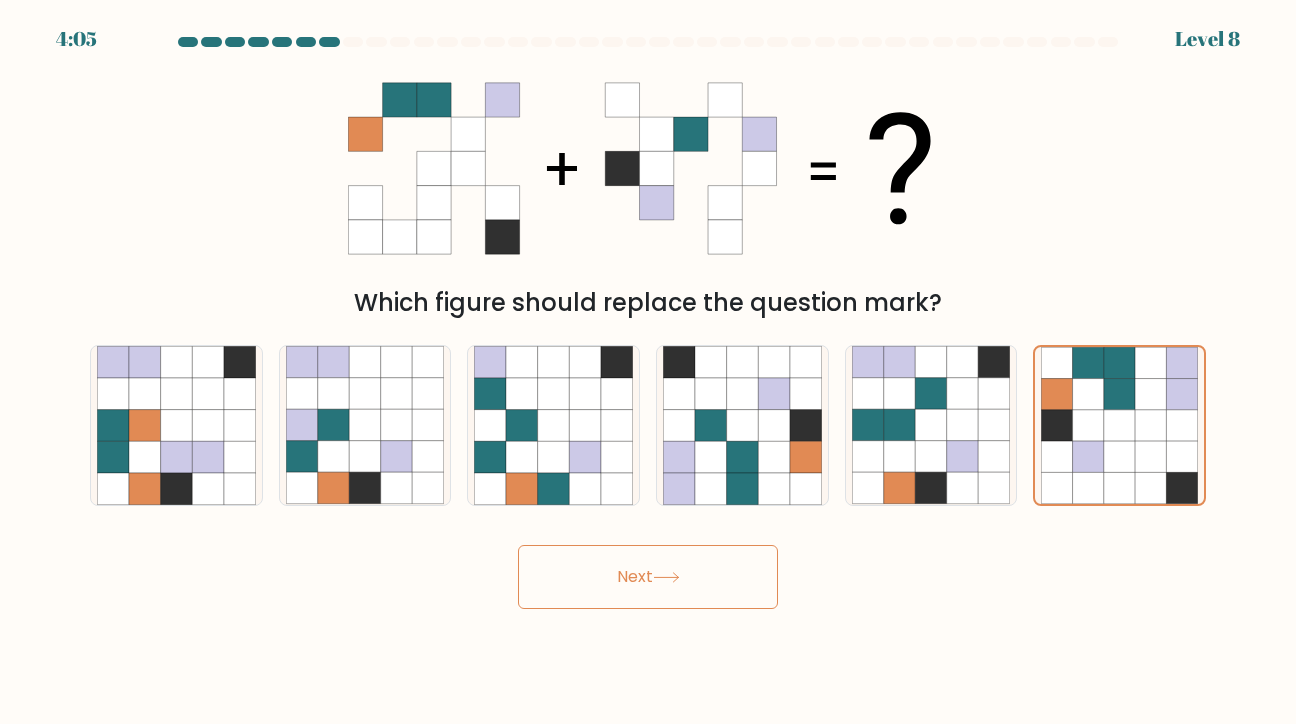 click on "Next" at bounding box center (648, 577) 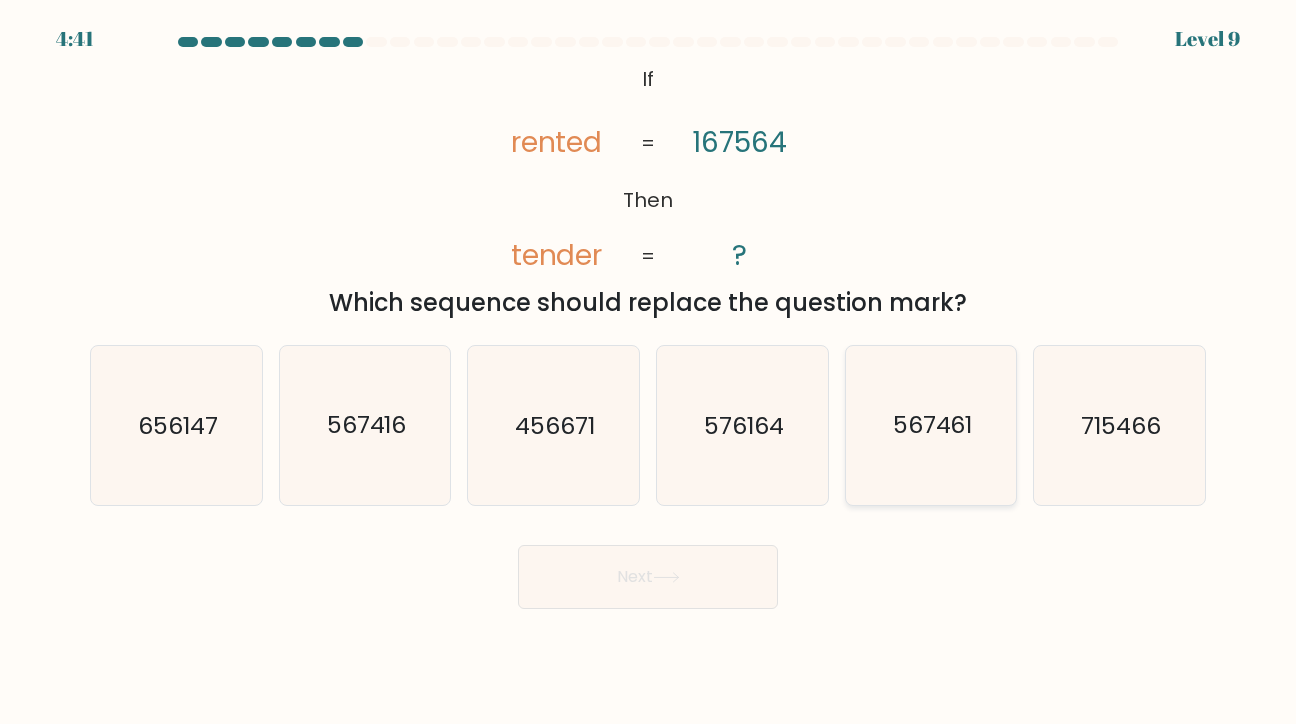 click on "567461" at bounding box center [933, 425] 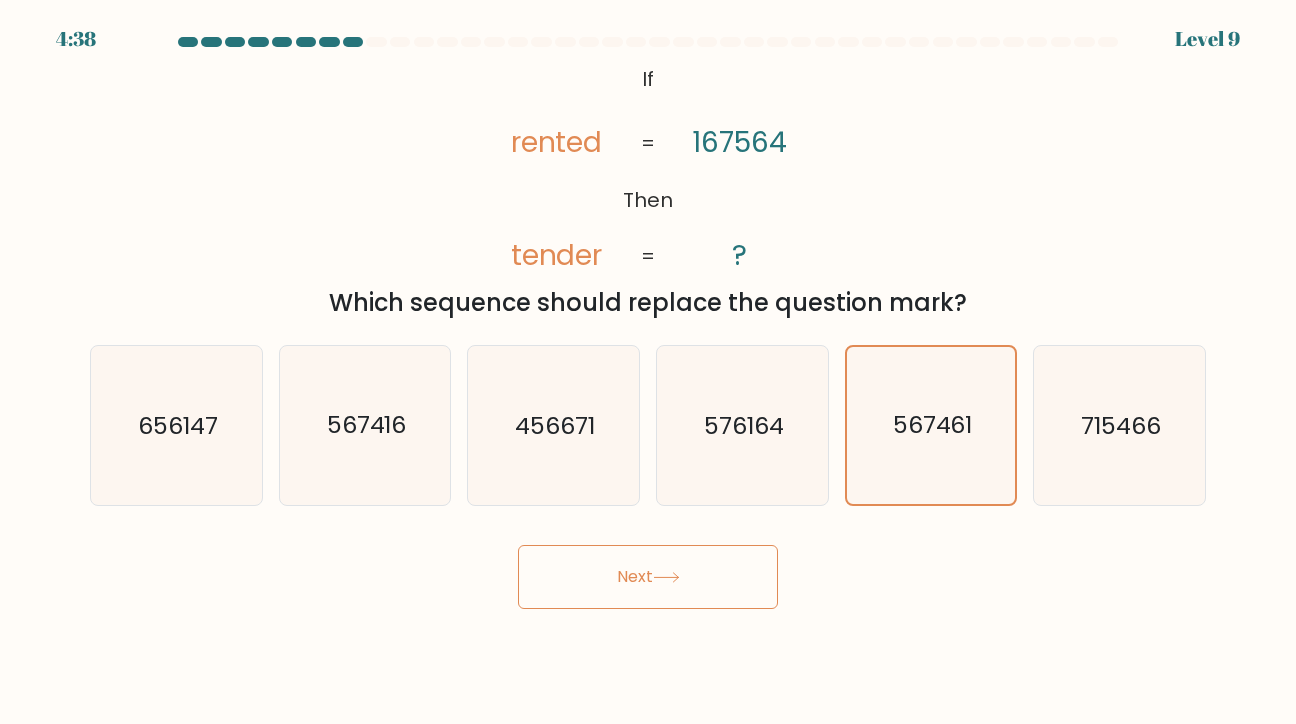 drag, startPoint x: 696, startPoint y: 565, endPoint x: 624, endPoint y: 239, distance: 333.85626 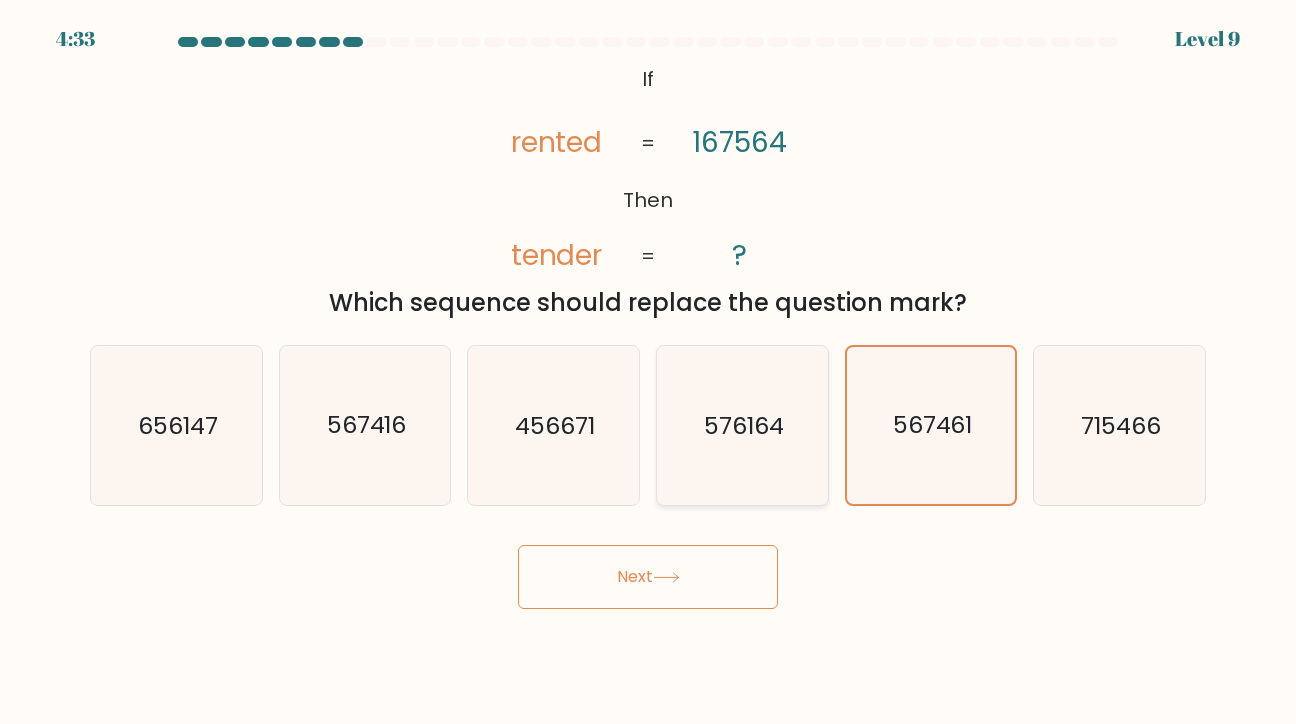 click on "576164" at bounding box center (742, 425) 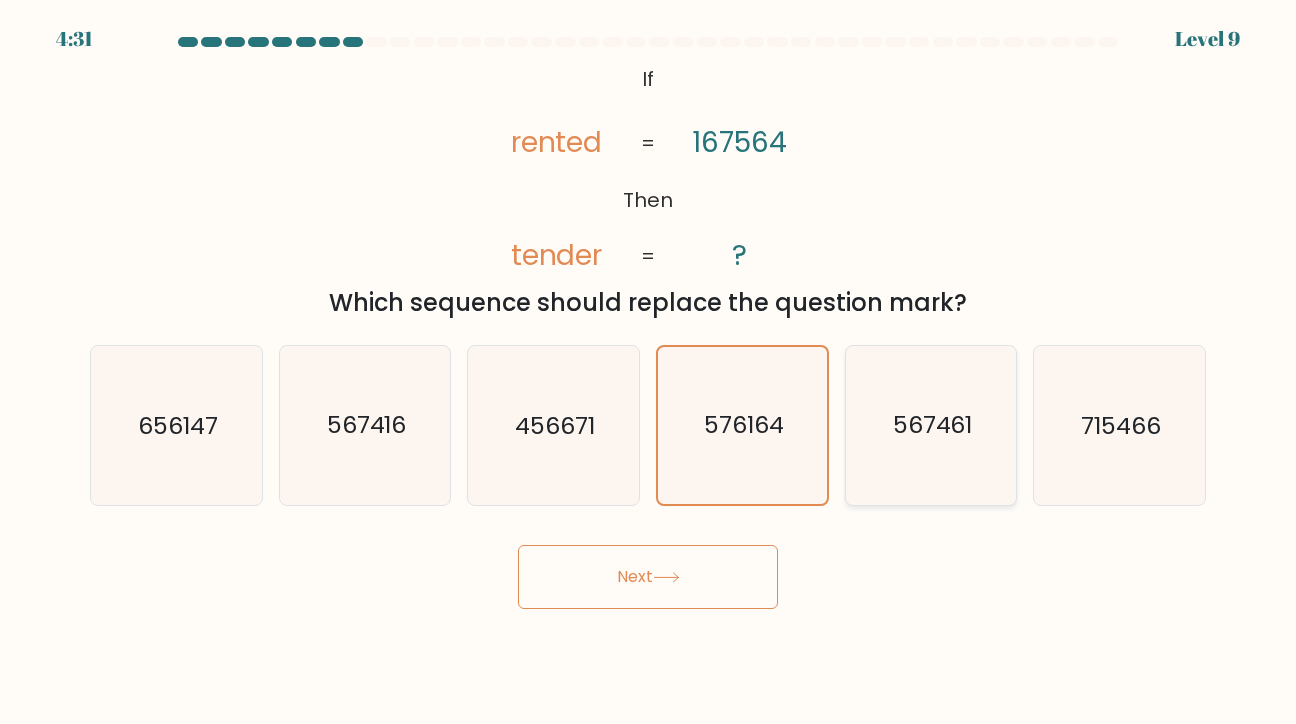 click on "567461" at bounding box center (931, 425) 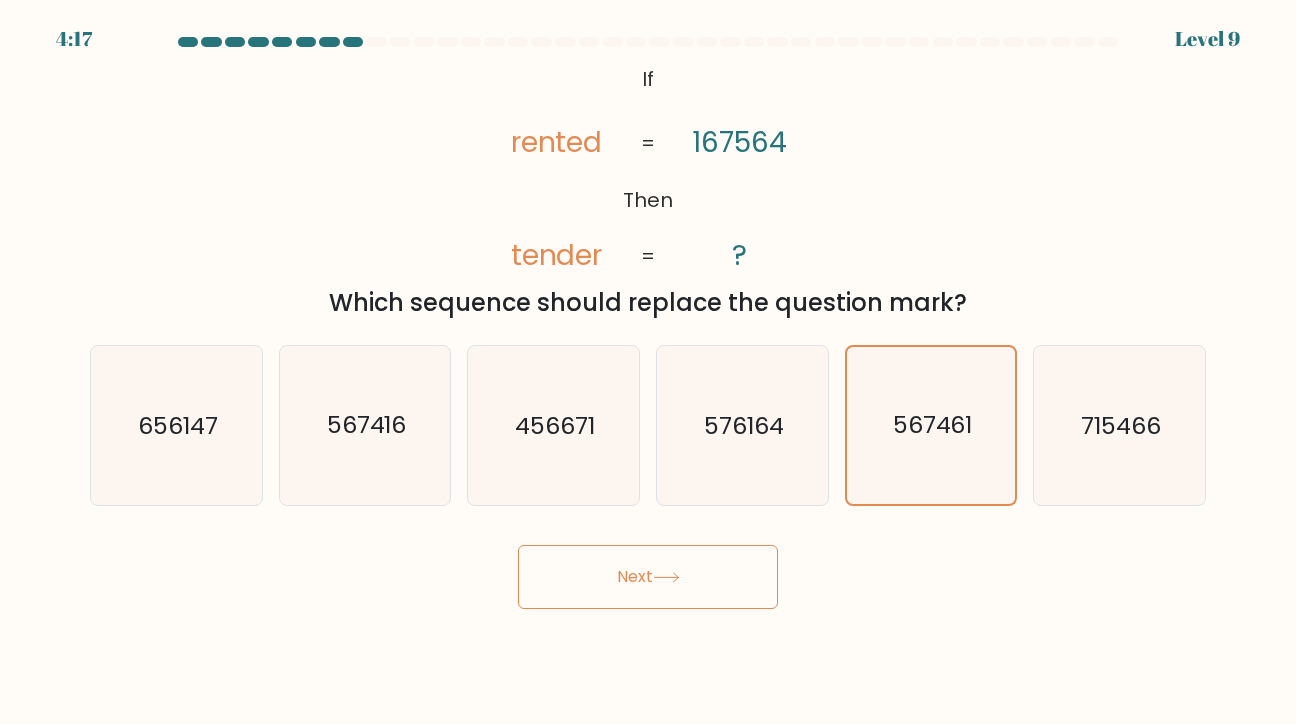 click on "Next" at bounding box center [648, 577] 